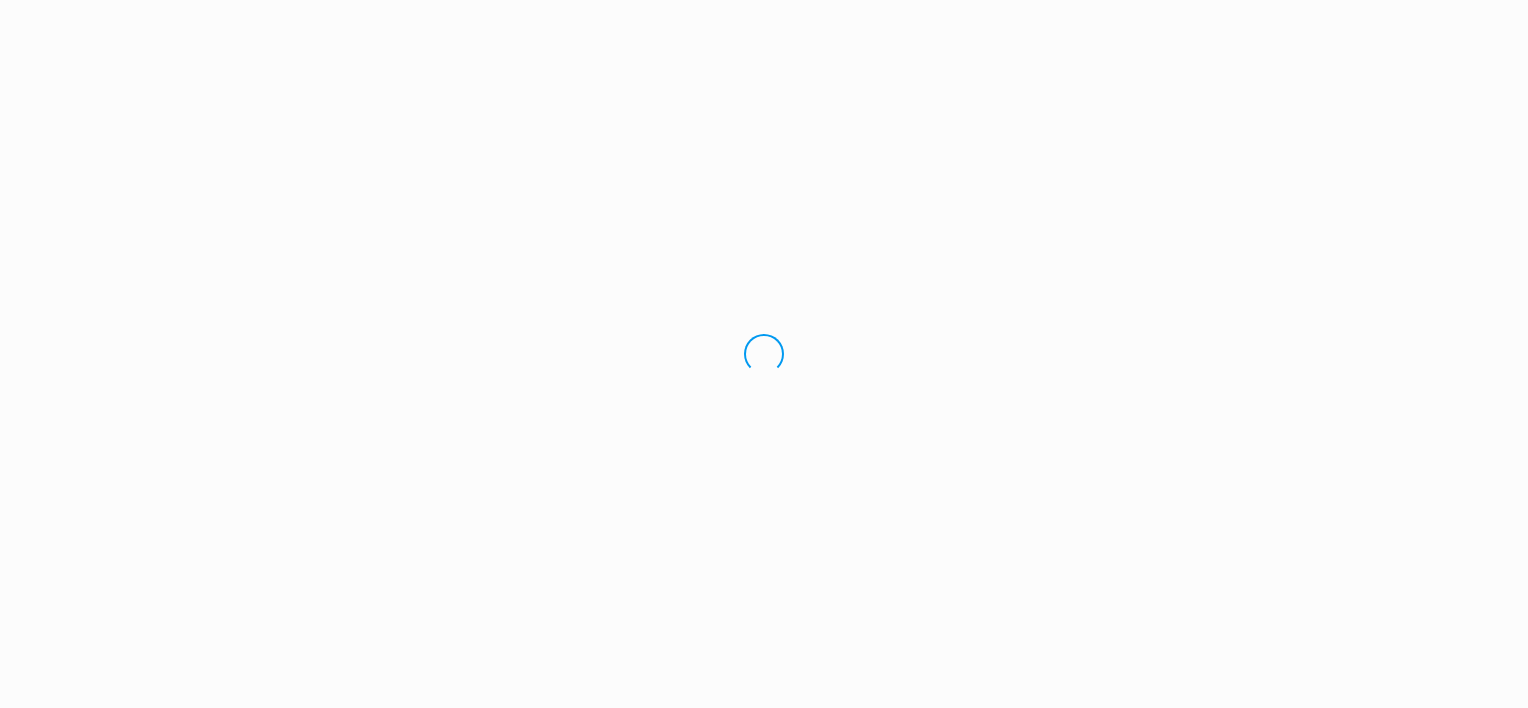 scroll, scrollTop: 0, scrollLeft: 0, axis: both 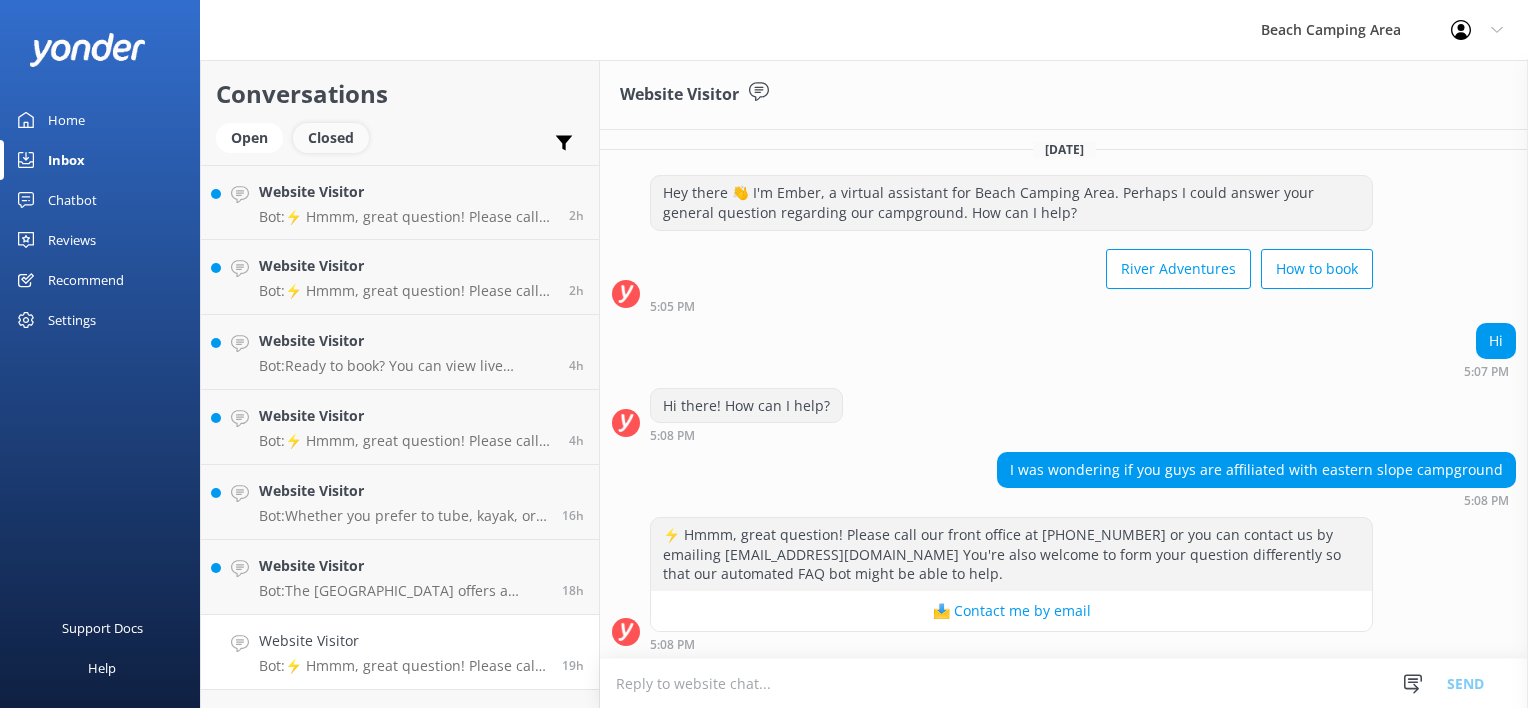 click on "Closed" at bounding box center (331, 138) 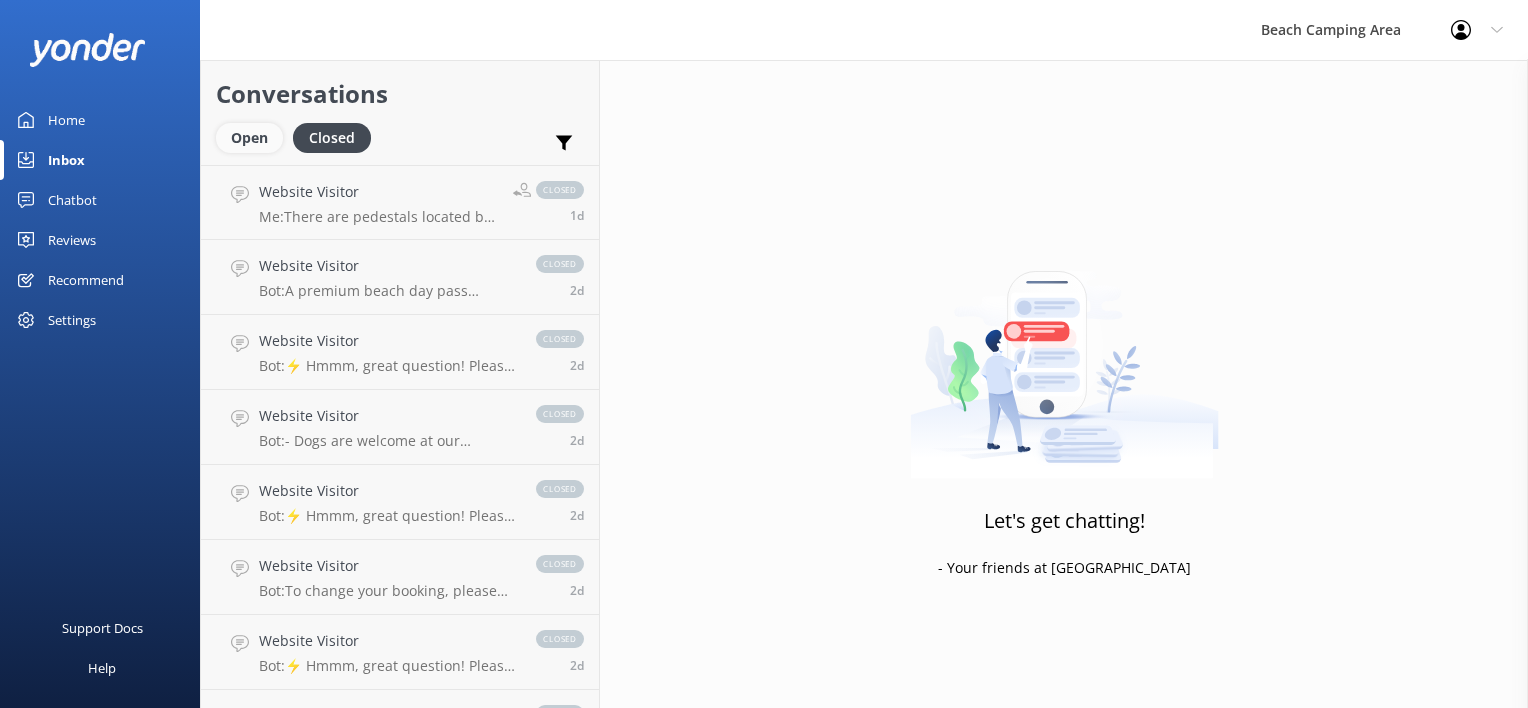 click on "Open" at bounding box center [249, 138] 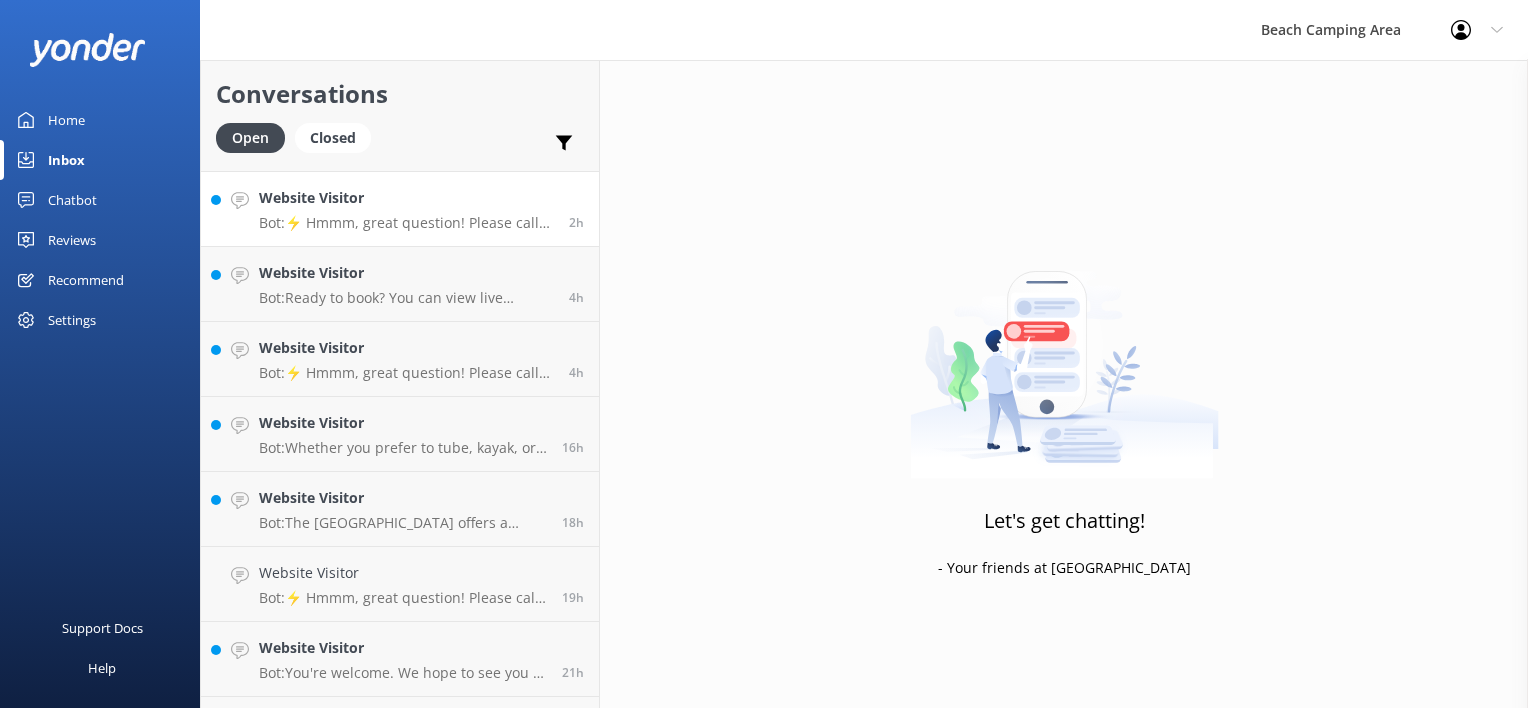 scroll, scrollTop: 132, scrollLeft: 0, axis: vertical 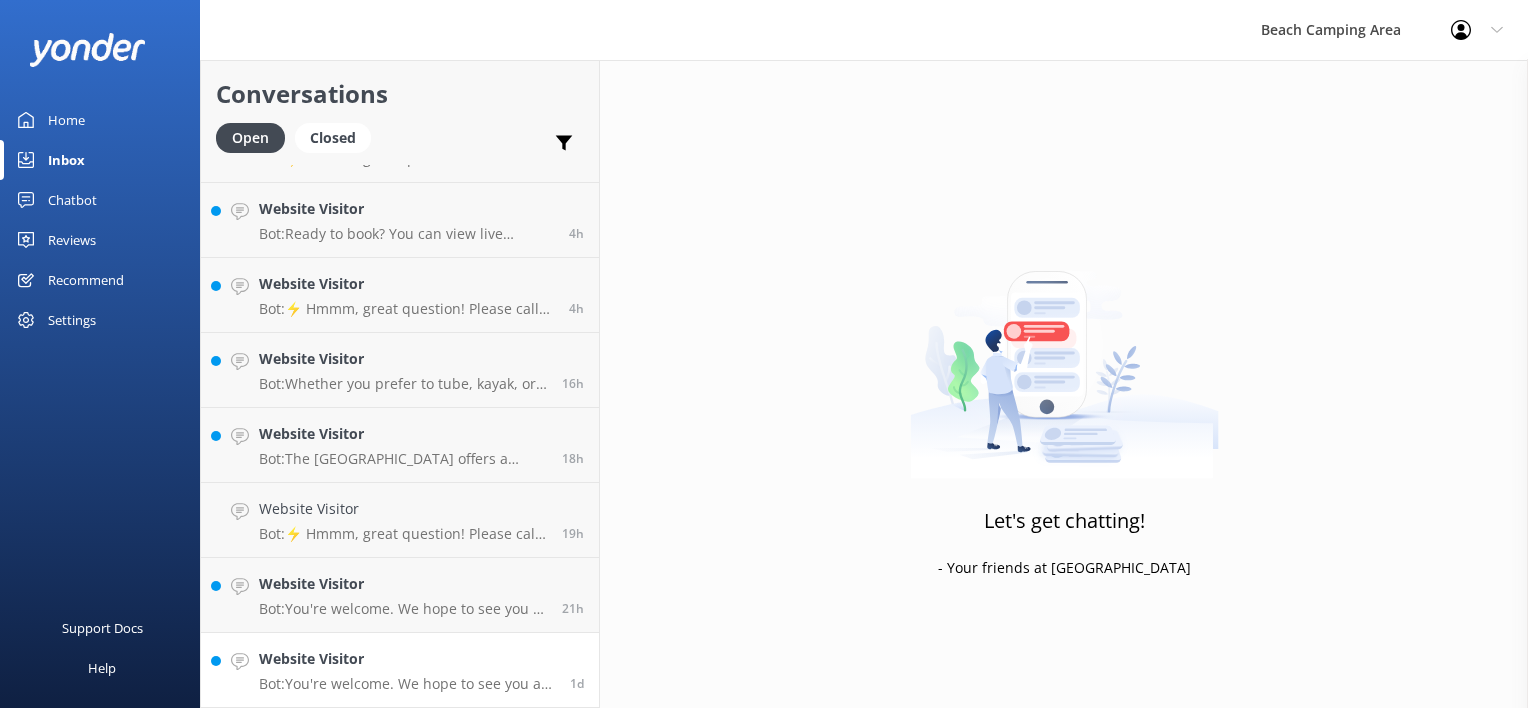 click on "Bot:  You're welcome. We hope to see you at [GEOGRAPHIC_DATA] Area soon!" at bounding box center [407, 684] 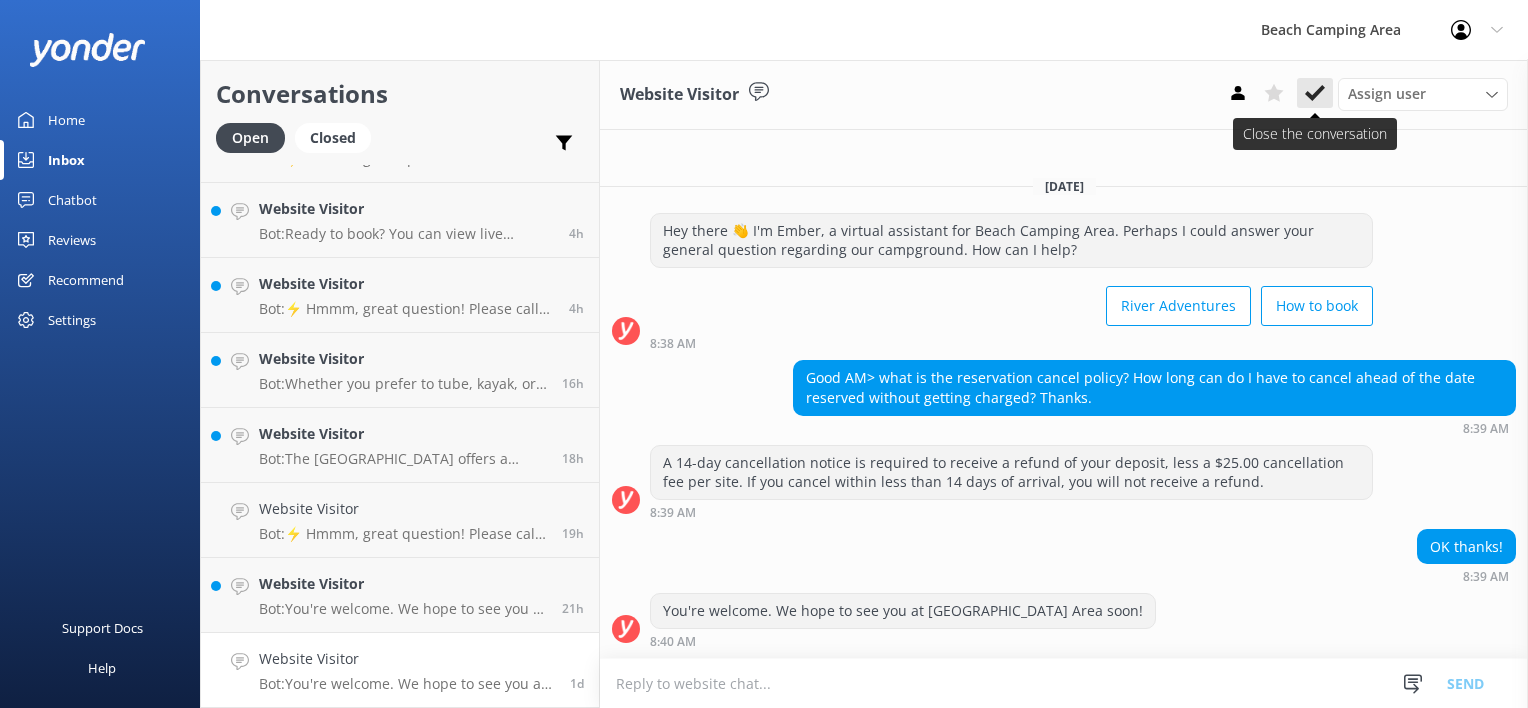 click 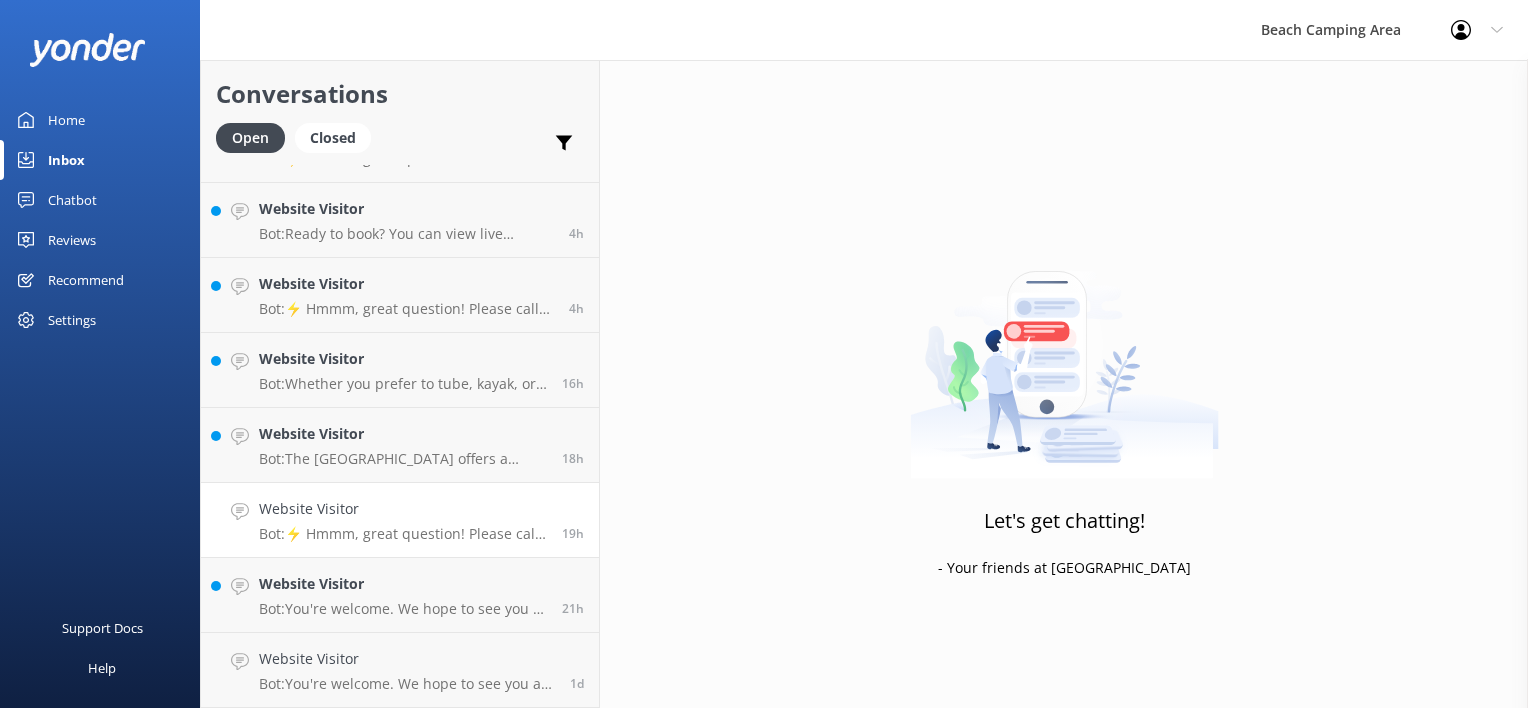 scroll, scrollTop: 56, scrollLeft: 0, axis: vertical 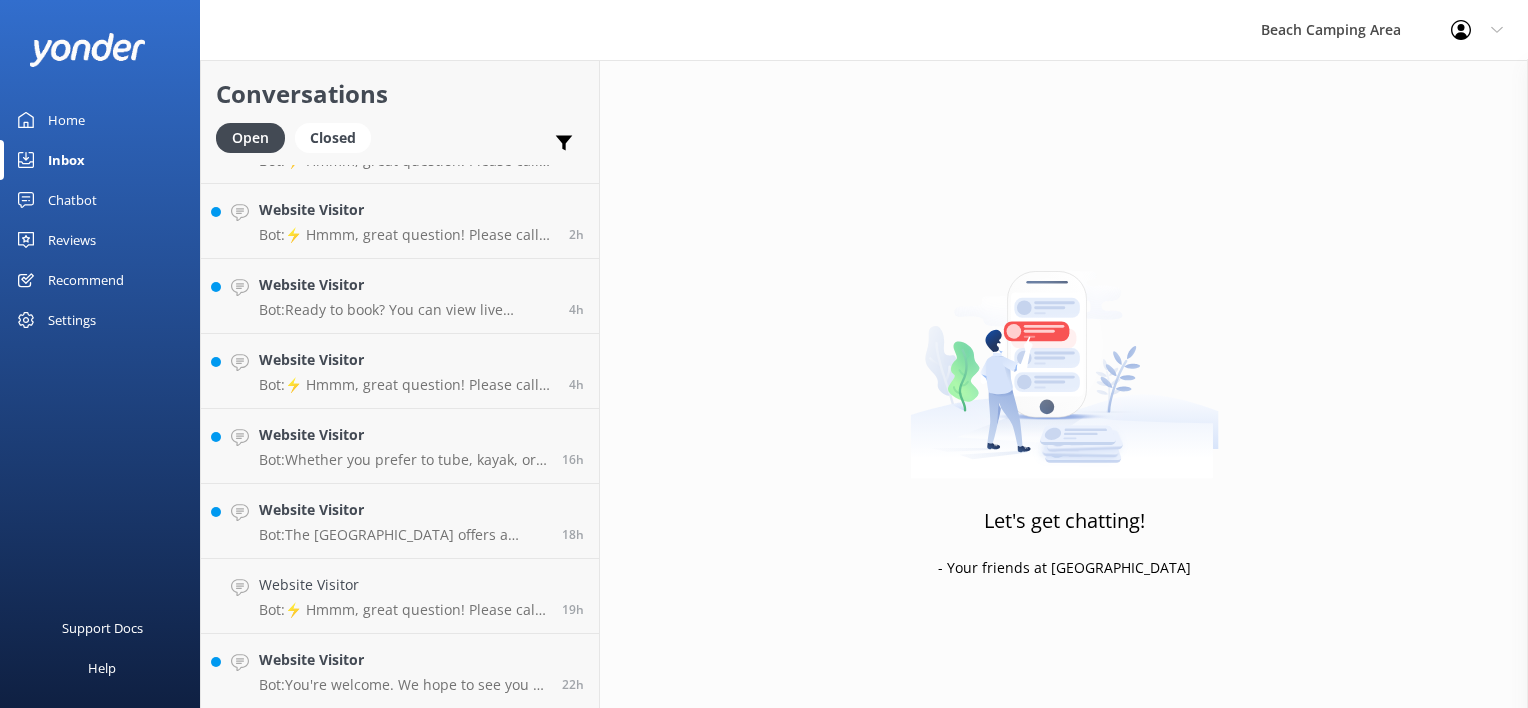 click on "Let's get chatting! - Your friends at [GEOGRAPHIC_DATA]" at bounding box center [1064, 414] 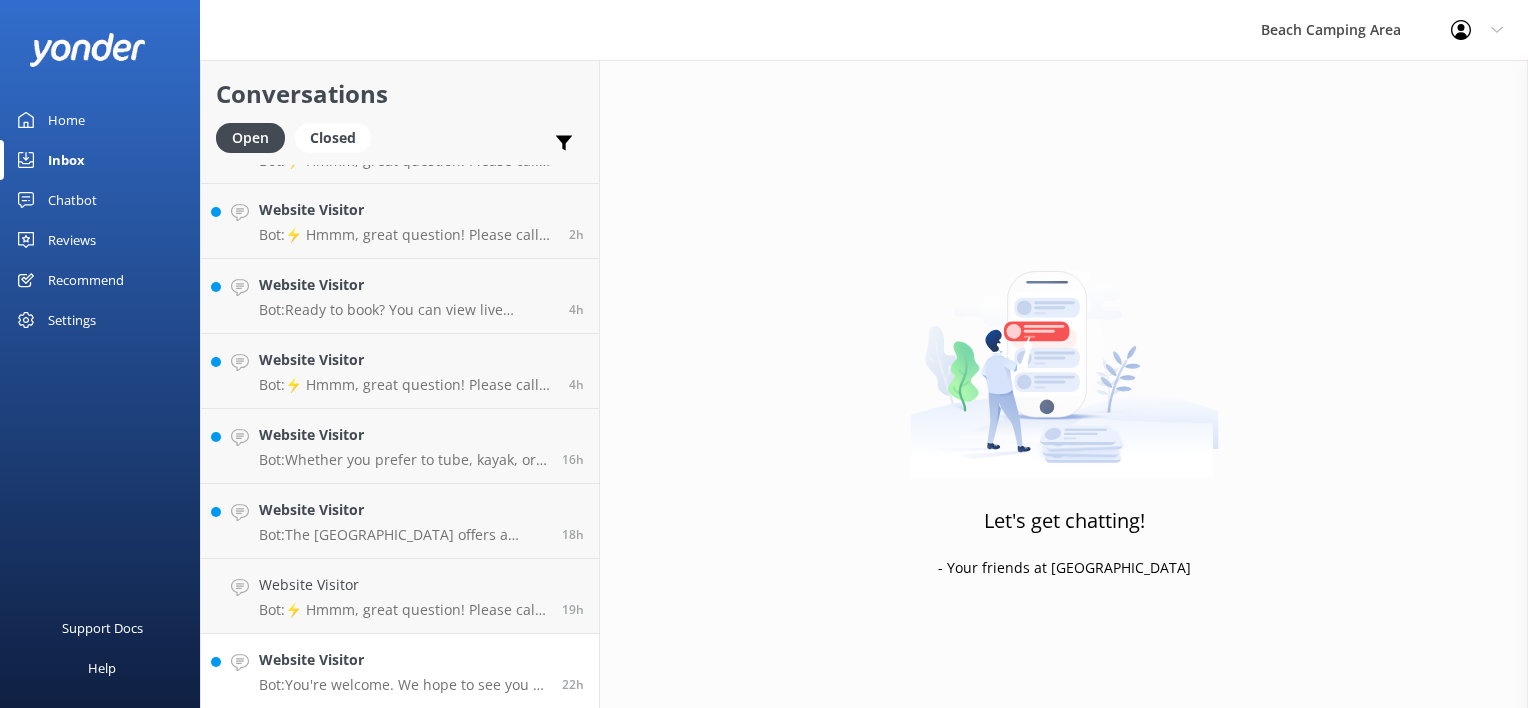 click on "Bot:  You're welcome. We hope to see you at [GEOGRAPHIC_DATA] Area soon!" at bounding box center (403, 685) 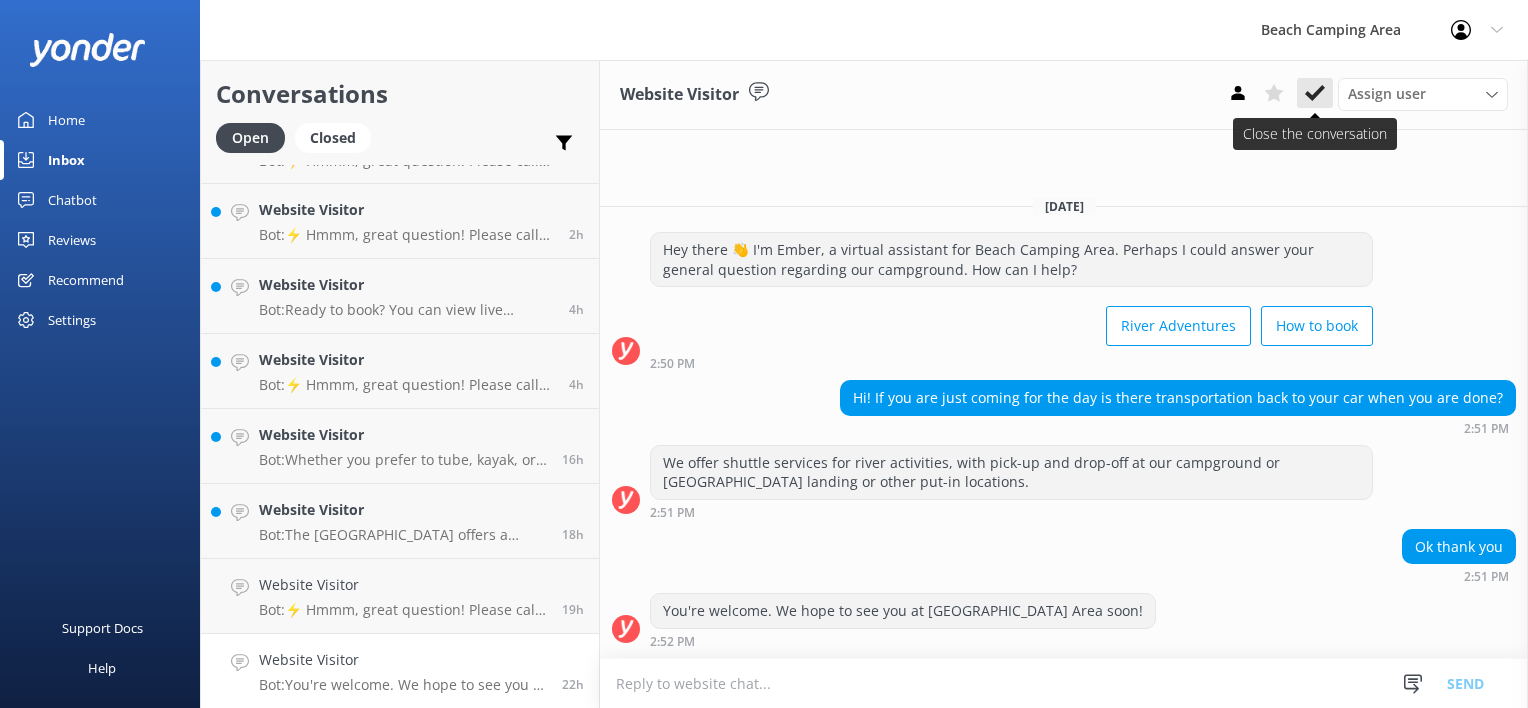 click 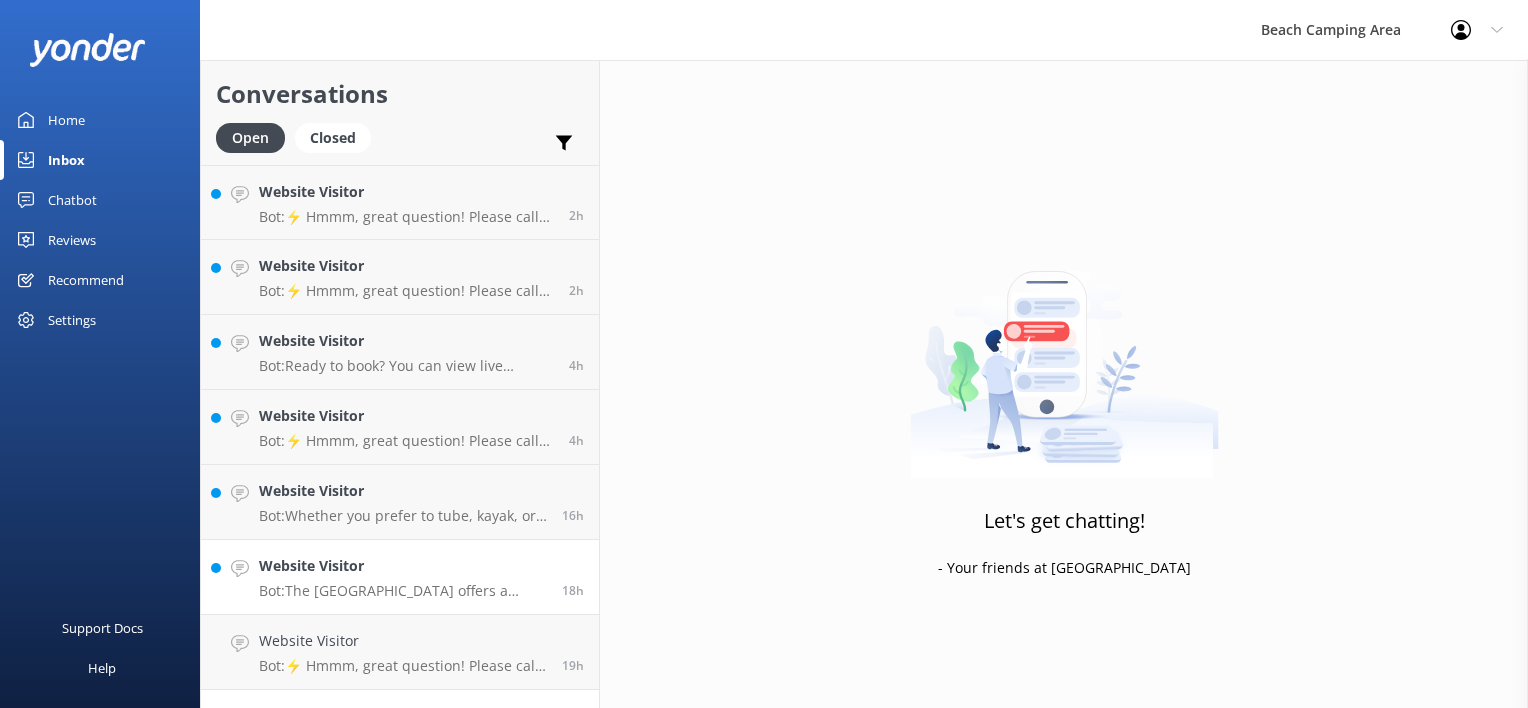 scroll, scrollTop: 0, scrollLeft: 0, axis: both 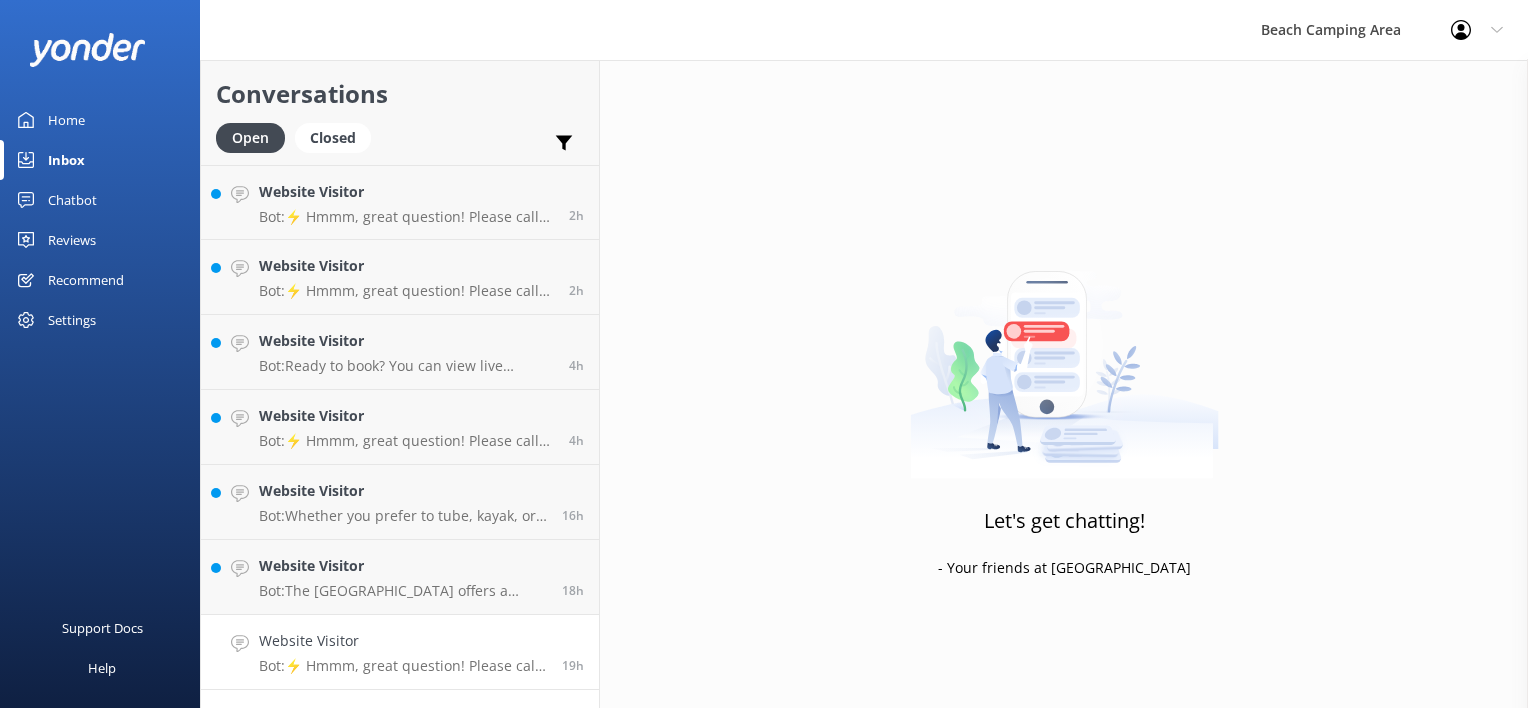 click on "Website Visitor" at bounding box center (403, 641) 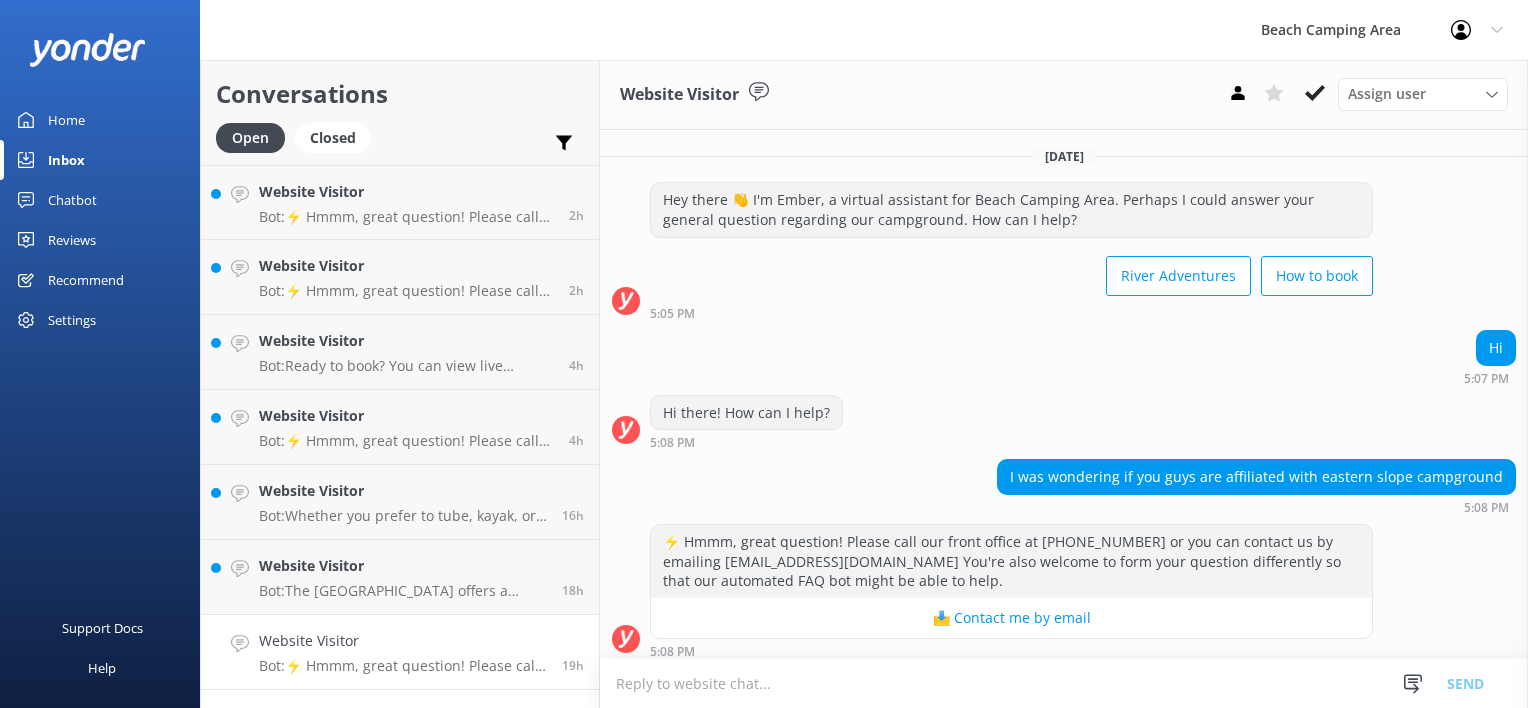 scroll, scrollTop: 7, scrollLeft: 0, axis: vertical 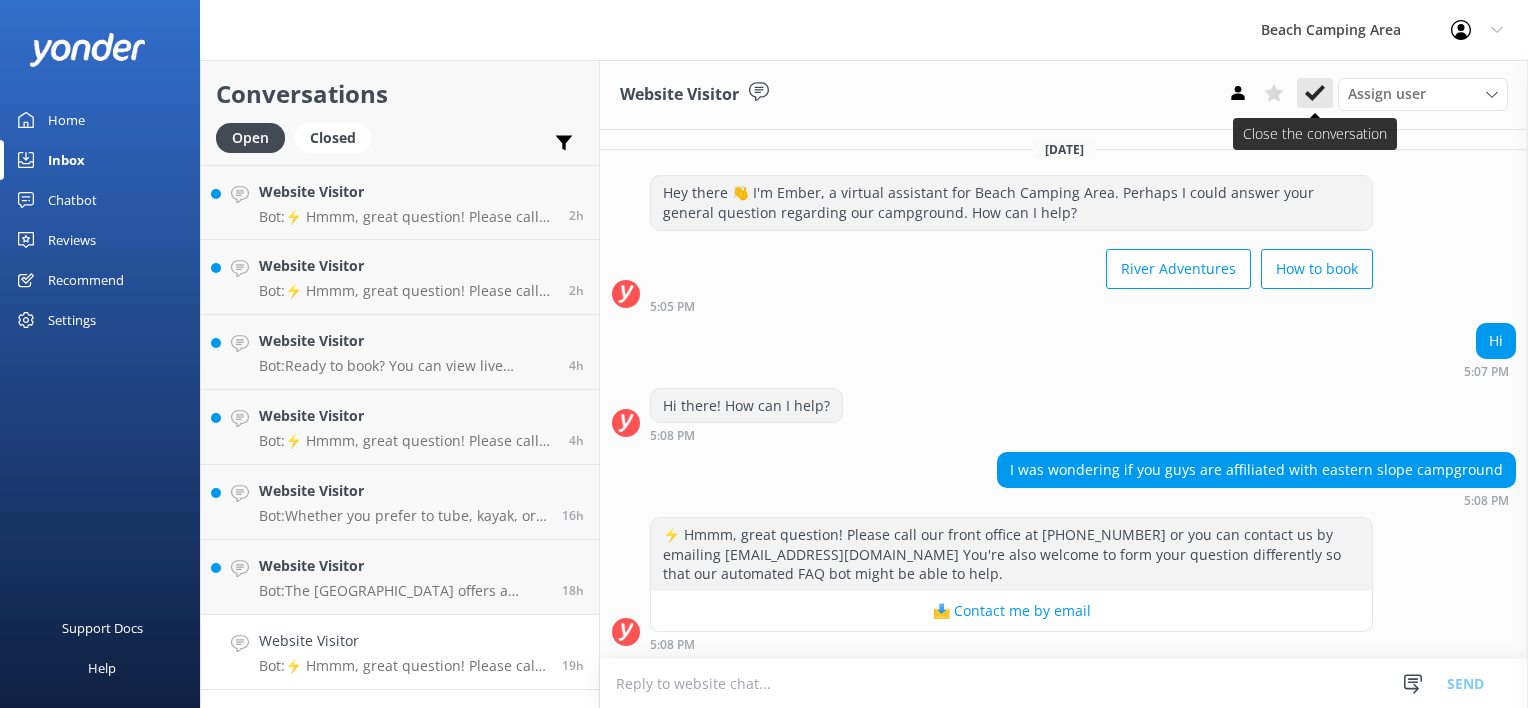 click 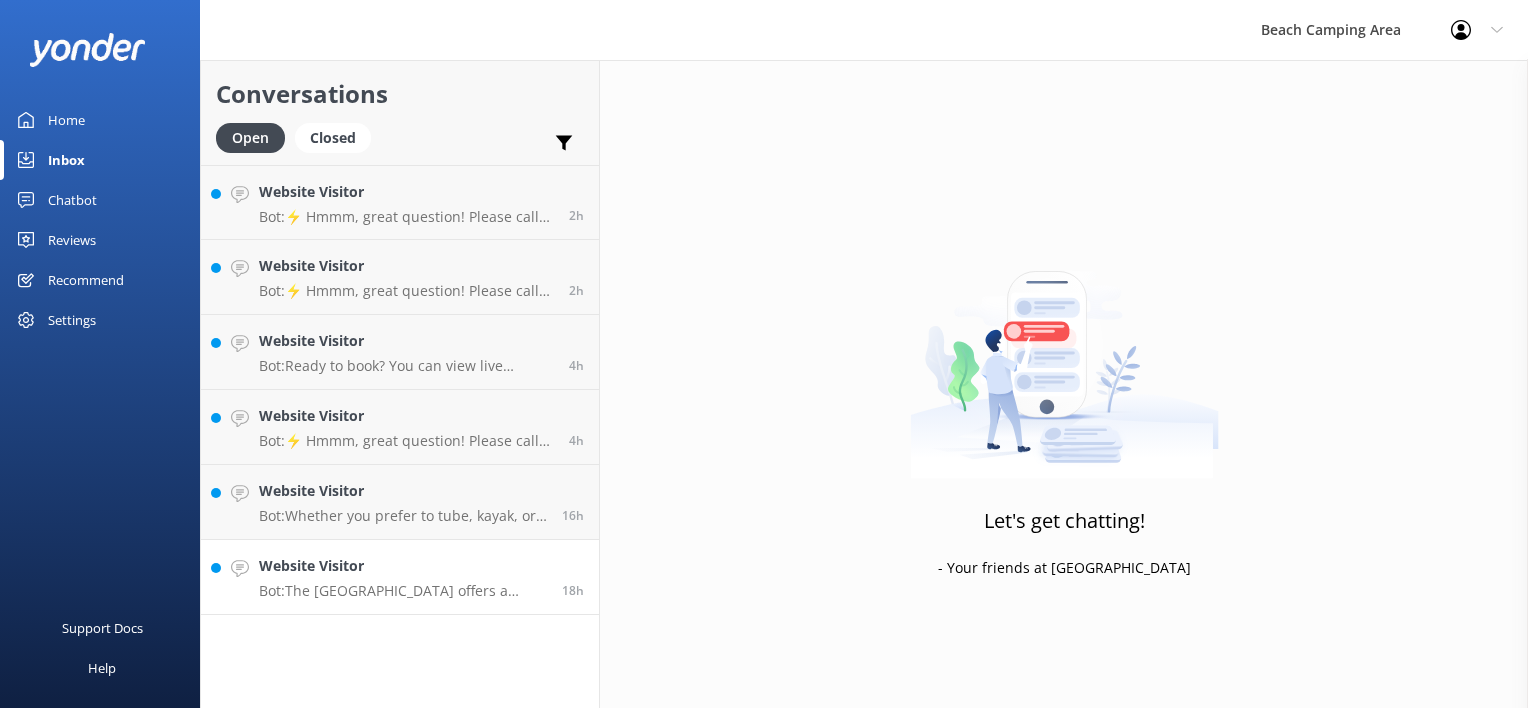 click on "Bot:  The Beach Camping Area offers a beach day pass for visitors who are not camping but would like to enjoy the beauty of the [GEOGRAPHIC_DATA]. Day passes are available from 9am-6pm and can be reserved directly from our website. They are offered [DATE] through [DATE], with a limited Premium Day Pass potentially available on Saturdays. For [DATE] passes, please call [PHONE_NUMBER] for details." at bounding box center [403, 591] 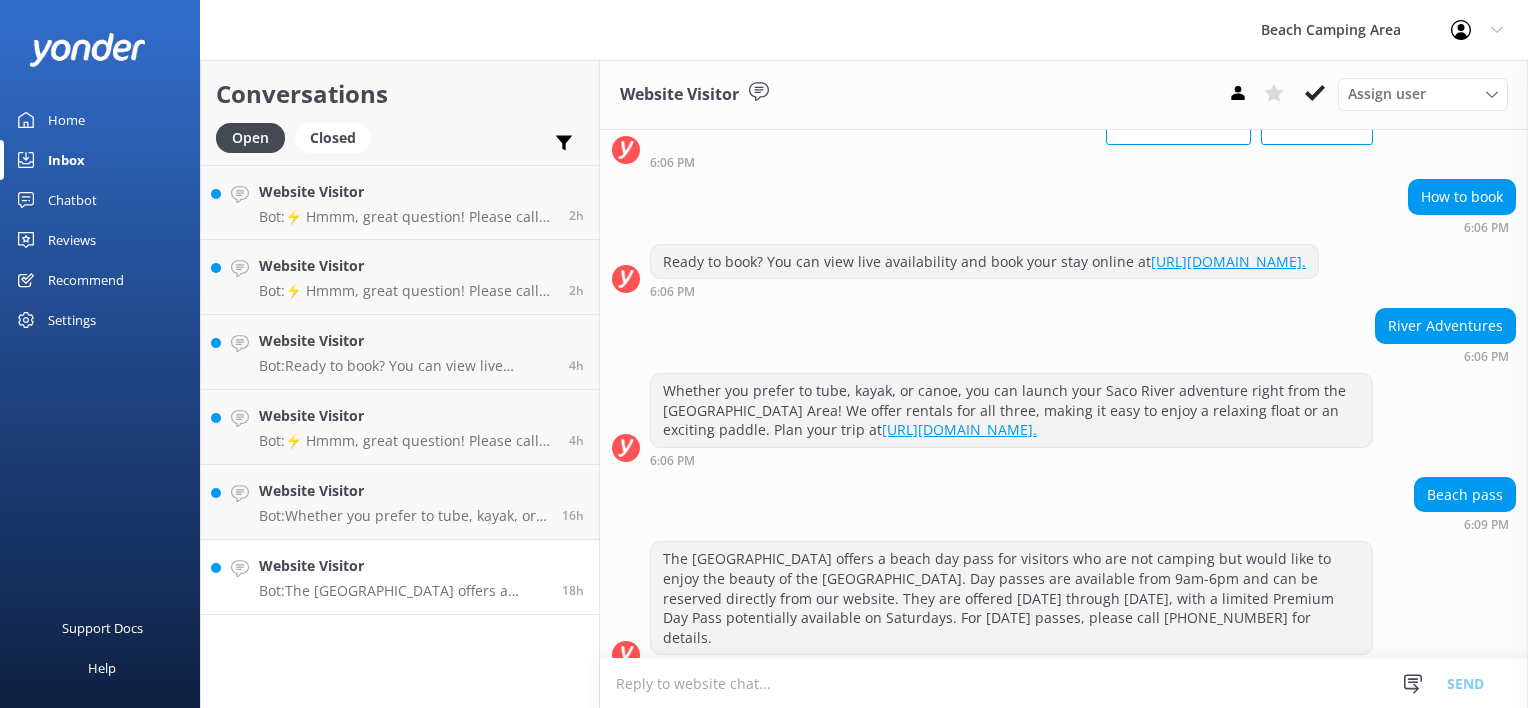 scroll, scrollTop: 173, scrollLeft: 0, axis: vertical 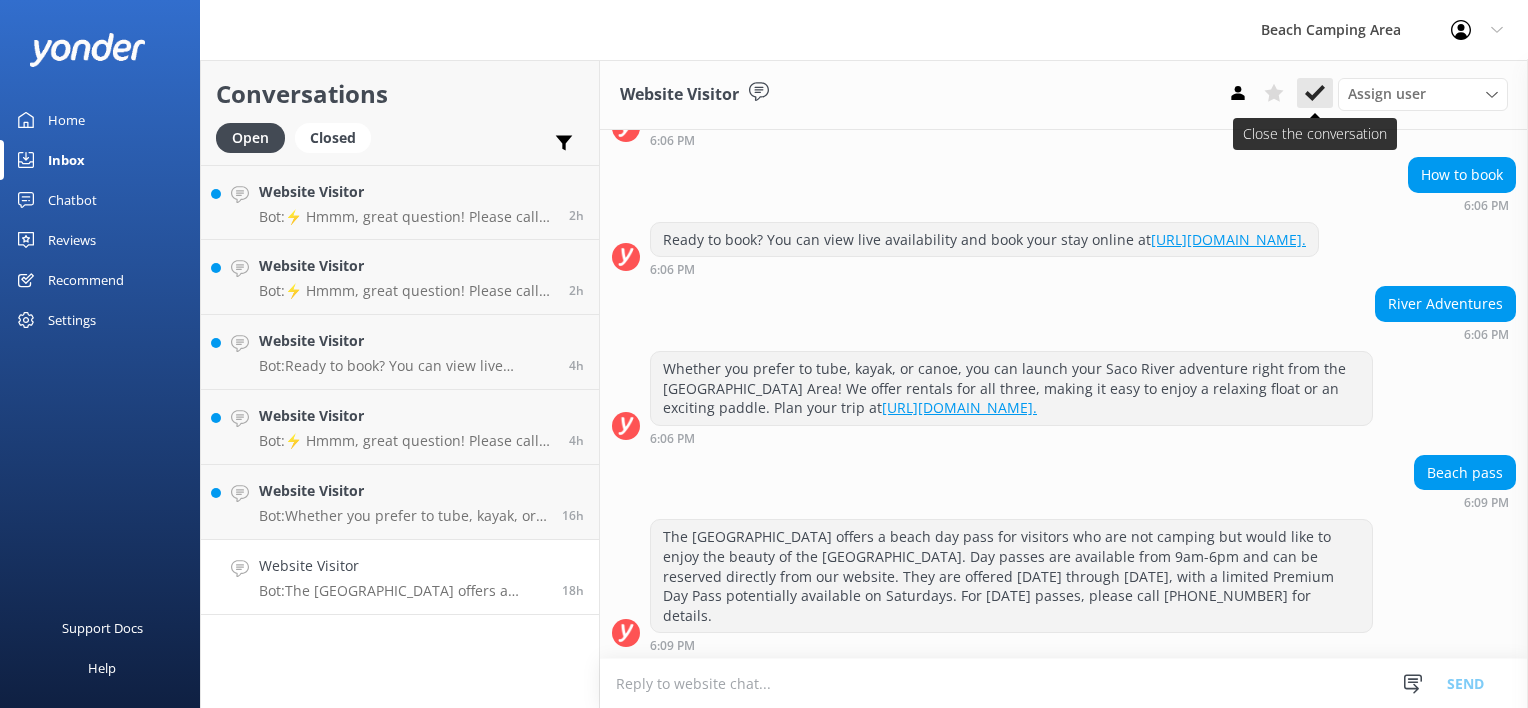 click at bounding box center [1315, 93] 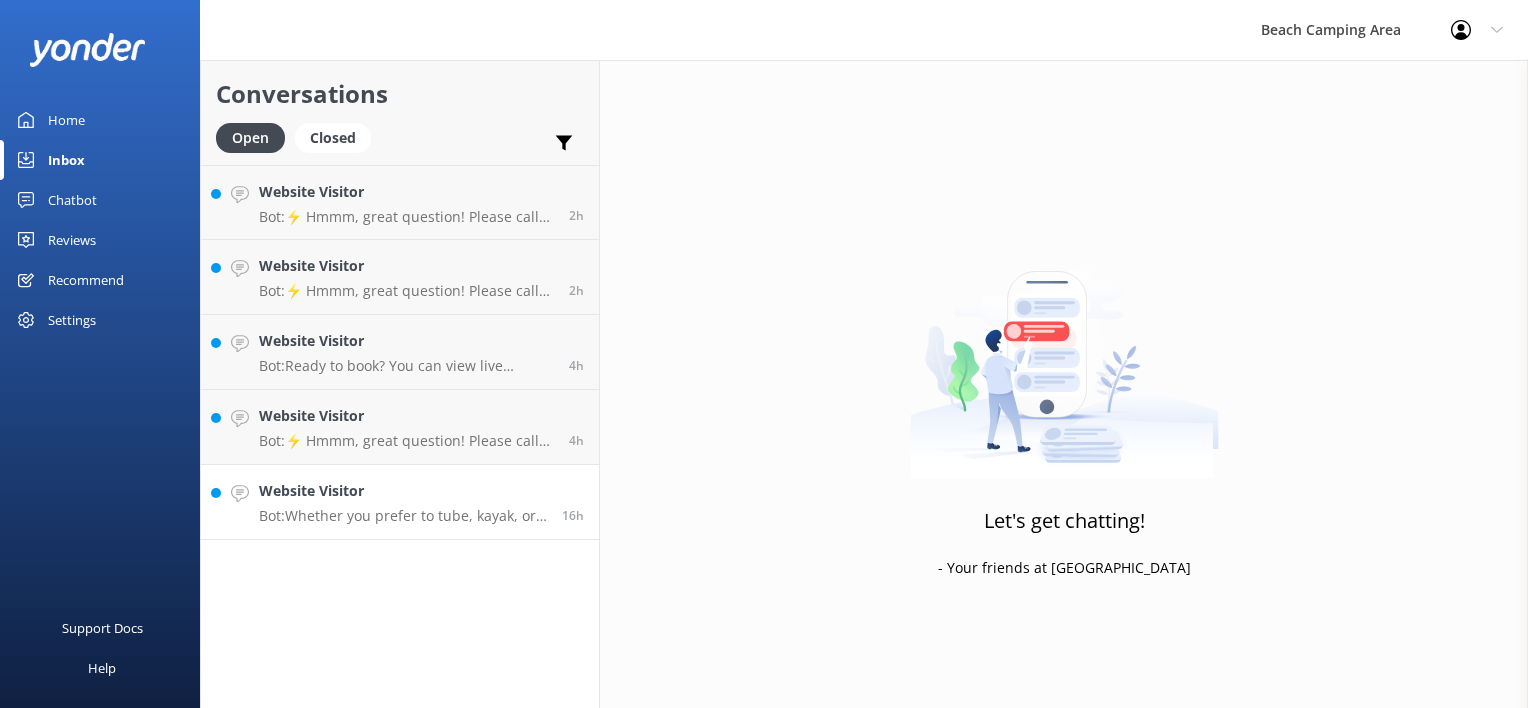 click on "Website Visitor" at bounding box center [403, 491] 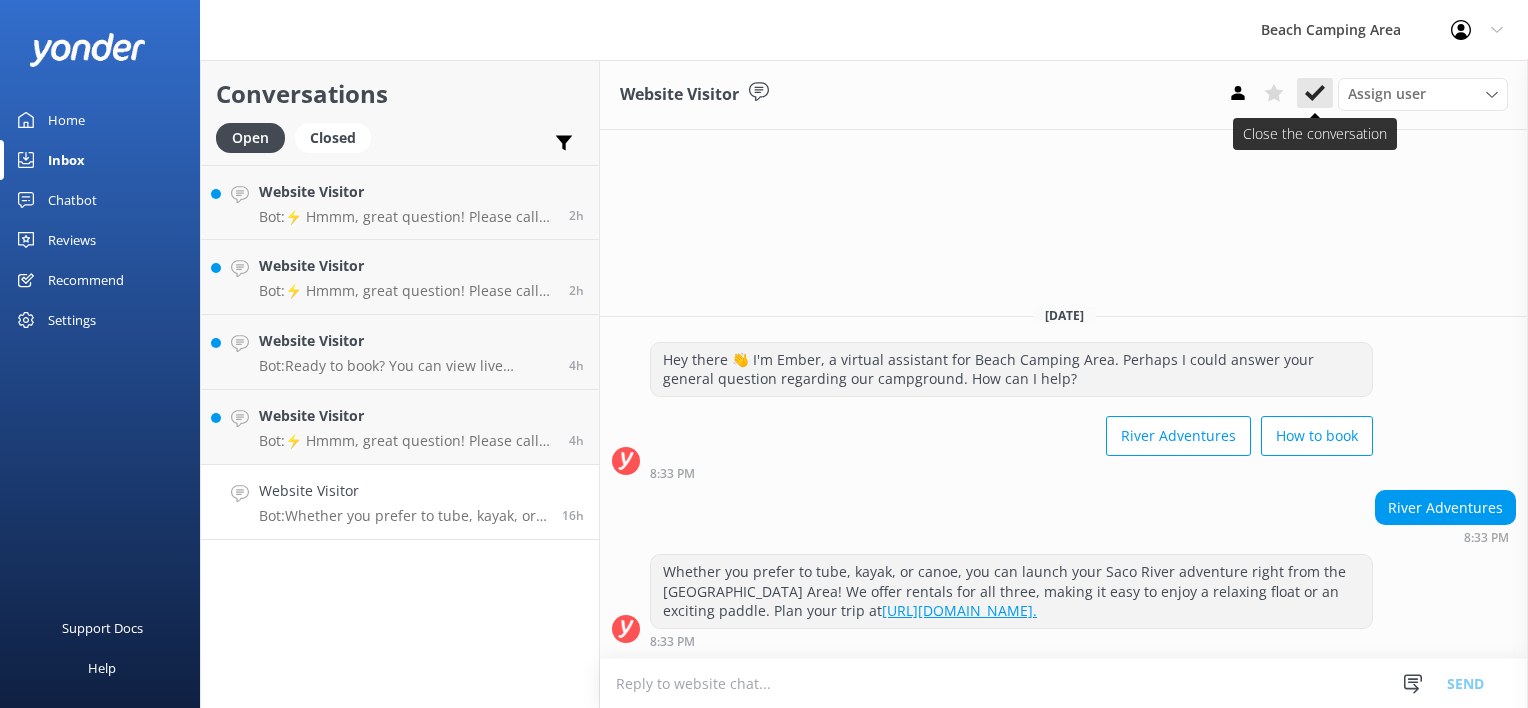 click 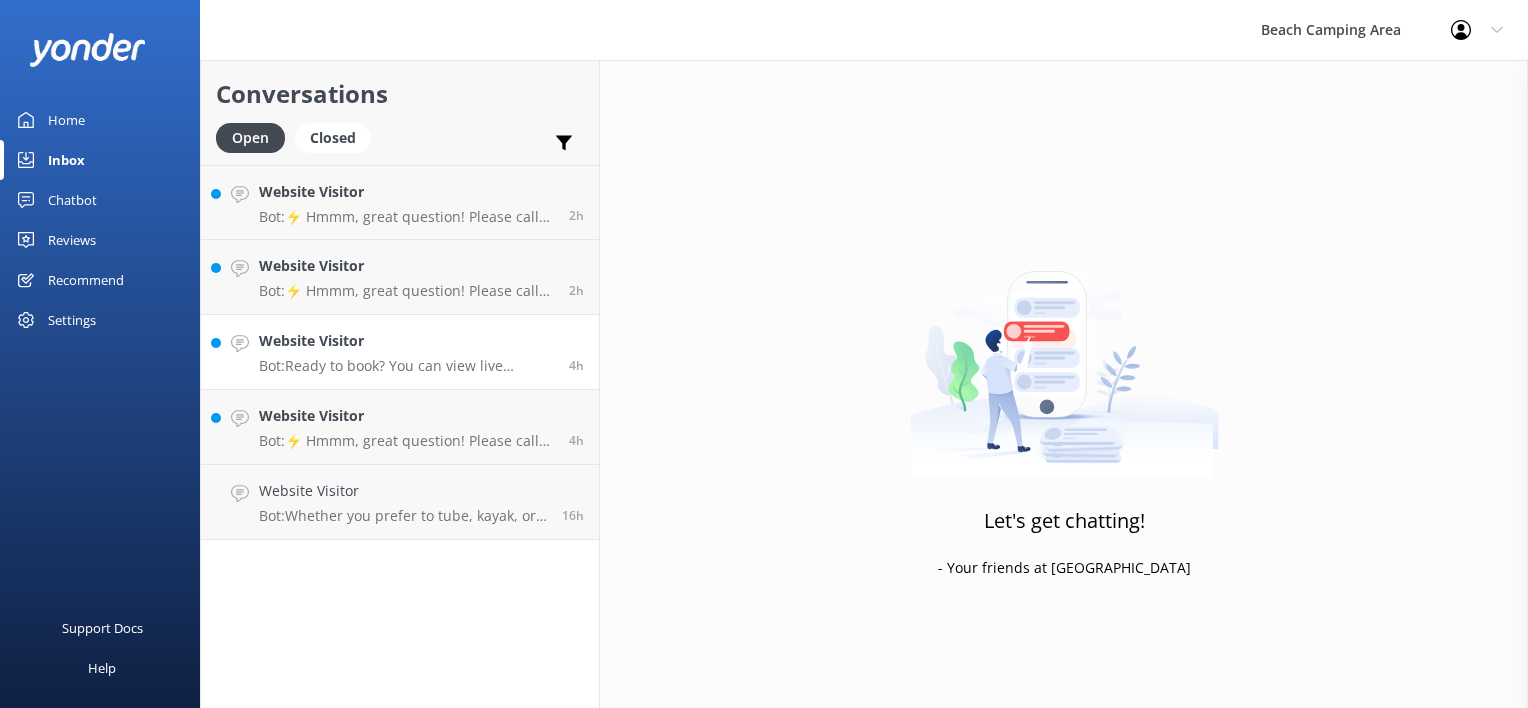click on "Bot:  Ready to book? You can view live availability and book your stay online at [URL][DOMAIN_NAME]." at bounding box center [406, 366] 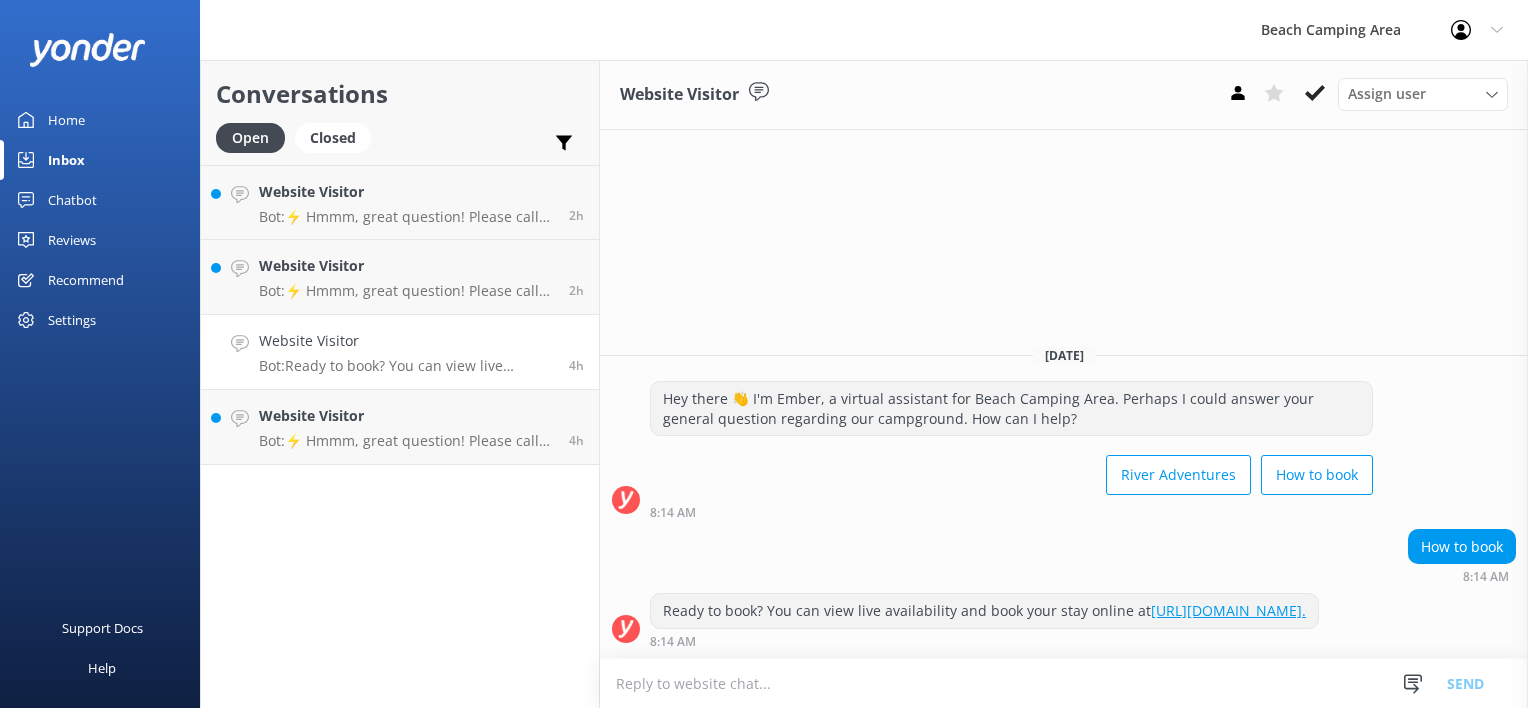 click on "Website Visitor Assign user [PERSON_NAME] [PERSON_NAME] Front Desk" at bounding box center (1064, 95) 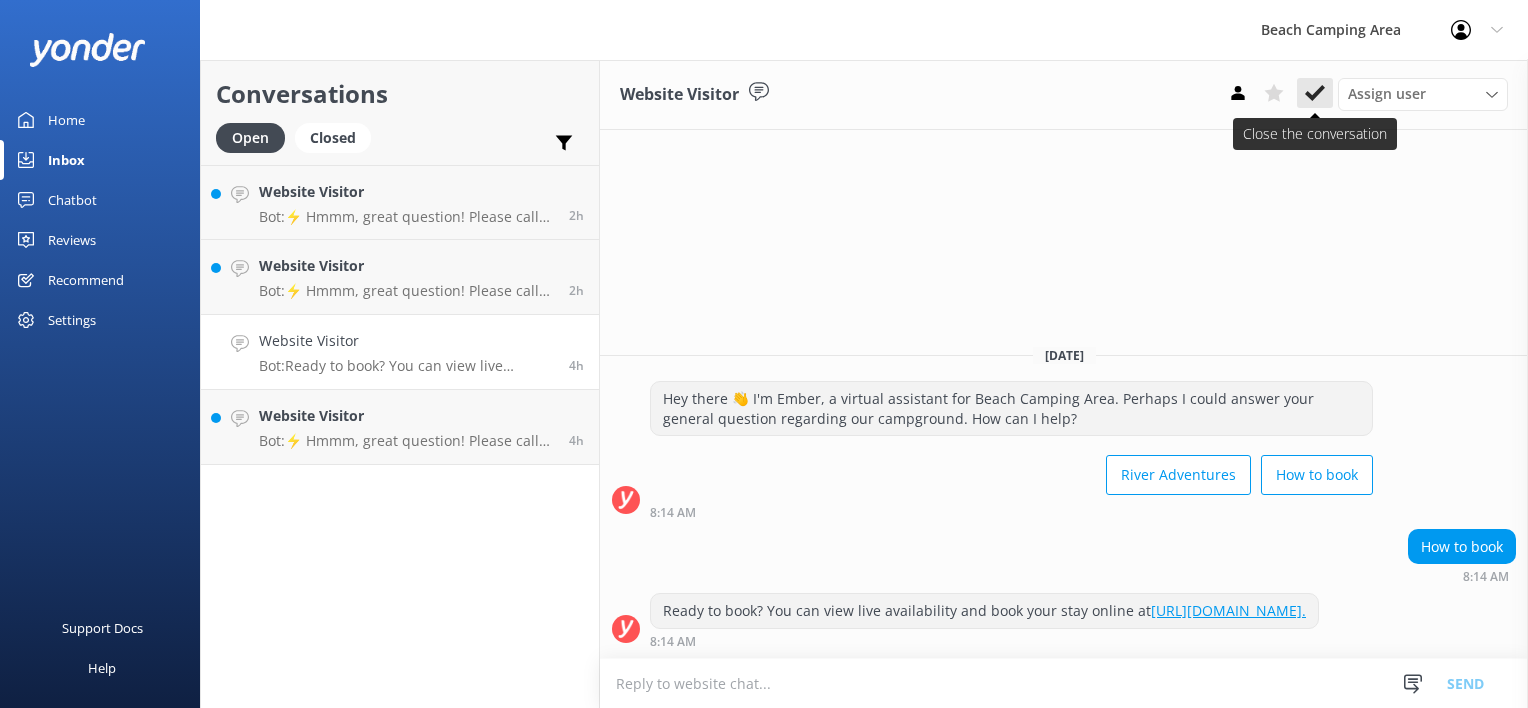 click 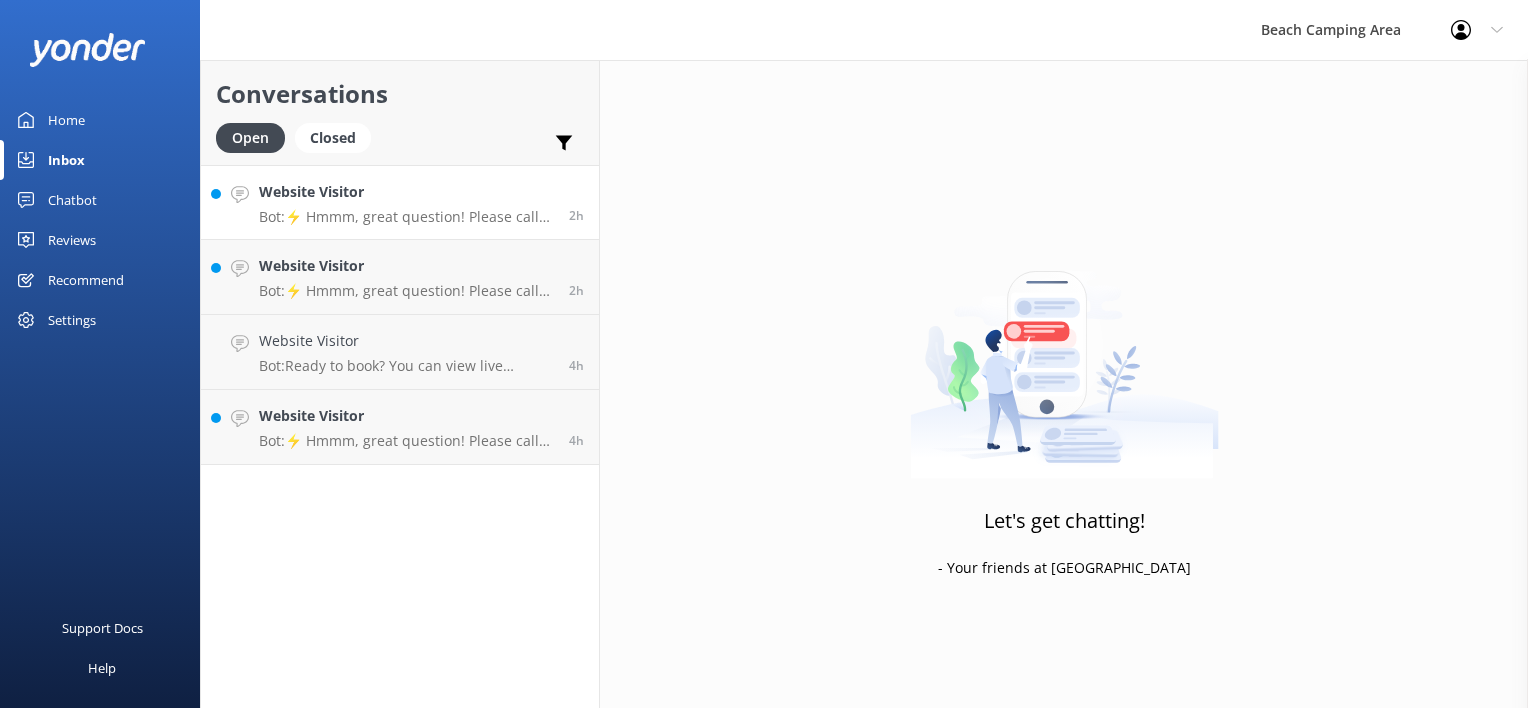 click on "Bot:  ⚡ Hmmm, great question! Please call our front office at [PHONE_NUMBER] or you can contact us by emailing [EMAIL_ADDRESS][DOMAIN_NAME] You're also welcome to form your question differently so that our automated FAQ bot might be able to help." at bounding box center [406, 217] 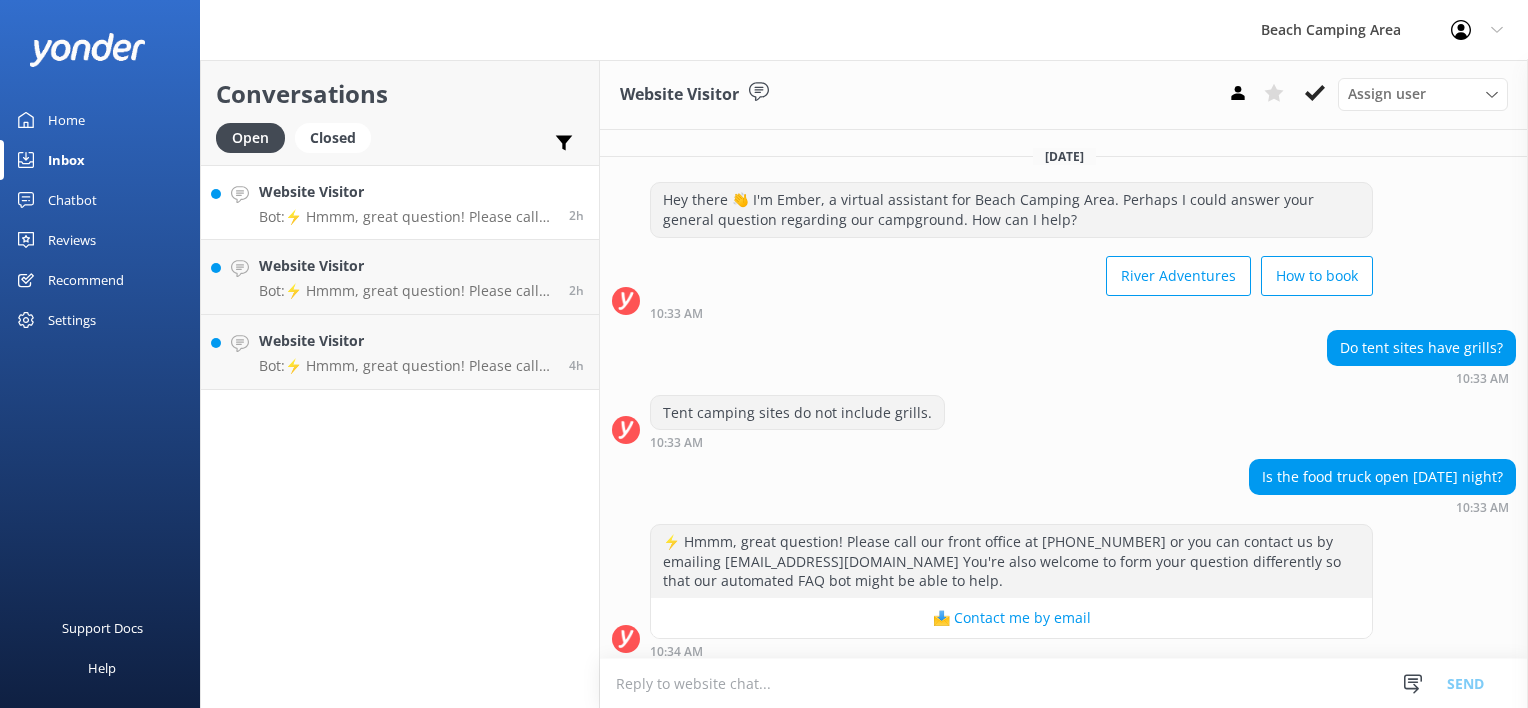 scroll, scrollTop: 7, scrollLeft: 0, axis: vertical 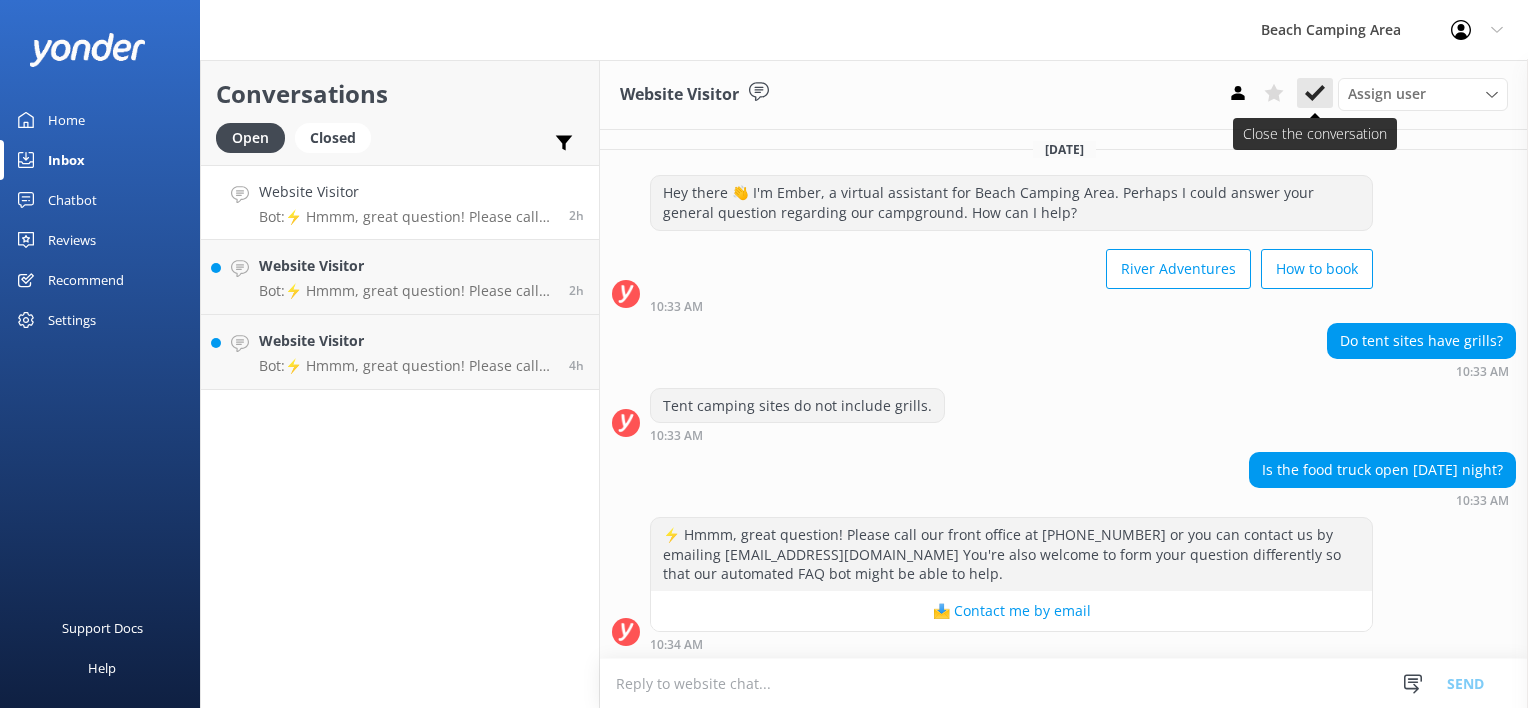 click at bounding box center [1315, 93] 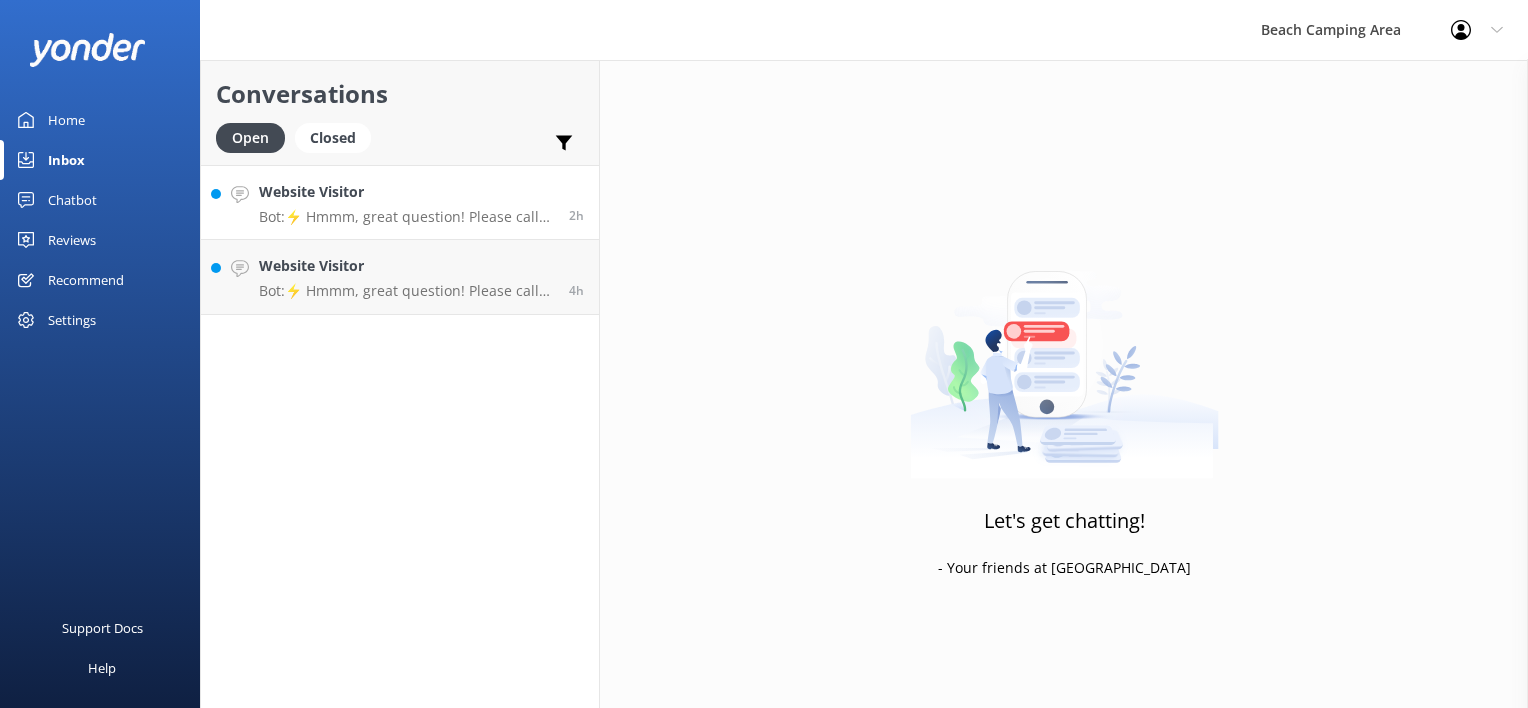 click on "Website Visitor" at bounding box center (406, 192) 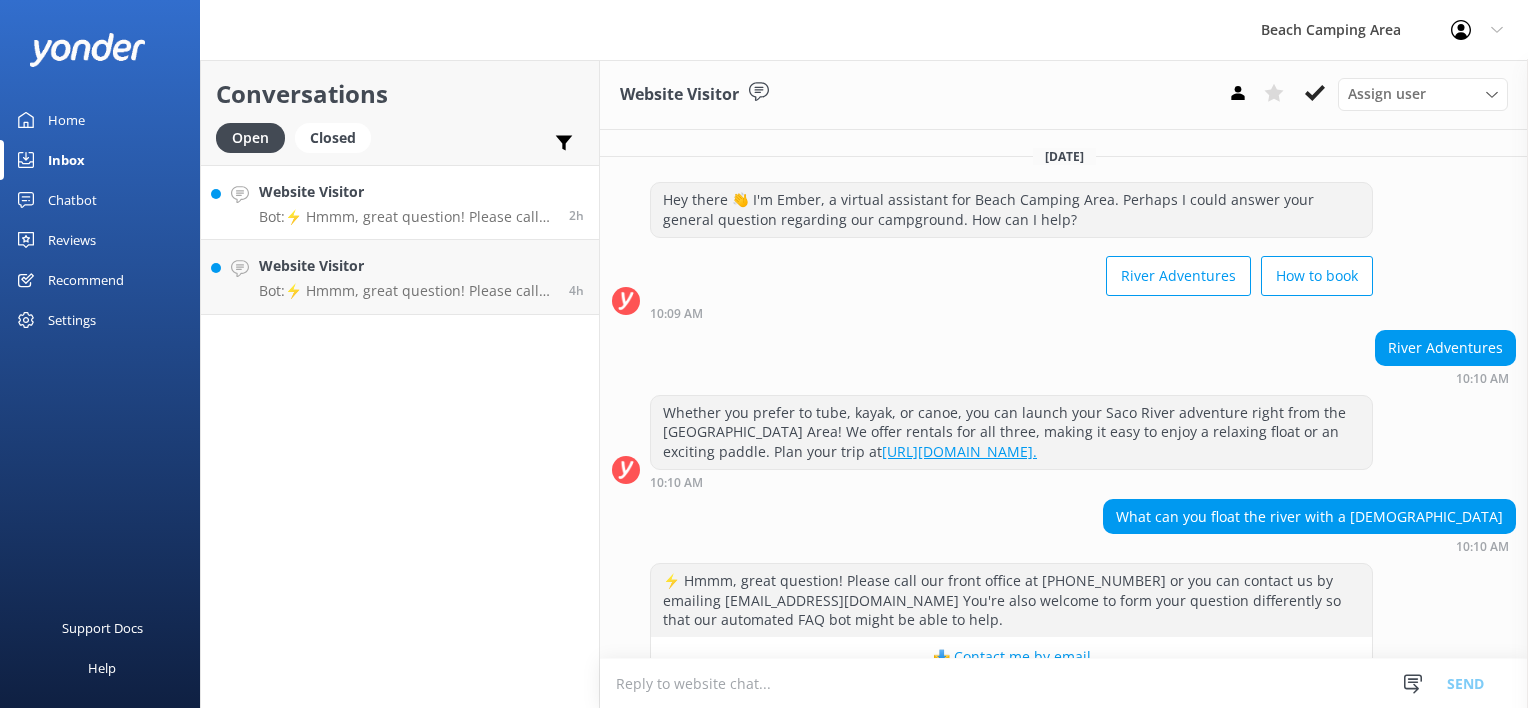scroll, scrollTop: 46, scrollLeft: 0, axis: vertical 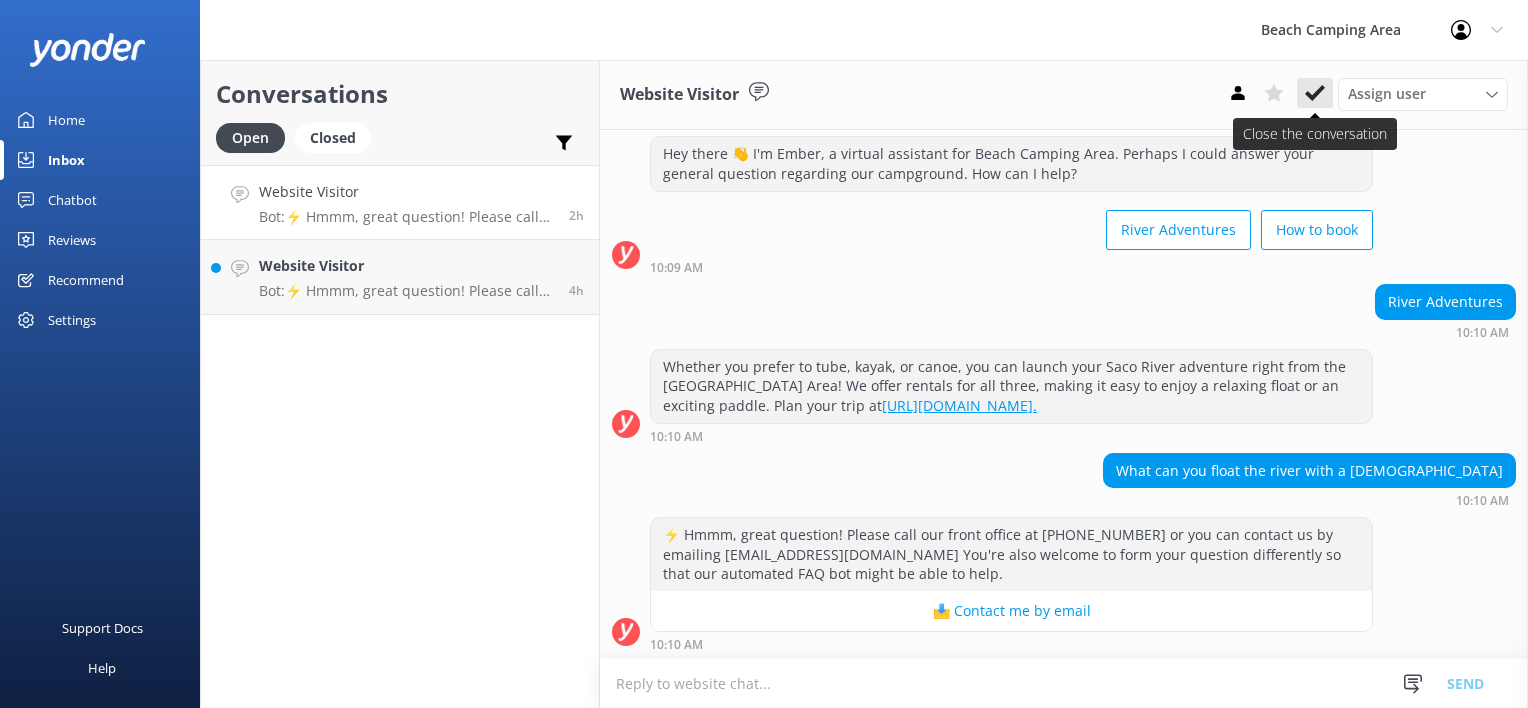 click 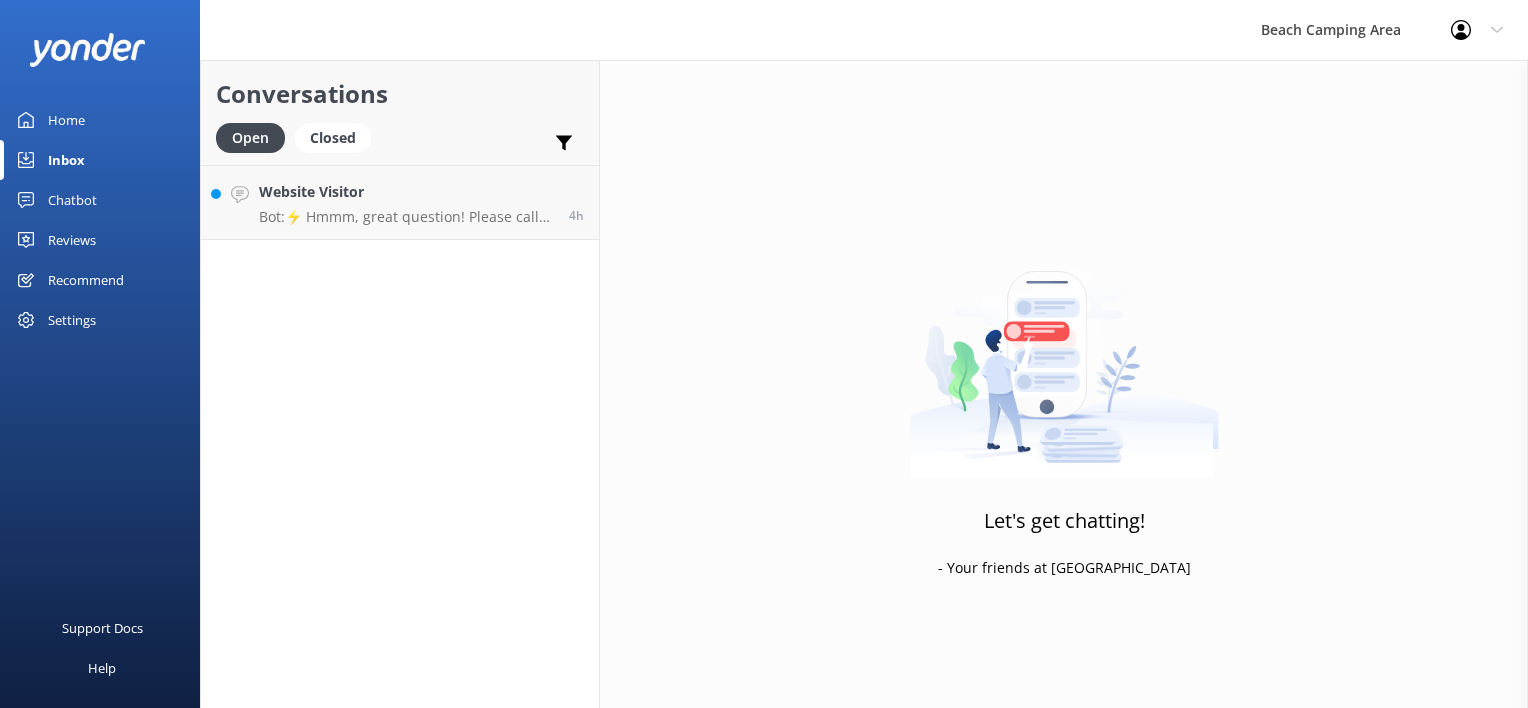 click on "Conversations Open Closed Important Assigned to me Unassigned Website Visitor Bot:  ⚡ Hmmm, great question! Please call our front office at [PHONE_NUMBER] or you can contact us by emailing [EMAIL_ADDRESS][DOMAIN_NAME] You're also welcome to form your question differently so that our automated FAQ bot might be able to help.  4h" at bounding box center [400, 384] 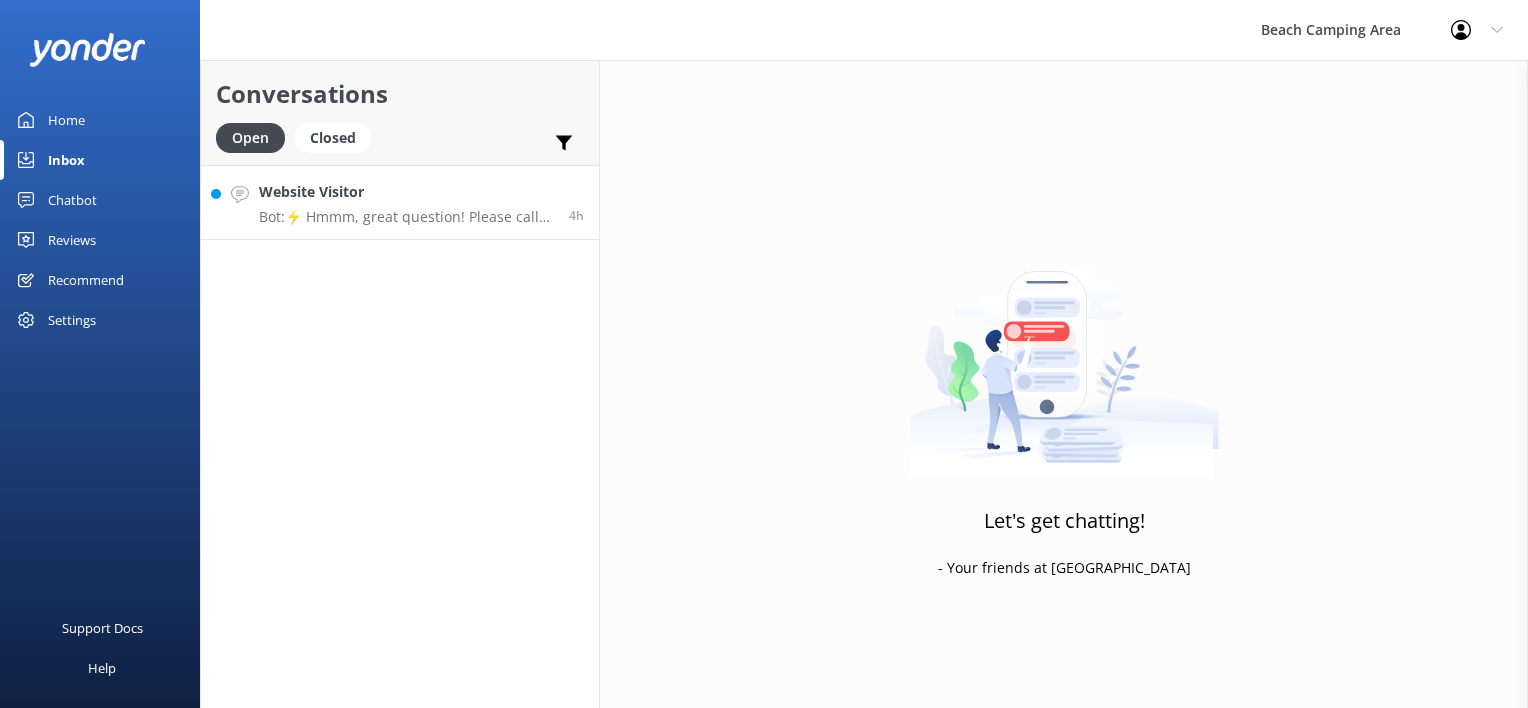 click on "Website Visitor Bot:  ⚡ Hmmm, great question! Please call our front office at [PHONE_NUMBER] or you can contact us by emailing [EMAIL_ADDRESS][DOMAIN_NAME] You're also welcome to form your question differently so that our automated FAQ bot might be able to help.  4h" at bounding box center [400, 202] 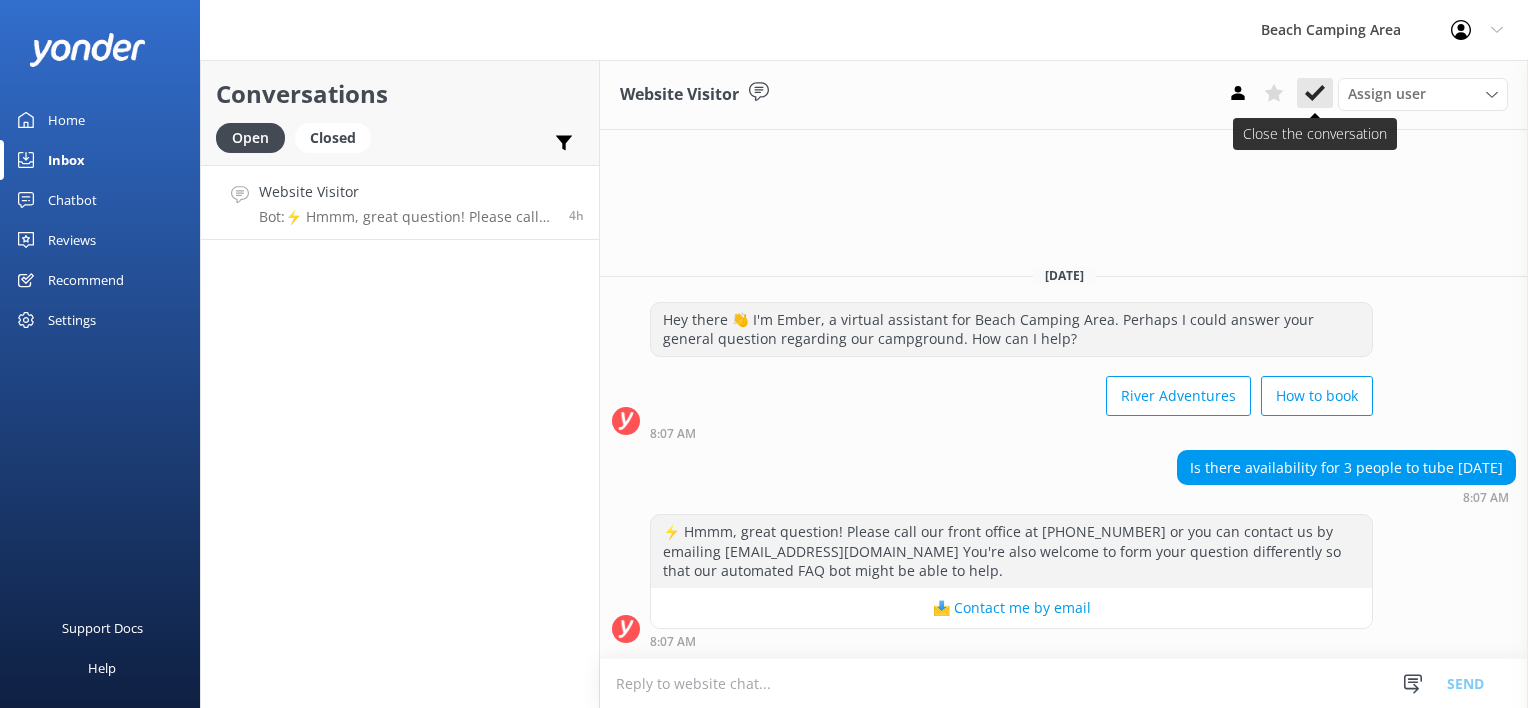 click 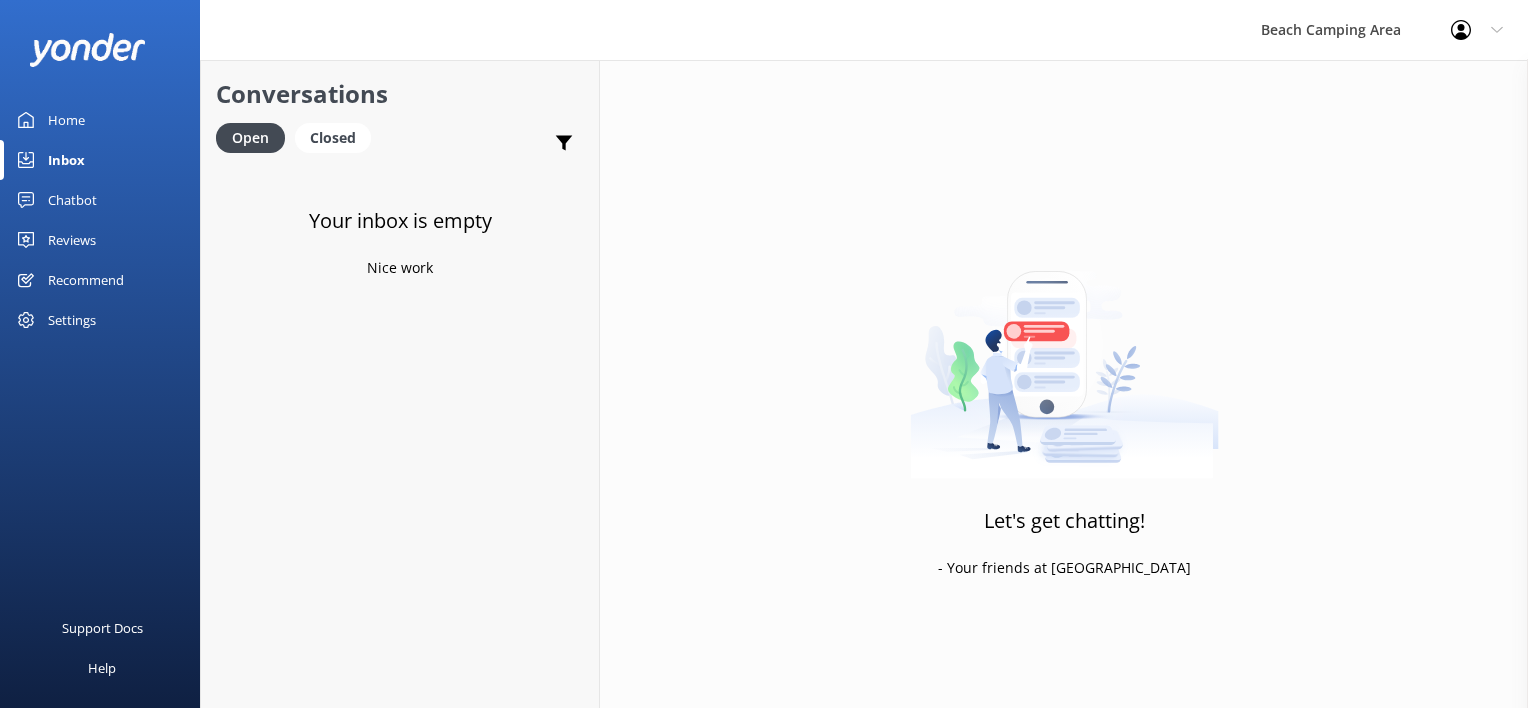click on "Chatbot" at bounding box center (100, 200) 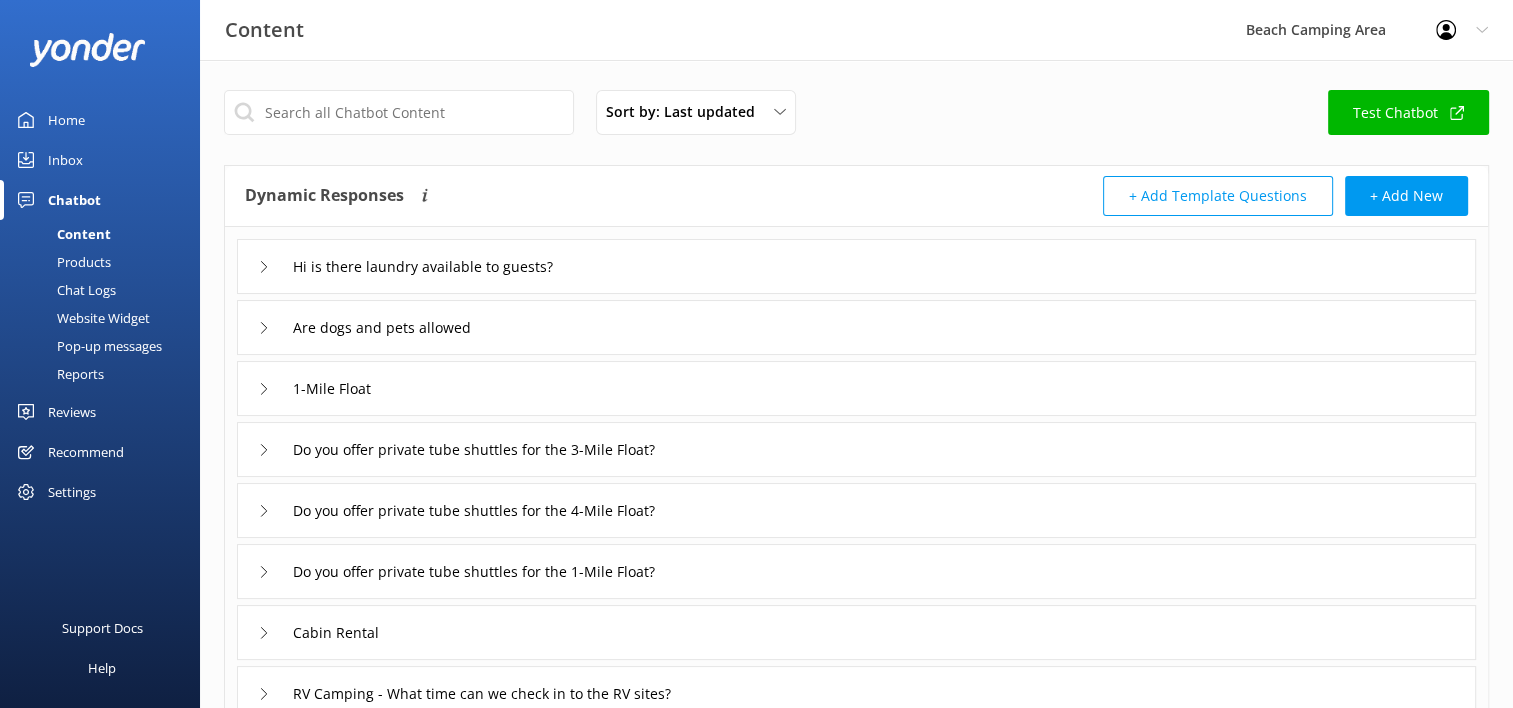 click on "Chat Logs" at bounding box center [64, 290] 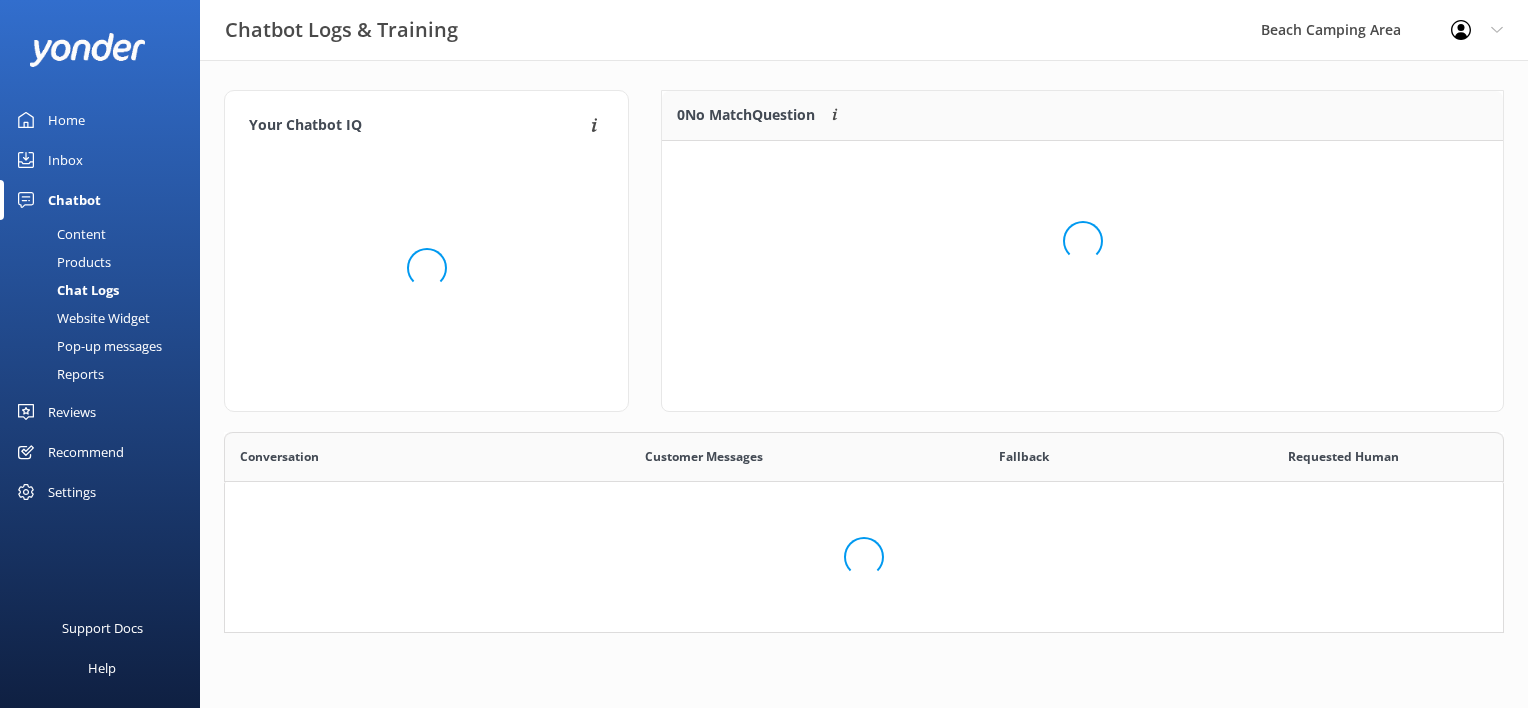 scroll, scrollTop: 16, scrollLeft: 16, axis: both 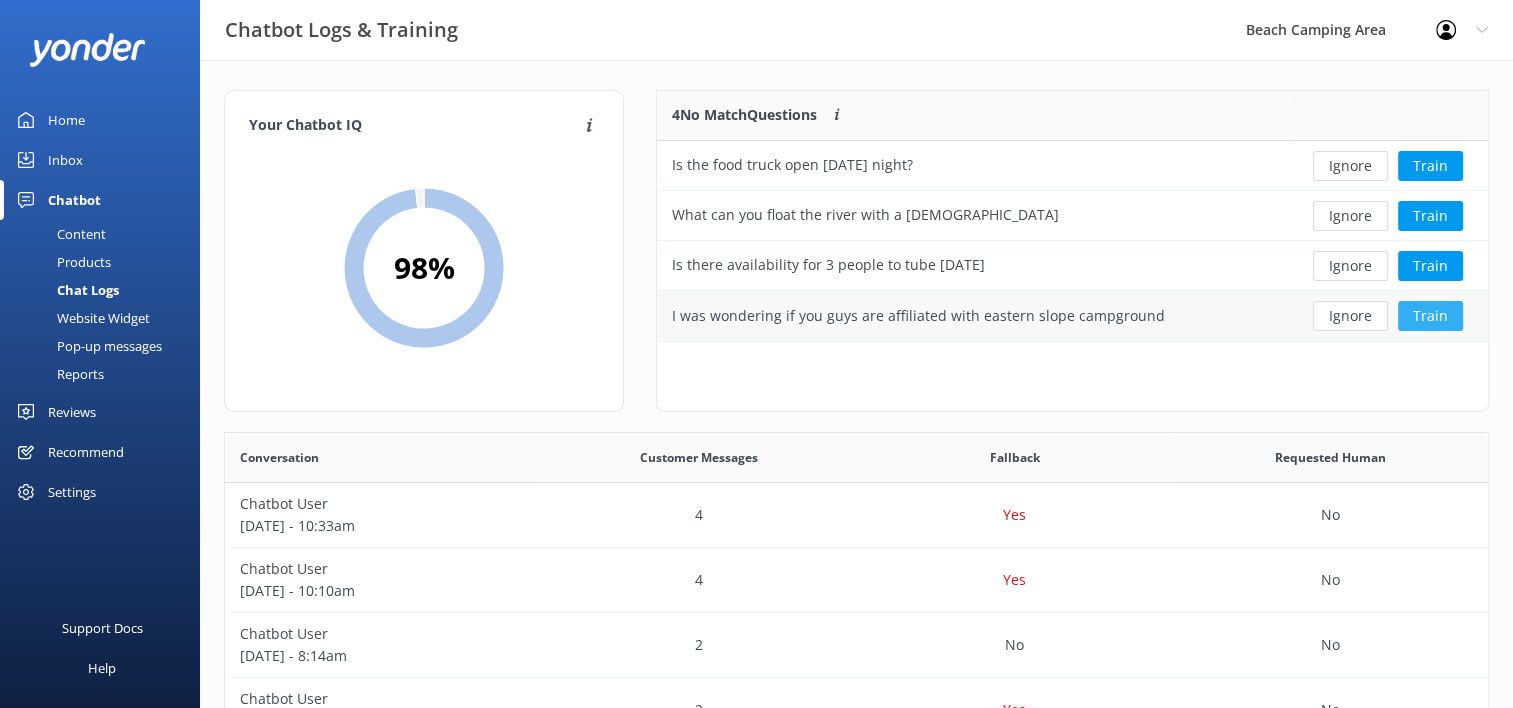 click on "Train" at bounding box center (1430, 316) 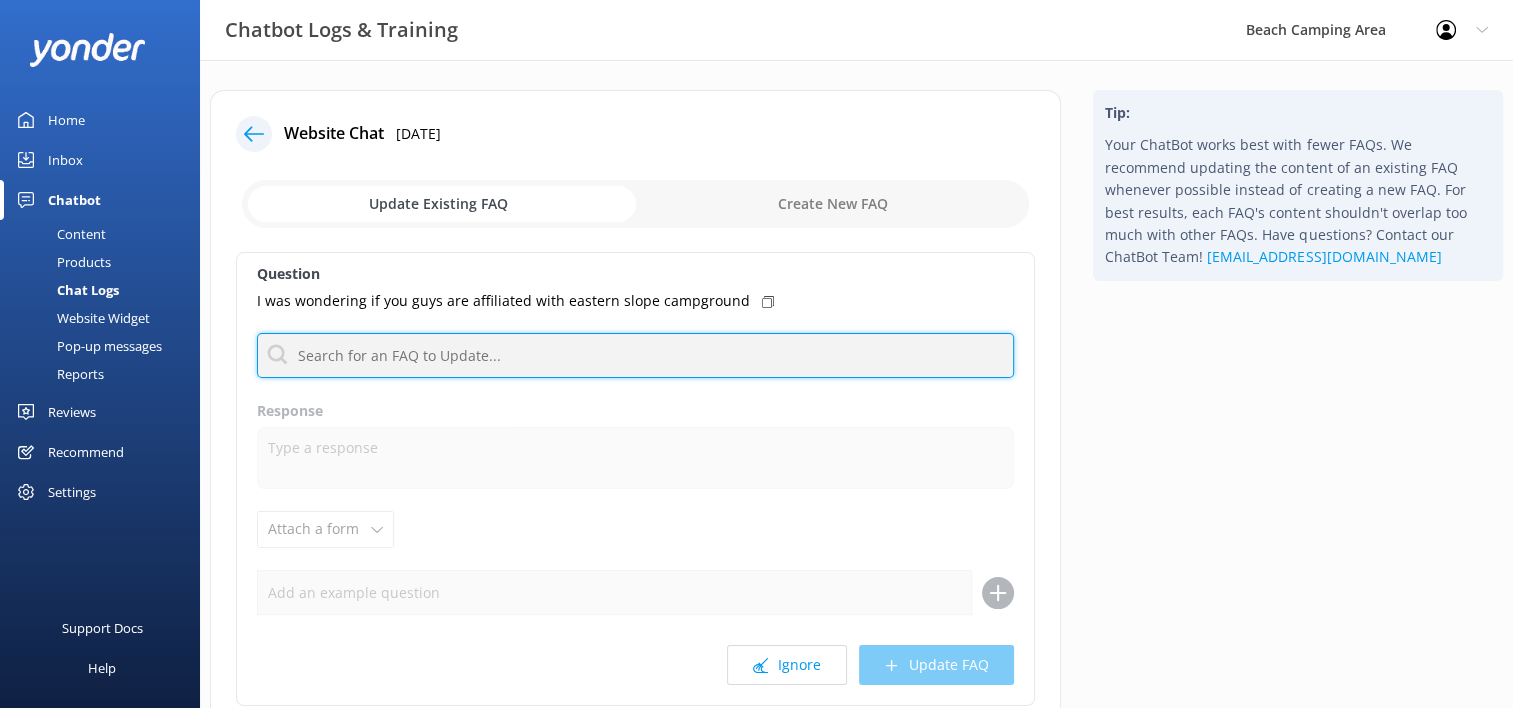 click at bounding box center (635, 355) 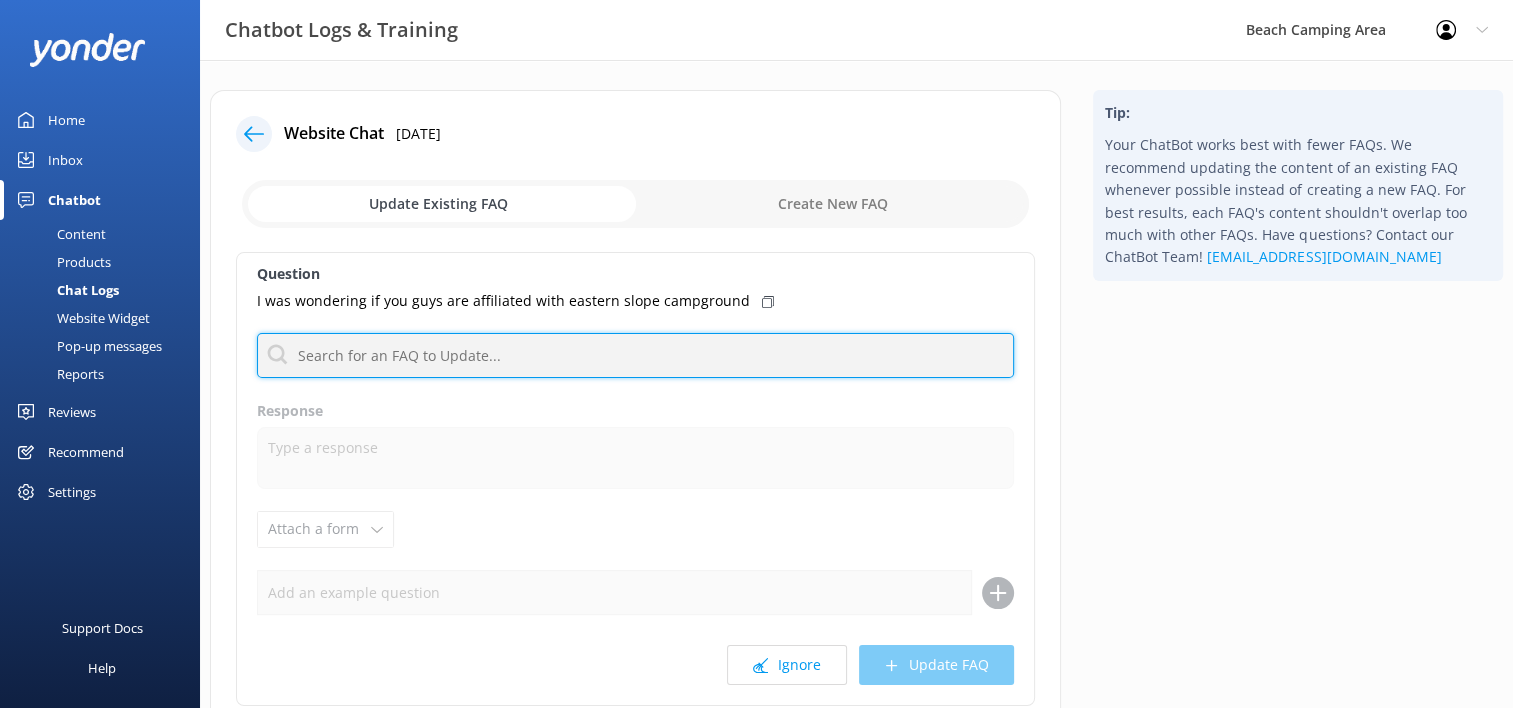 type on "M" 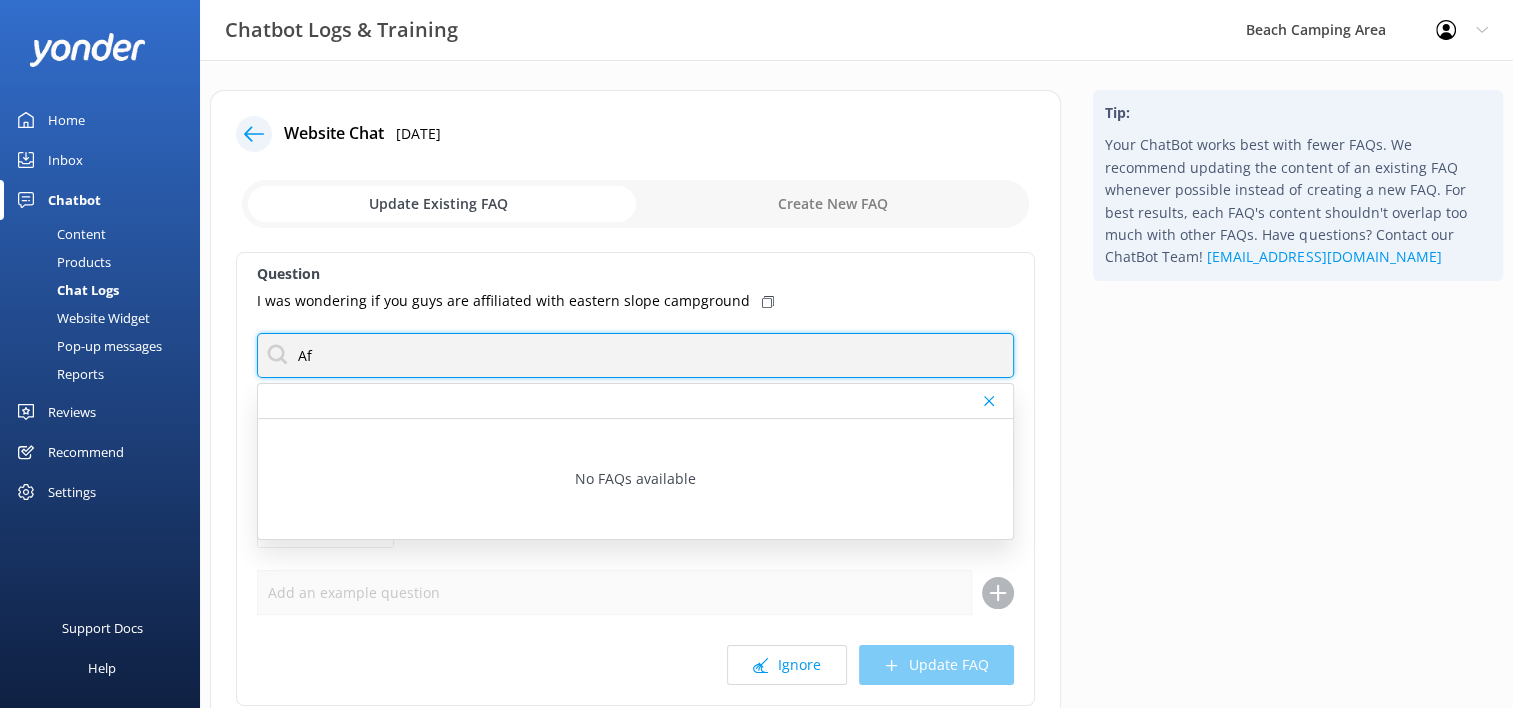 type on "A" 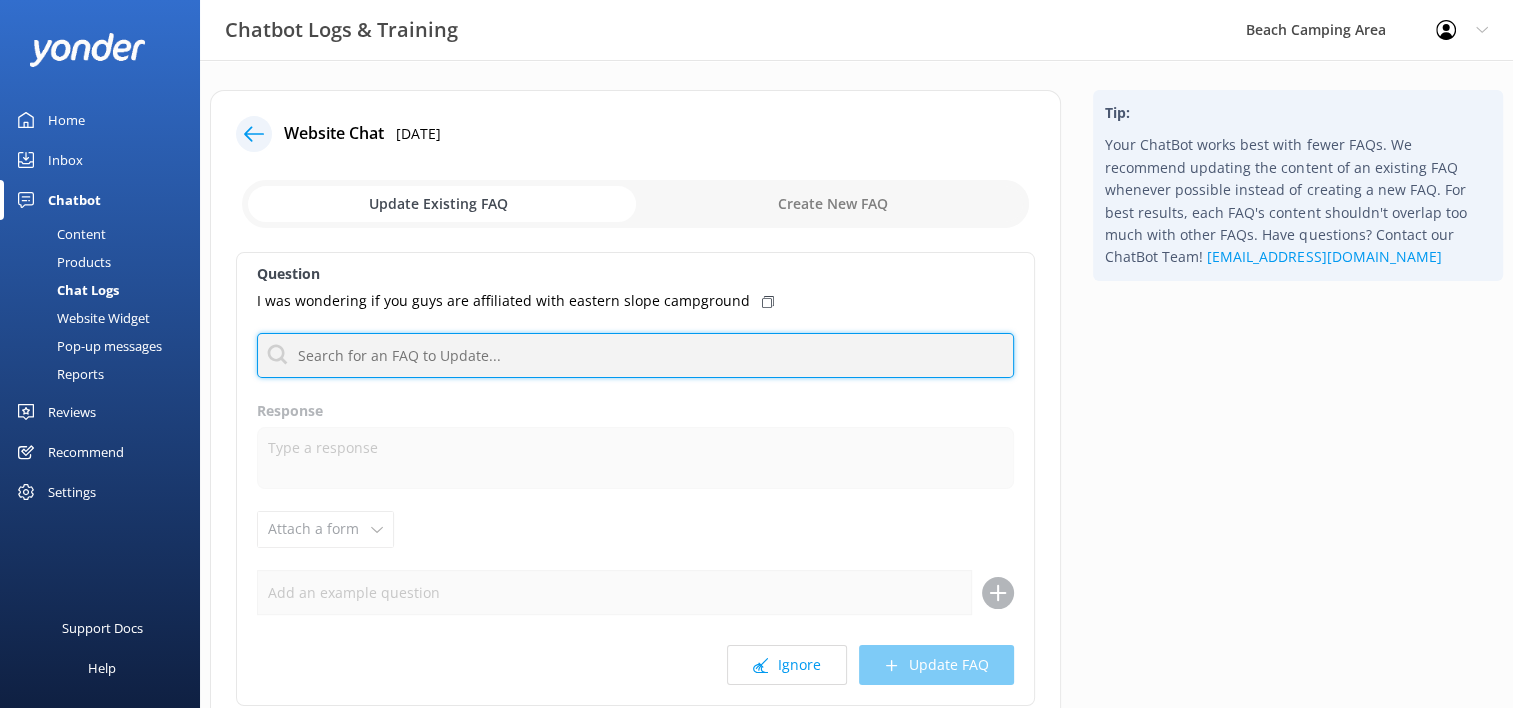 type on "T" 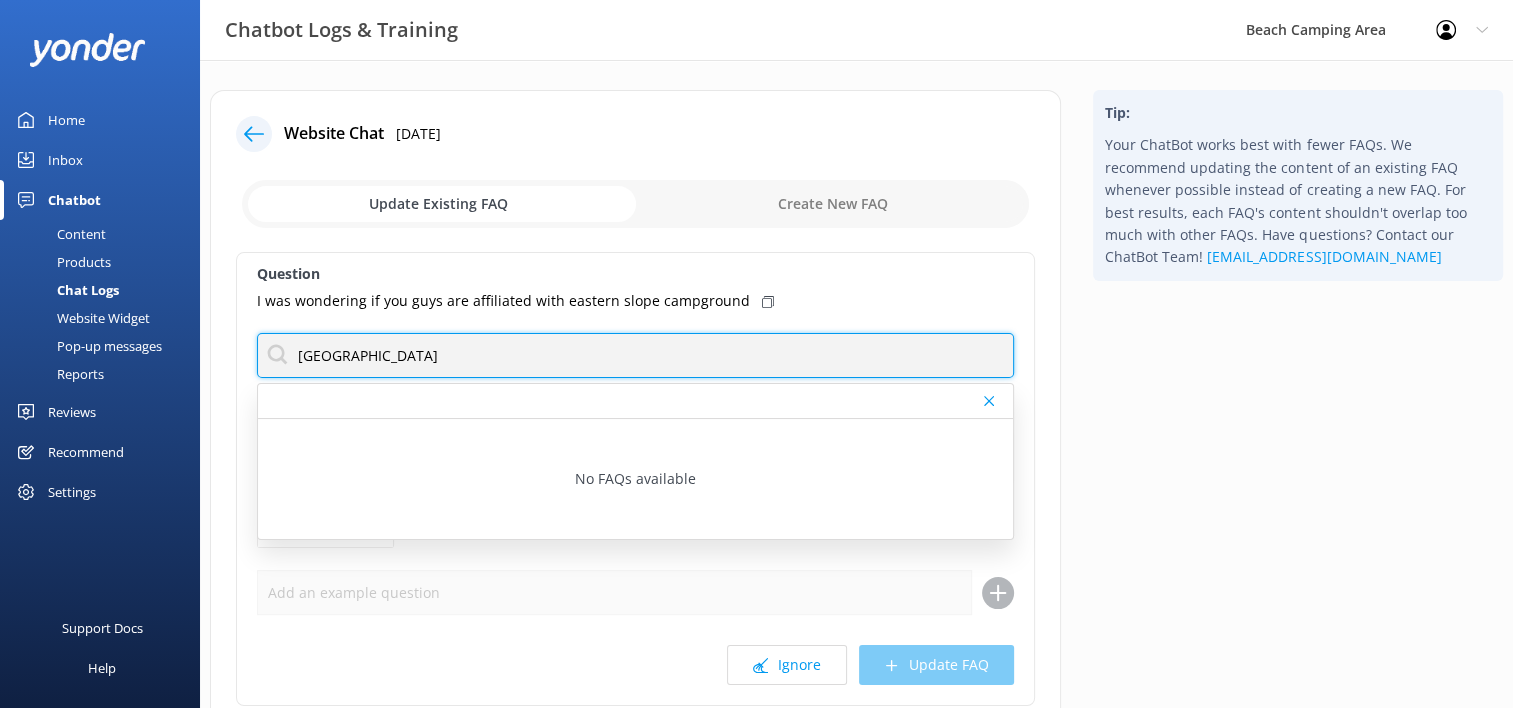 type on "[GEOGRAPHIC_DATA]" 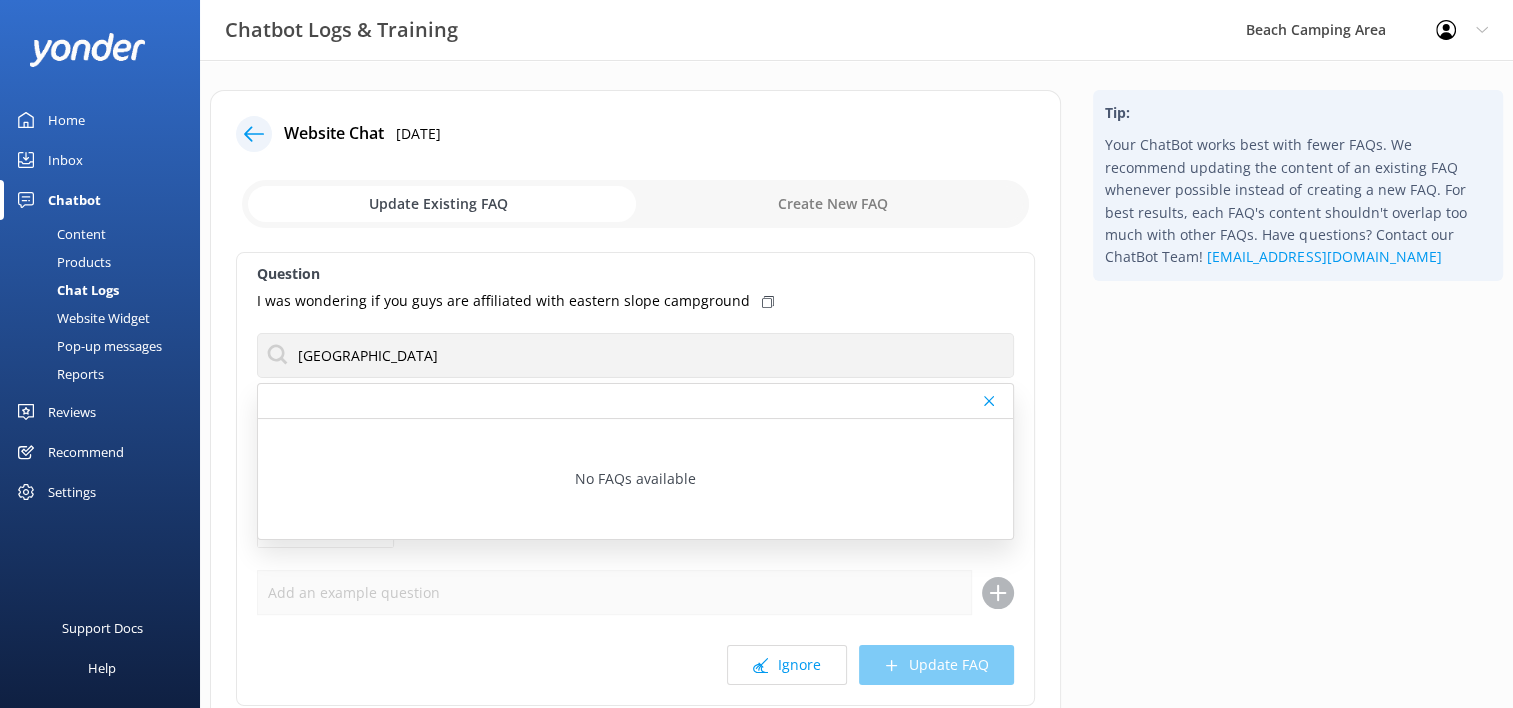 click on "Tip: Your ChatBot works best with fewer FAQs. We recommend updating the content of an existing FAQ whenever possible instead of creating a new FAQ. For best results, each FAQ's content shouldn't overlap too much with other FAQs. Have questions? Contact our ChatBot Team!   [EMAIL_ADDRESS][DOMAIN_NAME]" at bounding box center (1298, 458) 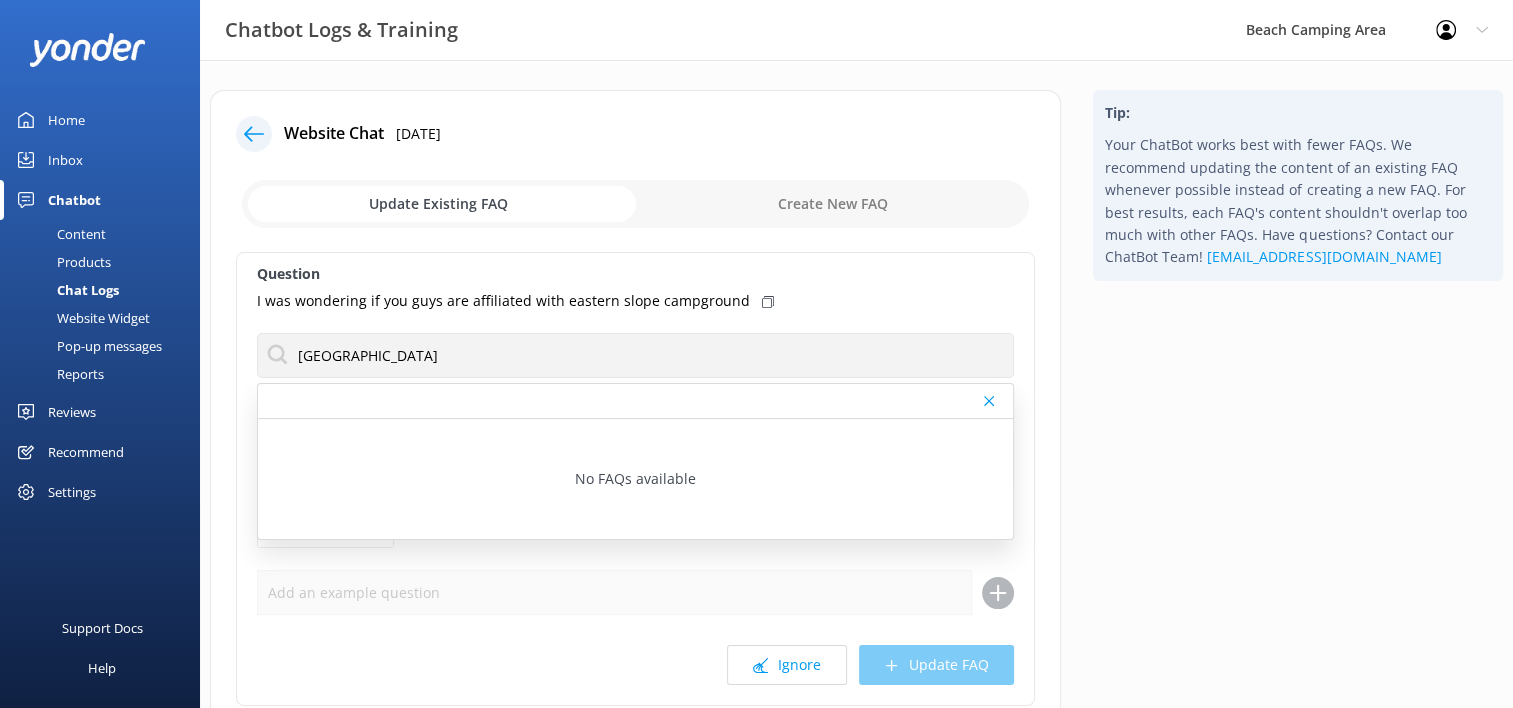 click at bounding box center [635, 401] 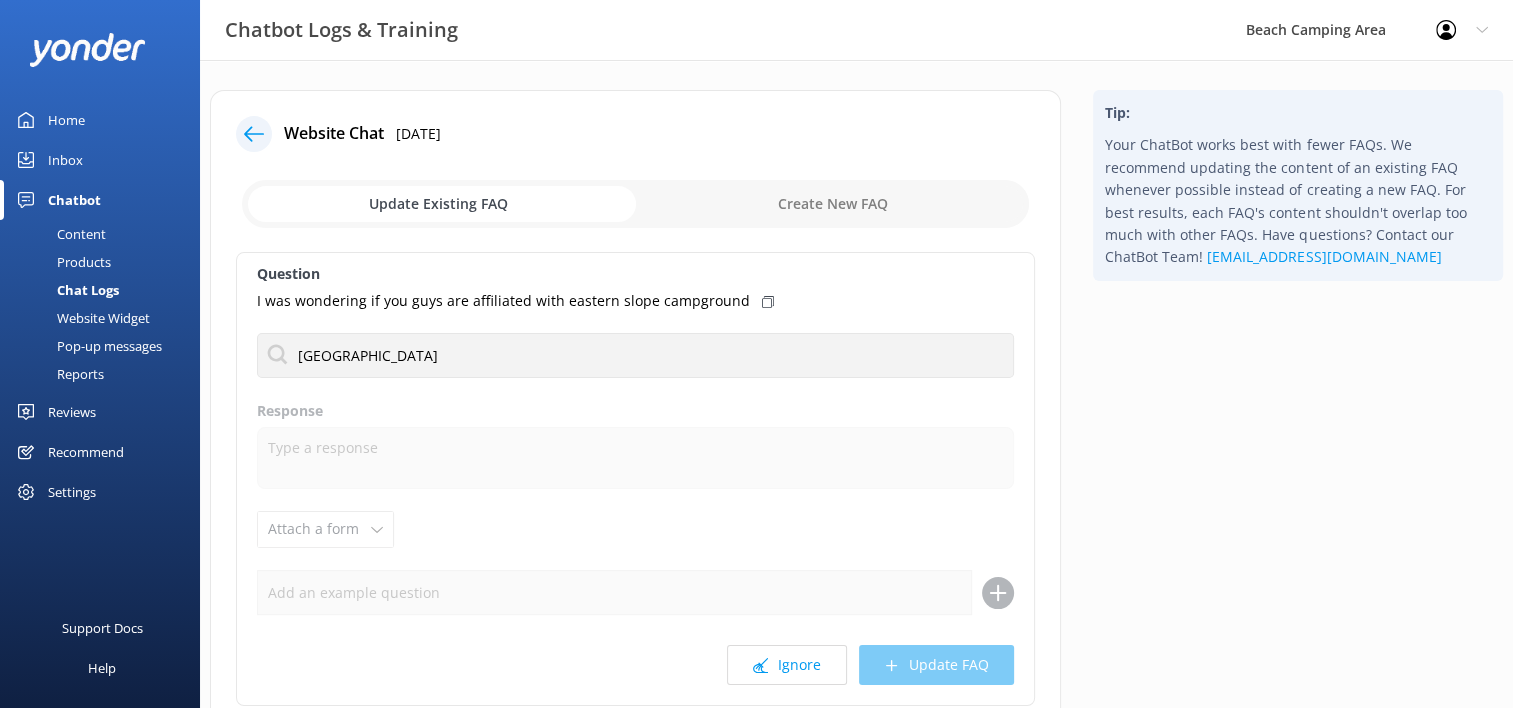 scroll, scrollTop: 158, scrollLeft: 0, axis: vertical 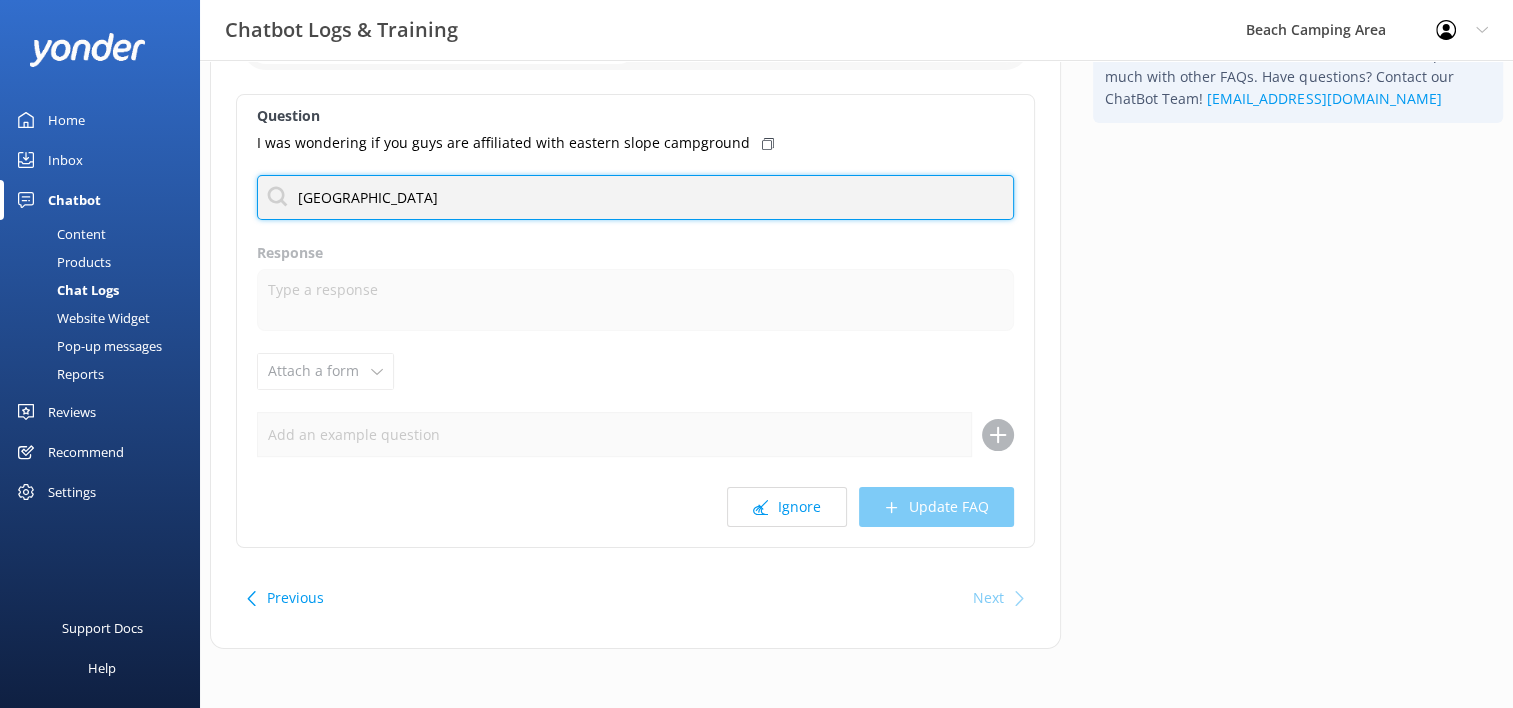 drag, startPoint x: 488, startPoint y: 201, endPoint x: -4, endPoint y: 250, distance: 494.43402 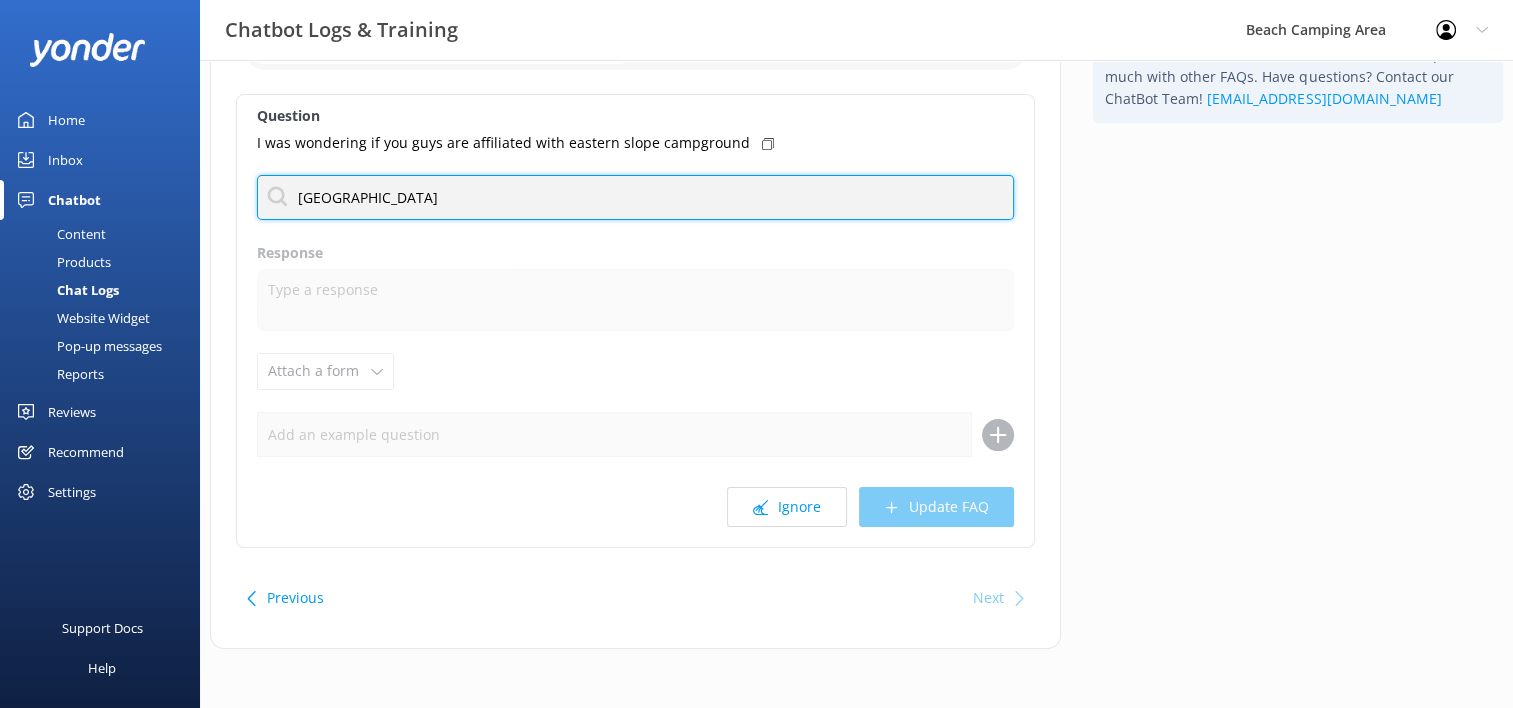 click on "Chatbot Logs & Training Beach Camping Area Profile Settings Logout Home Inbox Chatbot Content Products Chat Logs Website Widget Pop-up messages Reports Reviews All Reviews Setup Mentions Send Requests Record Feedback Showcase Requests Sent Reports Recommend Settings General Settings Business details Organizations Manage Users Billing Templates Integrations Booking system Review sites Inbox Channels Other Chat Widget Inbox Settings Support Docs Help Website Chat [DATE] Update Existing FAQ Create New FAQ Question I was wondering if you guys are affiliated with eastern slope campground [GEOGRAPHIC_DATA] No FAQs available Response Attach a form Leave contact details Check availability Ignore Update FAQ Previous Next Tip:   [EMAIL_ADDRESS][DOMAIN_NAME]" at bounding box center (756, 275) 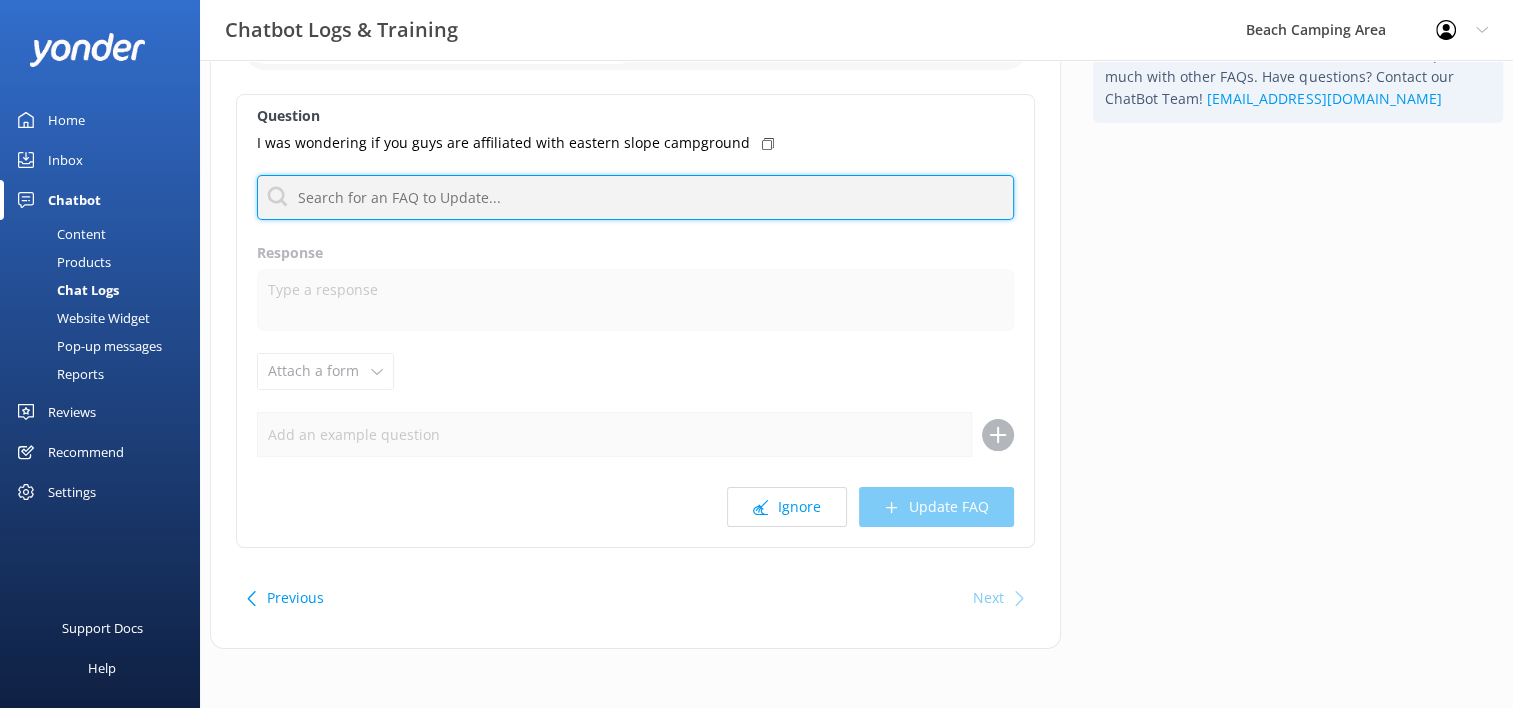 type 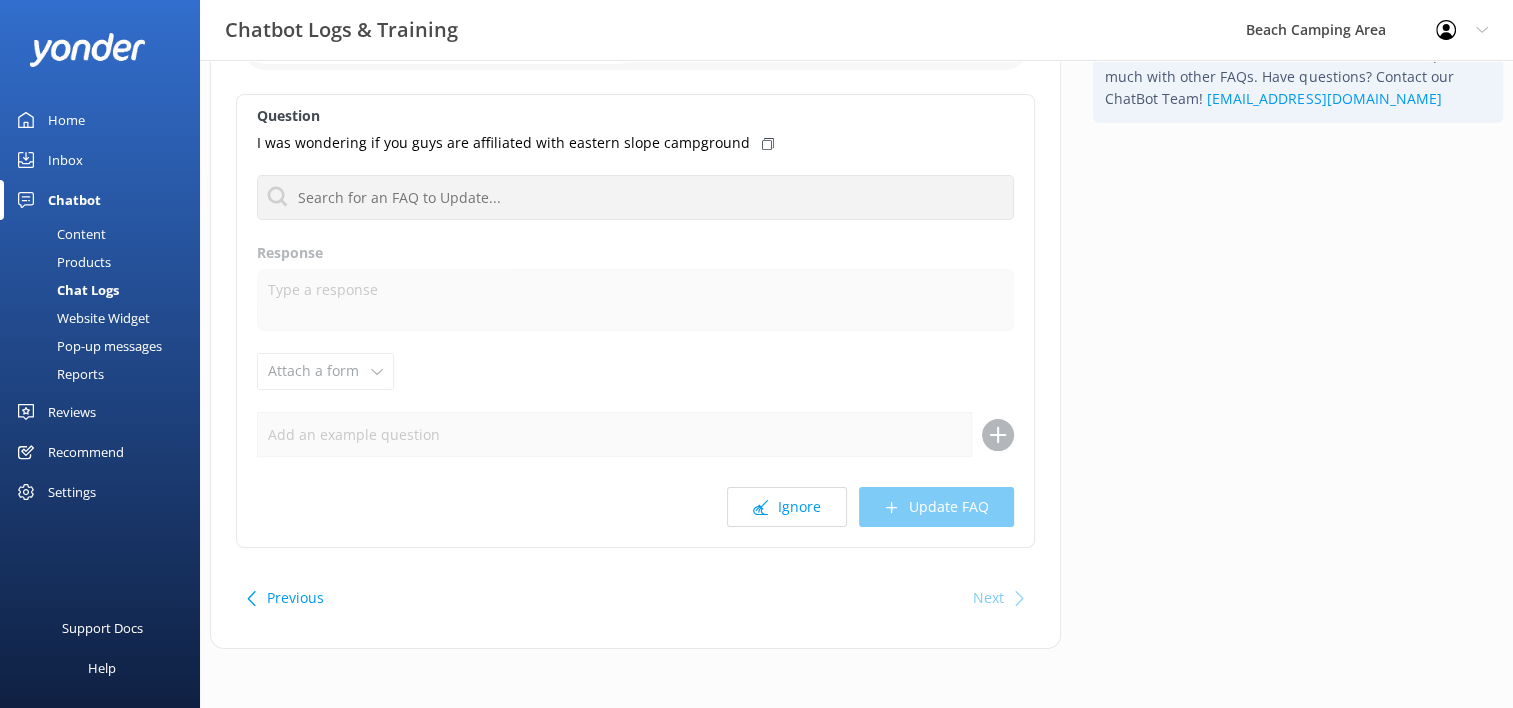 click on "Tip: Your ChatBot works best with fewer FAQs. We recommend updating the content of an existing FAQ whenever possible instead of creating a new FAQ. For best results, each FAQ's content shouldn't overlap too much with other FAQs. Have questions? Contact our ChatBot Team!   [EMAIL_ADDRESS][DOMAIN_NAME]" at bounding box center (1298, 300) 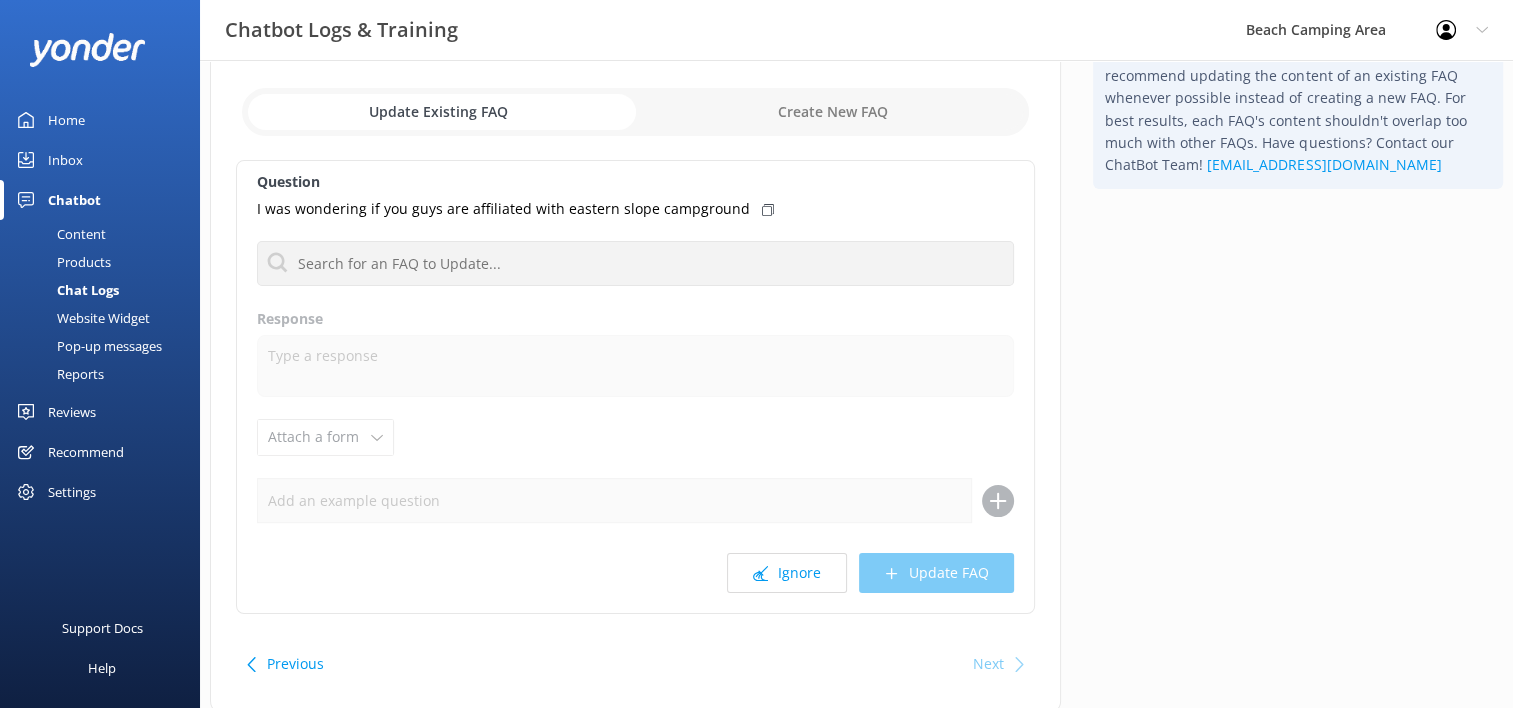scroll, scrollTop: 0, scrollLeft: 0, axis: both 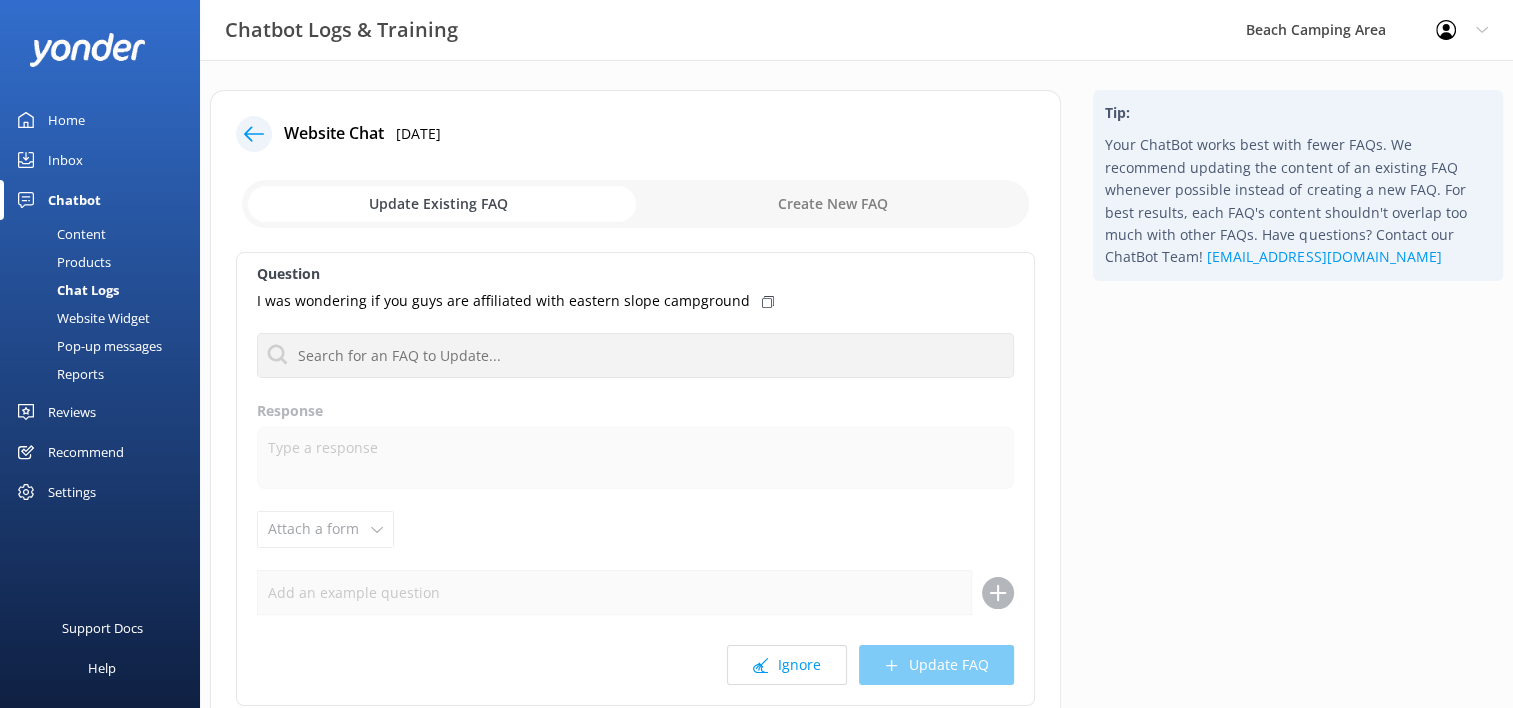 click at bounding box center (635, 204) 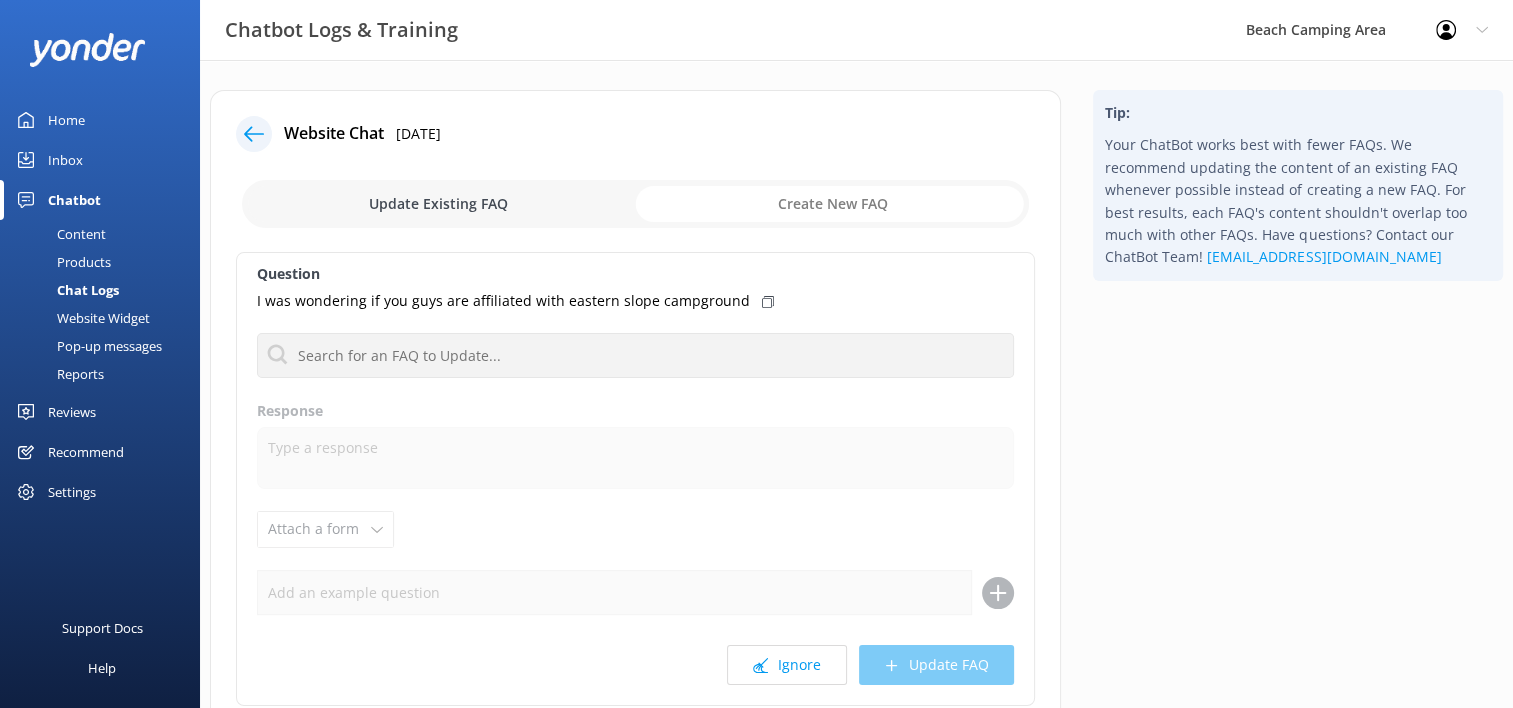checkbox on "true" 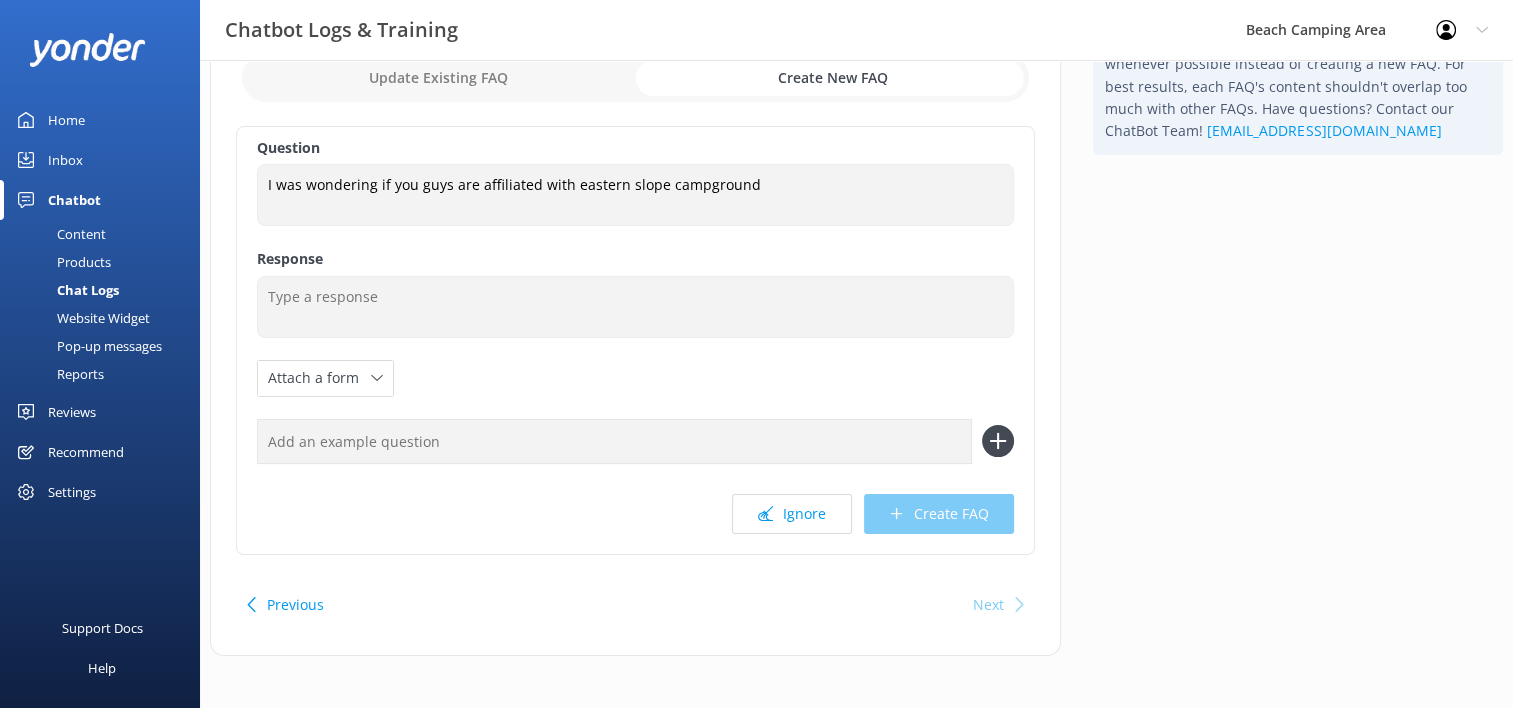 scroll, scrollTop: 132, scrollLeft: 0, axis: vertical 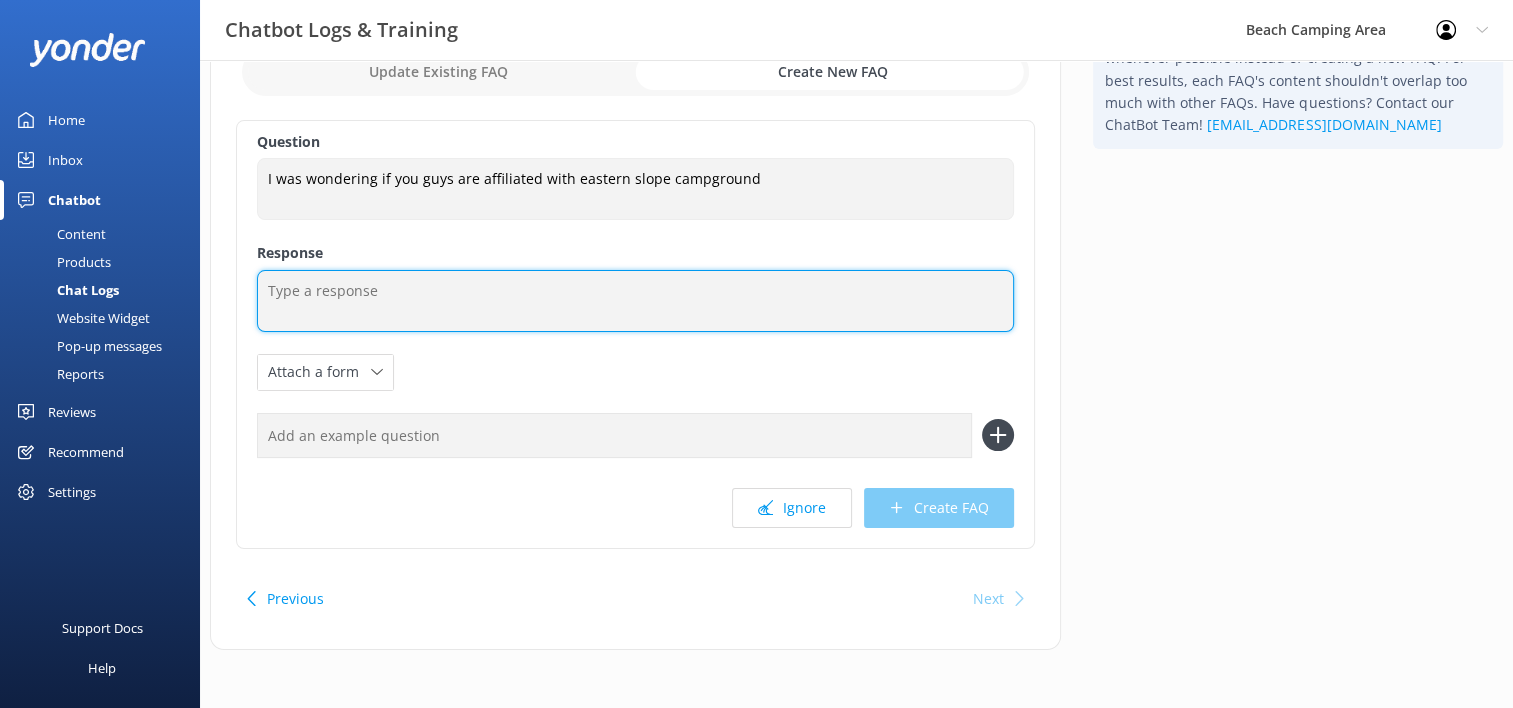 click at bounding box center [635, 301] 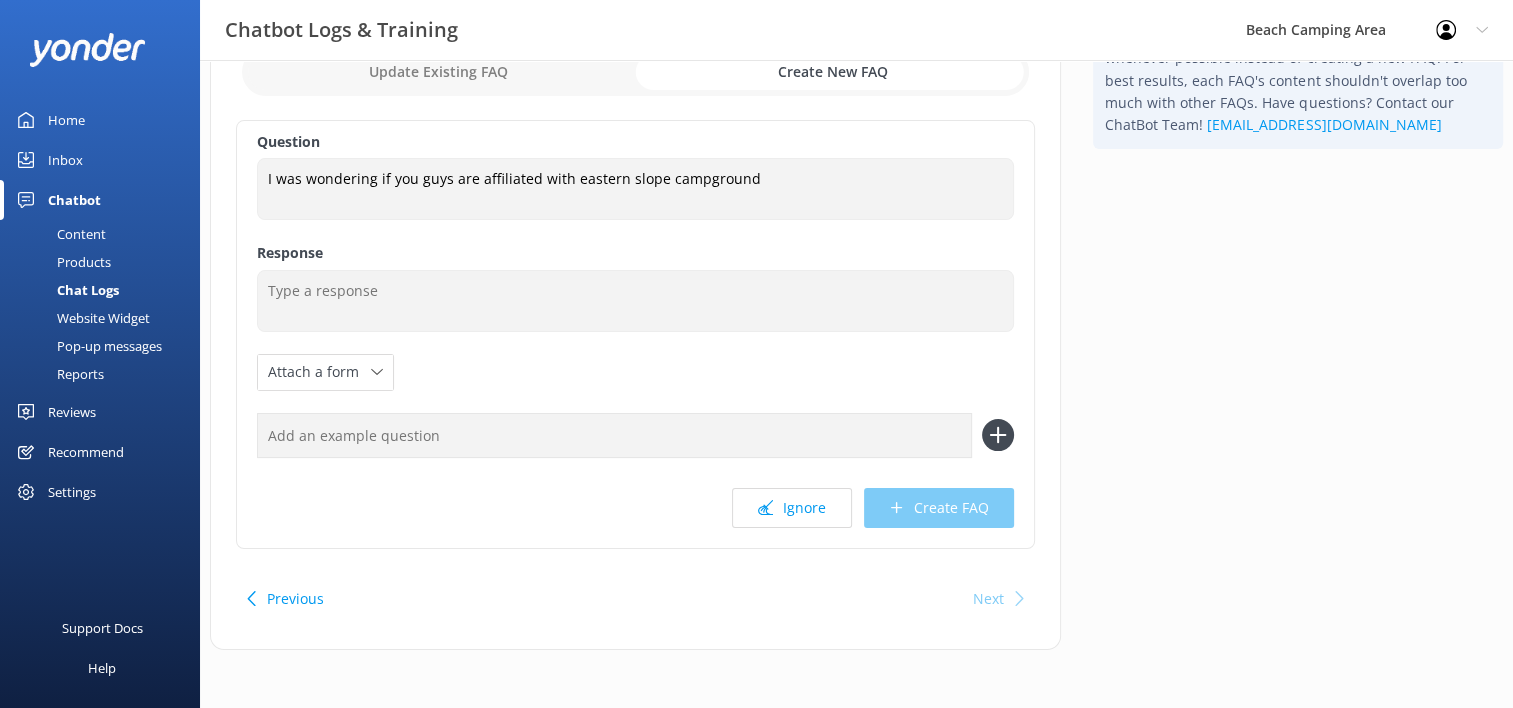 click at bounding box center (614, 435) 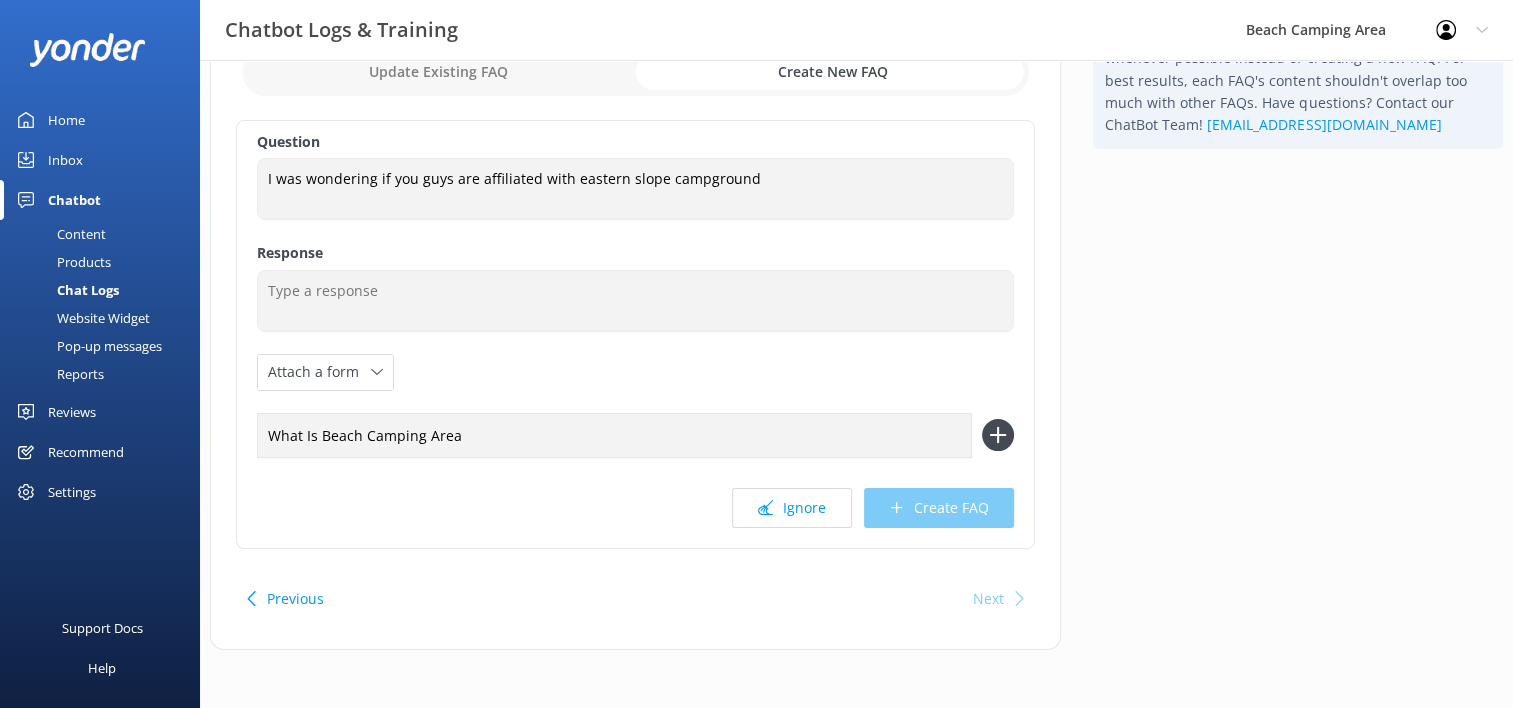 drag, startPoint x: 304, startPoint y: 442, endPoint x: 280, endPoint y: 445, distance: 24.186773 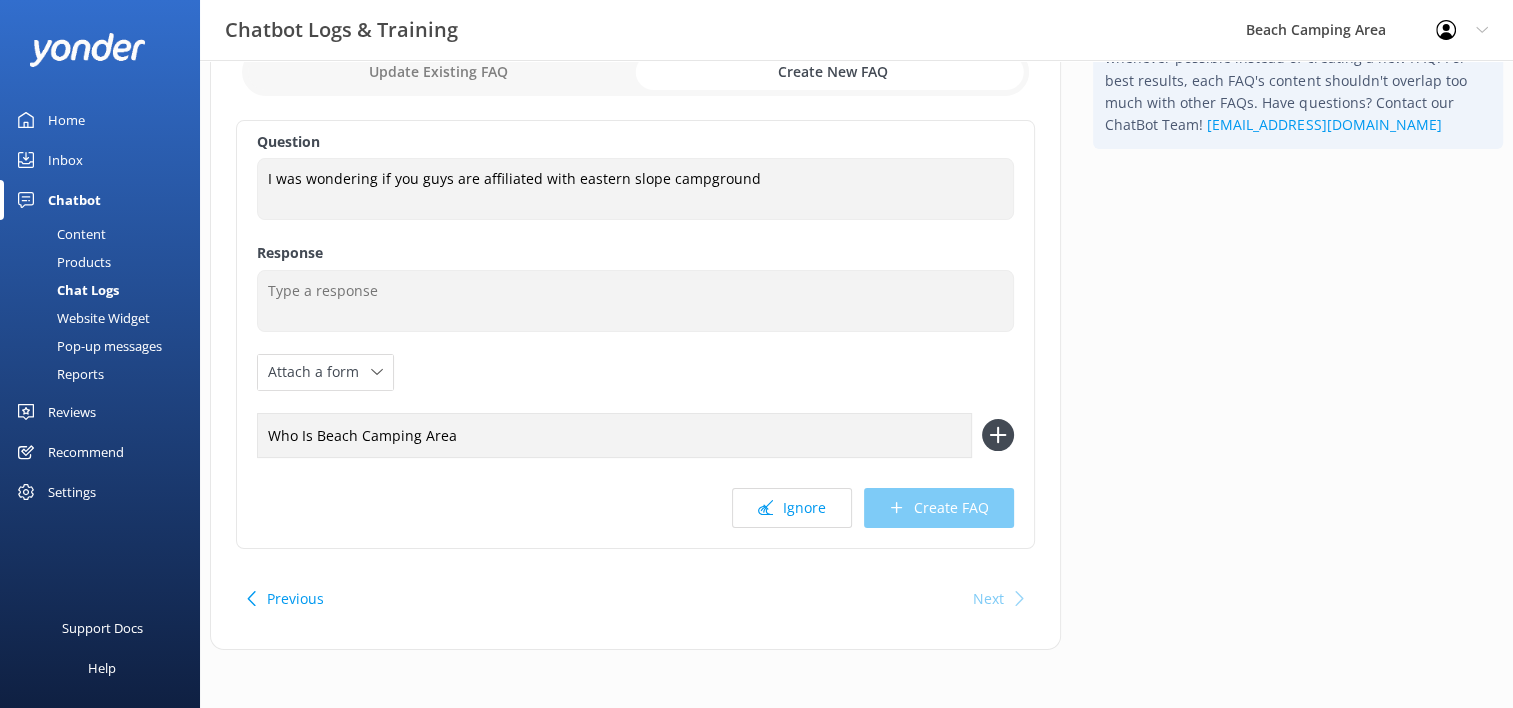 click on "Who Is Beach Camping Area" at bounding box center (614, 435) 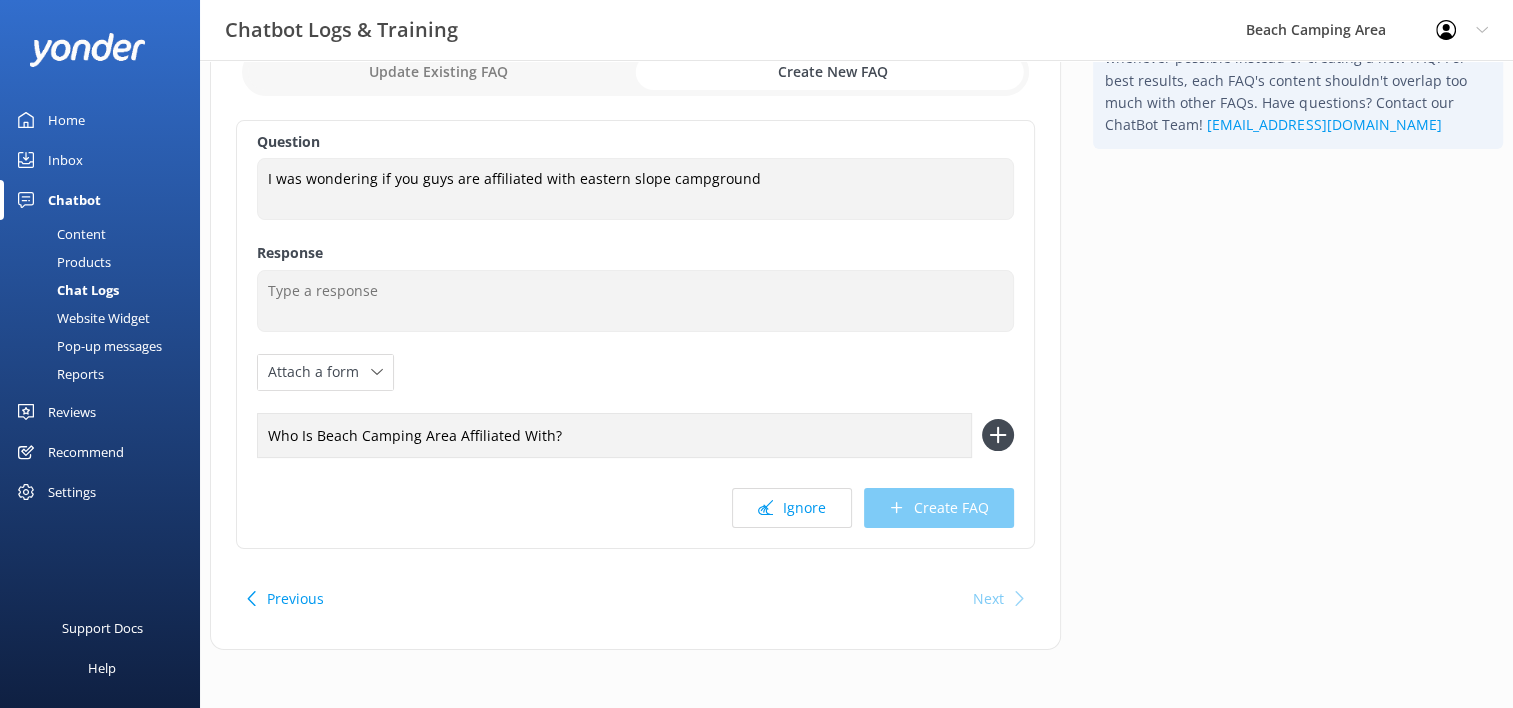 click on "Who Is Beach Camping Area Affiliated With?" at bounding box center [614, 435] 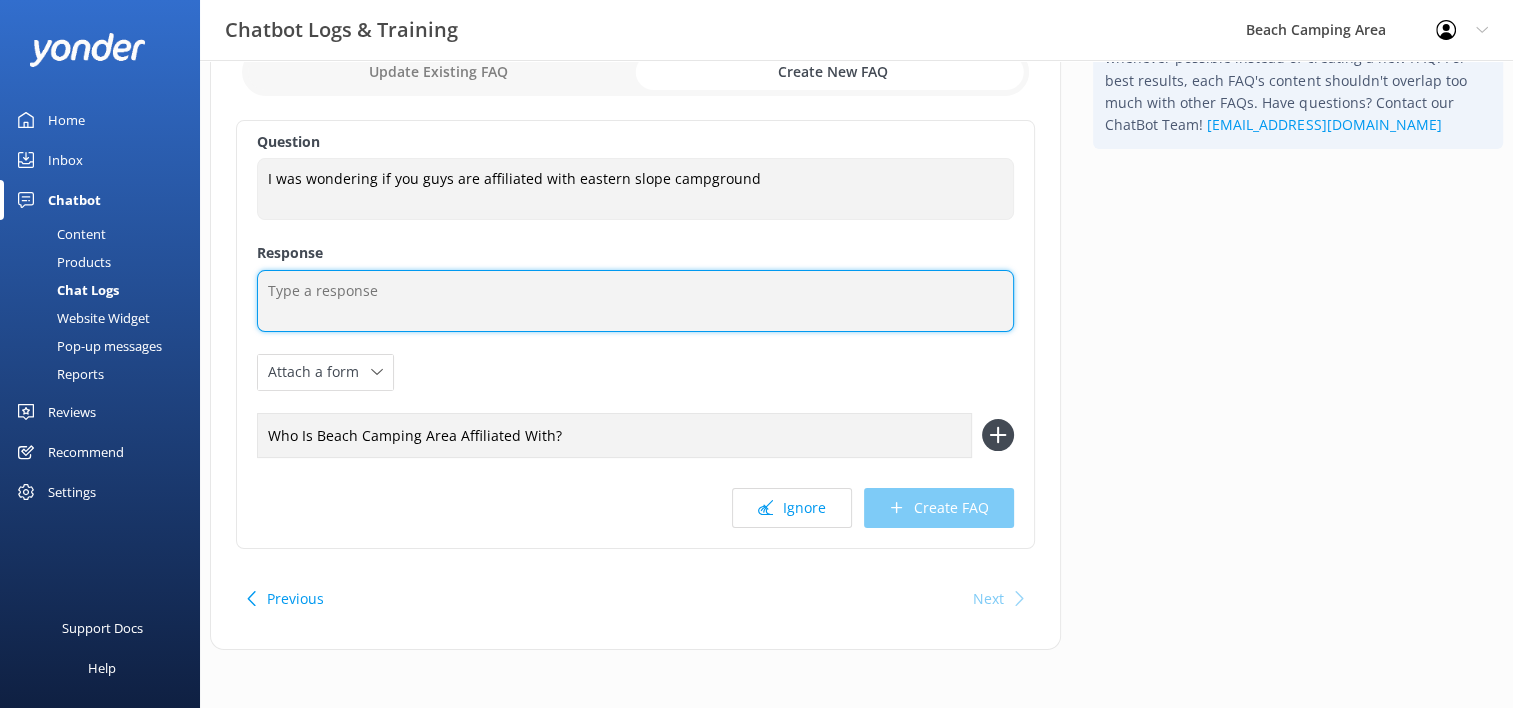 click at bounding box center [635, 301] 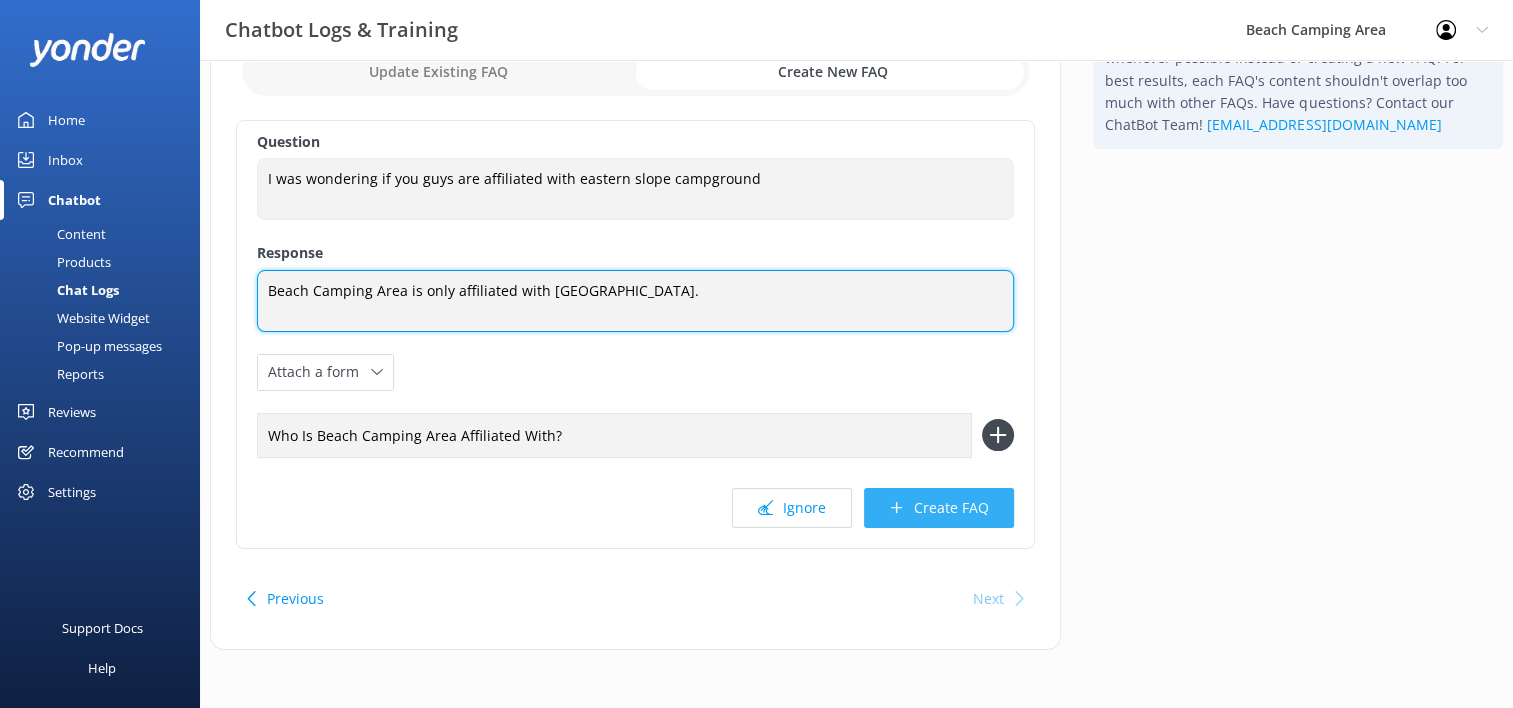 type on "Beach Camping Area is only affiliated with [GEOGRAPHIC_DATA]." 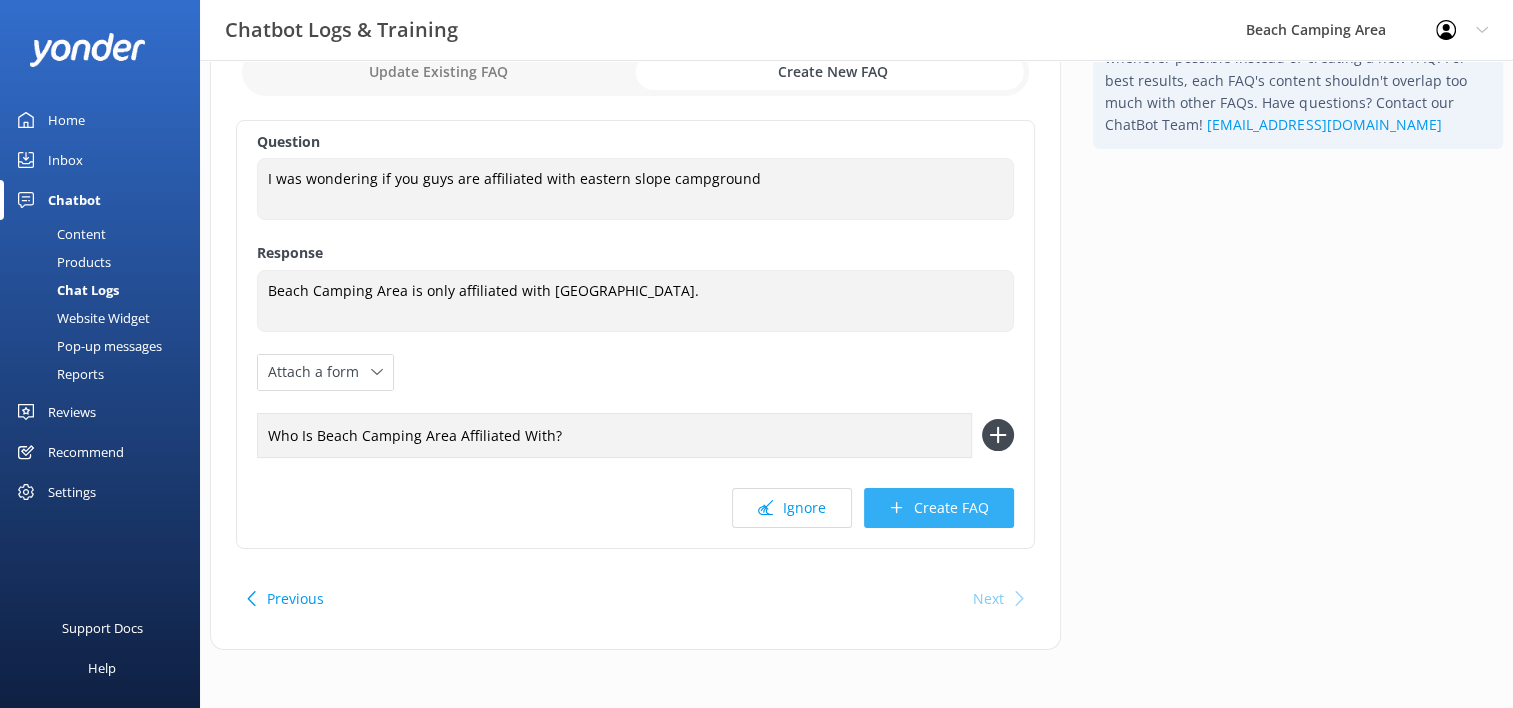 click on "Create FAQ" at bounding box center [939, 508] 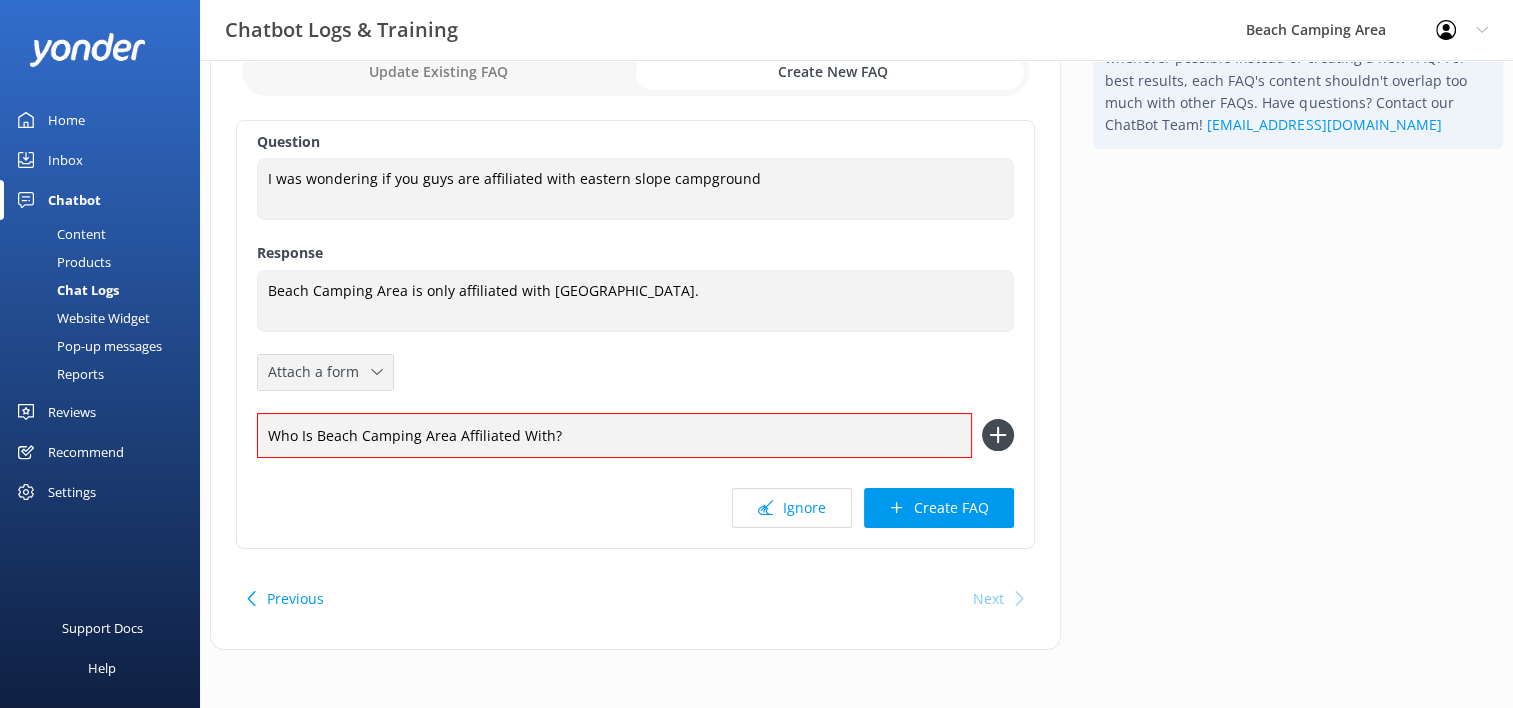 click on "Attach a form" at bounding box center [319, 372] 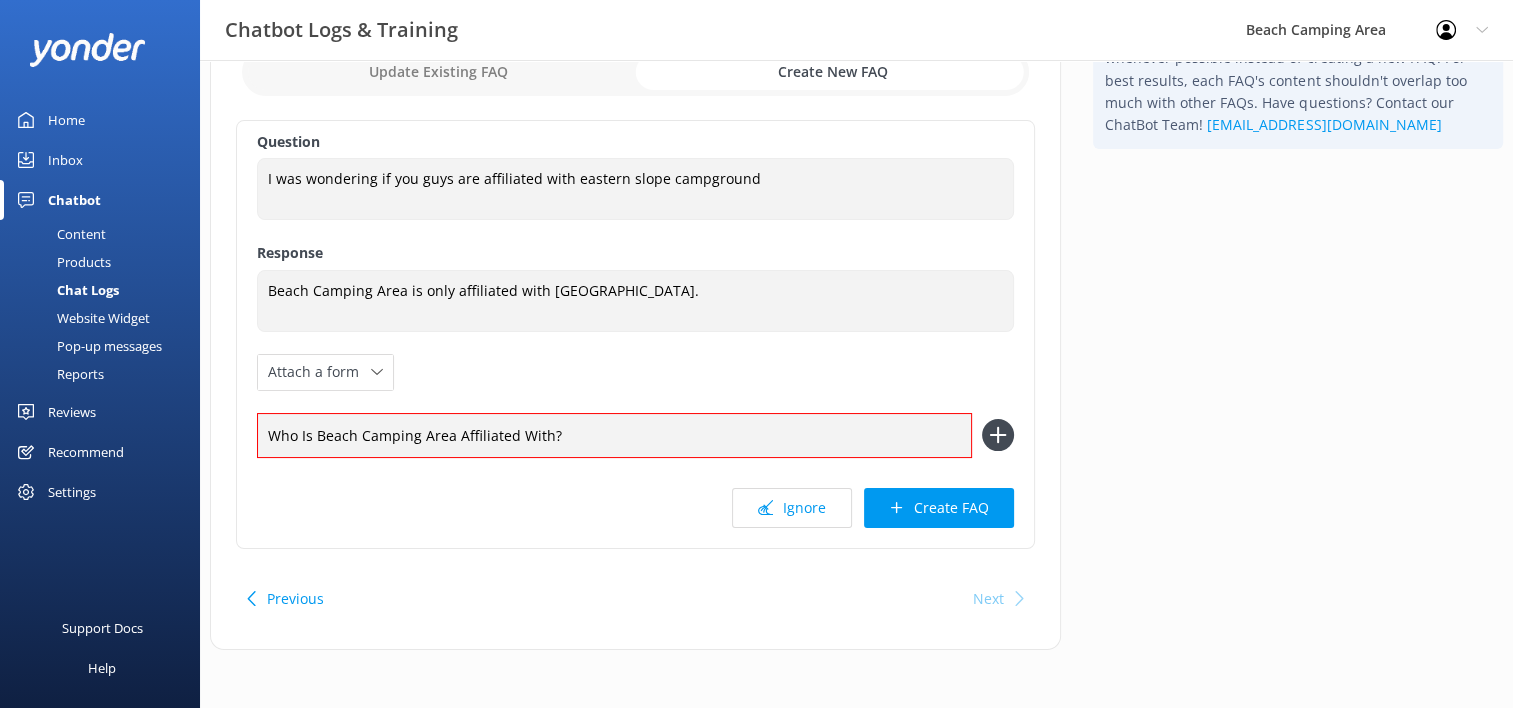 click on "Question I was wondering if you guys are affiliated with eastern slope campground I was wondering if you guys are affiliated with eastern slope campground Response Beach Camping Area is only affiliated with [GEOGRAPHIC_DATA].  [GEOGRAPHIC_DATA] is only affiliated with Saco River Tubing Center.  Attach a form Leave contact details Check availability Who Is Beach Camping Area Affiliated With? Ignore Create FAQ" at bounding box center (635, 334) 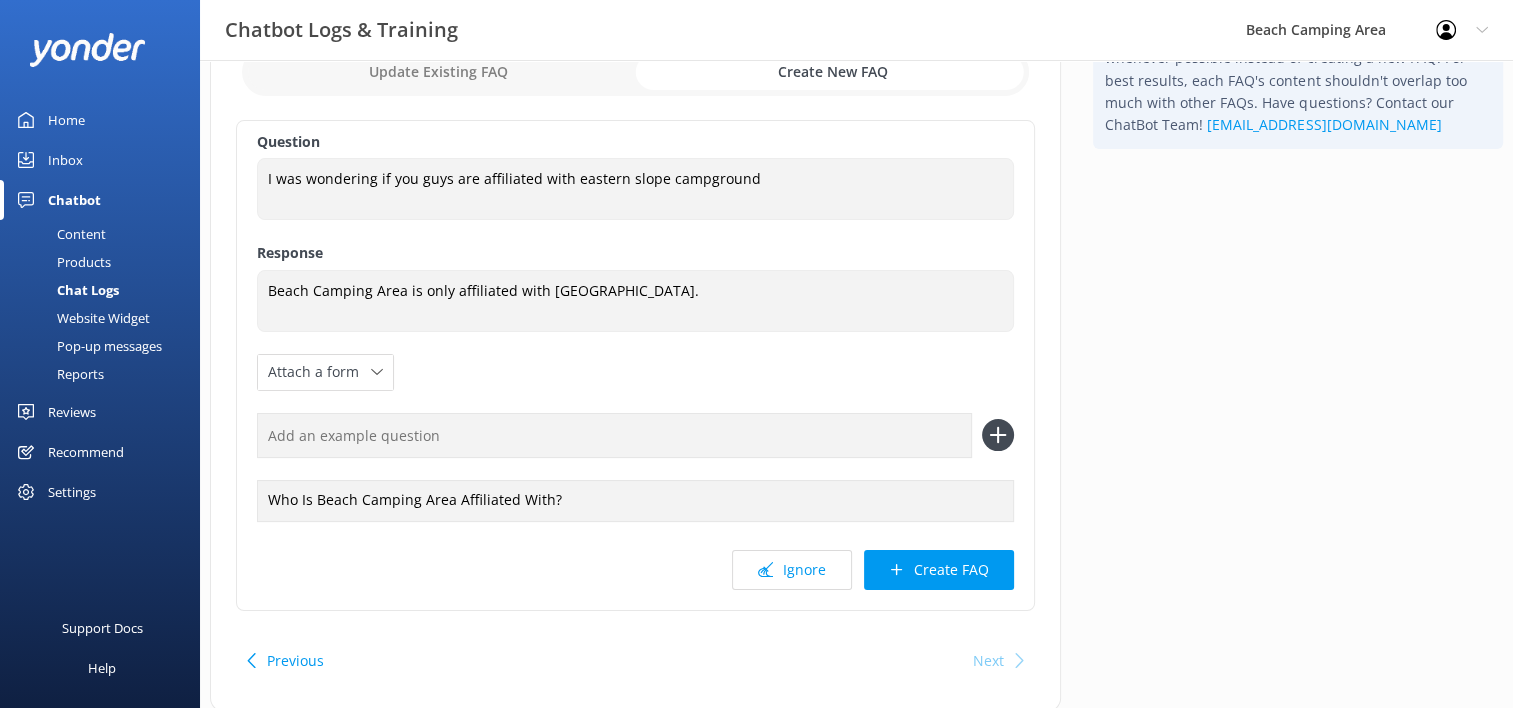 click at bounding box center (614, 435) 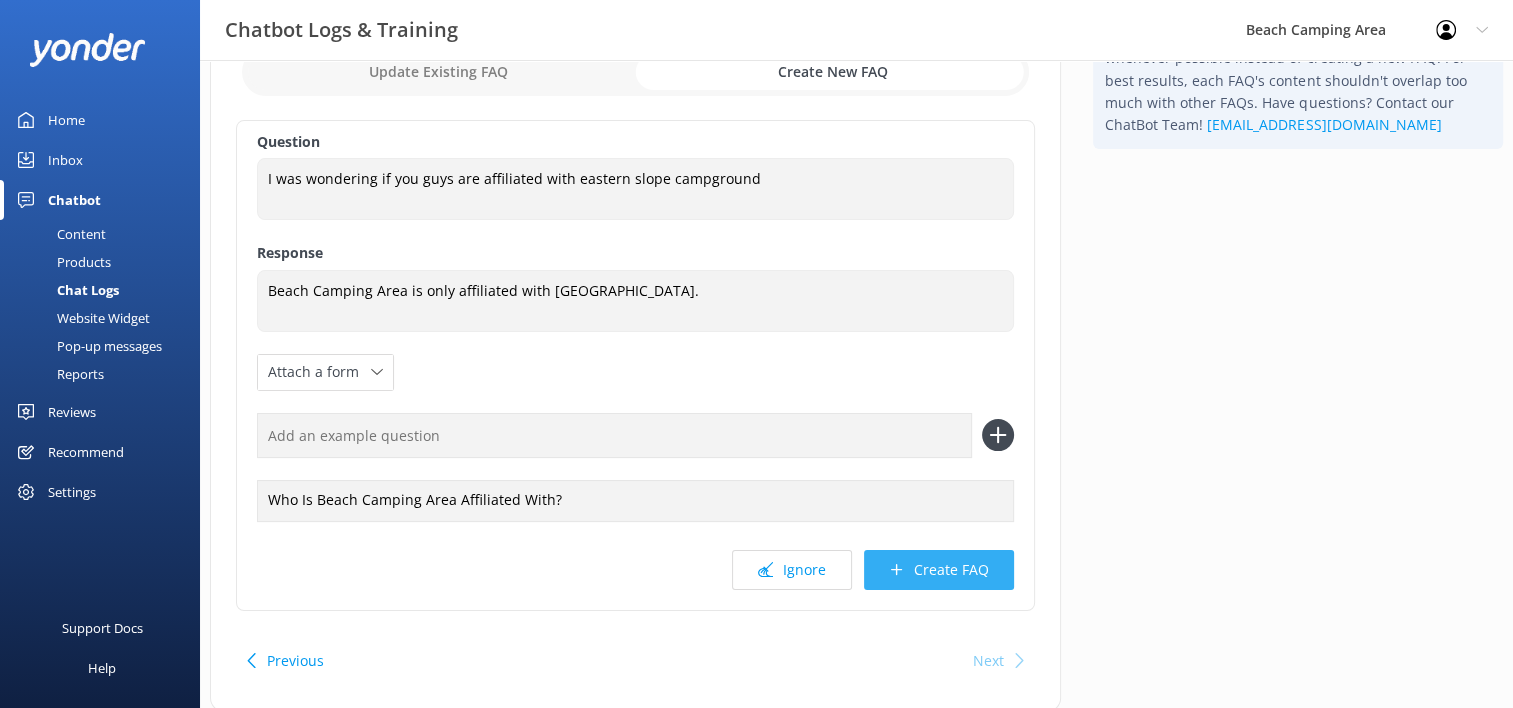 click on "Create FAQ" at bounding box center [939, 570] 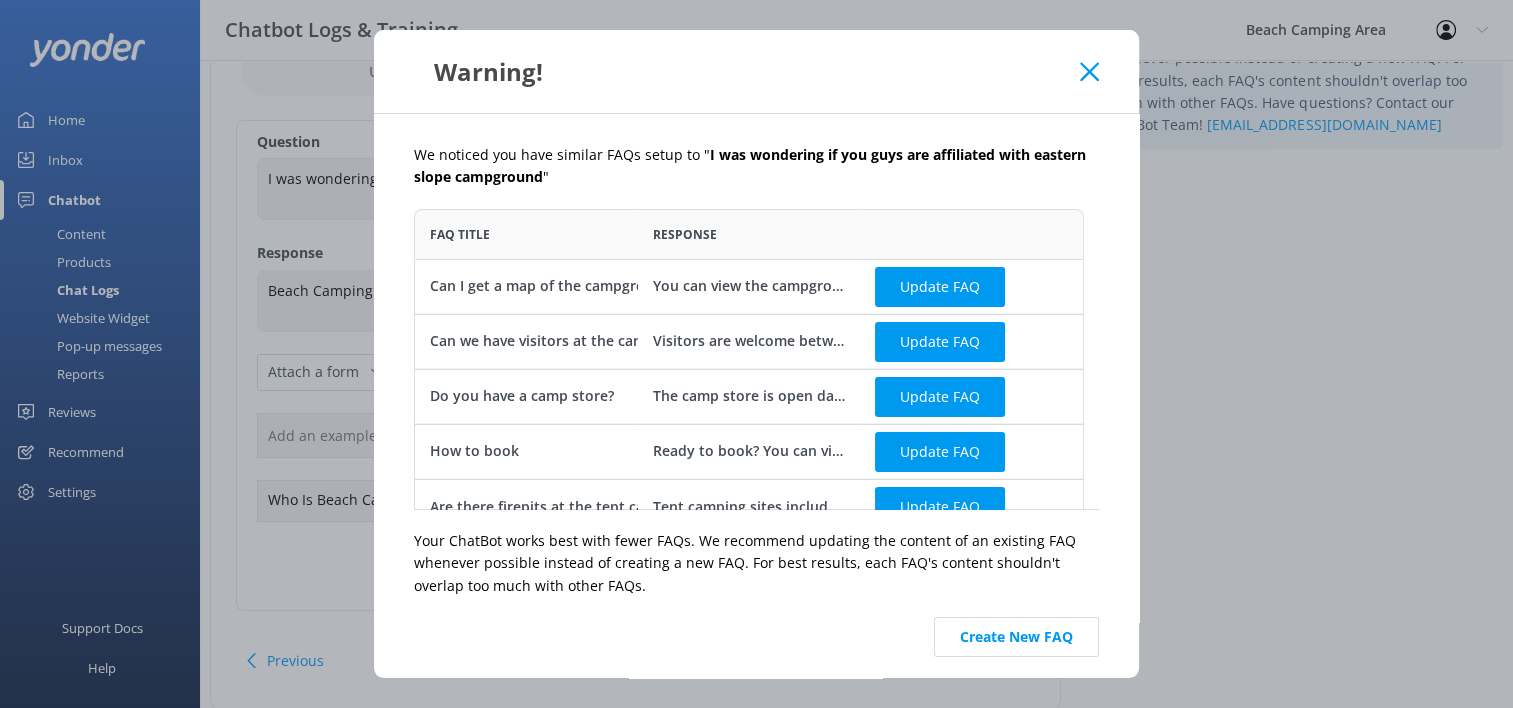 scroll, scrollTop: 16, scrollLeft: 16, axis: both 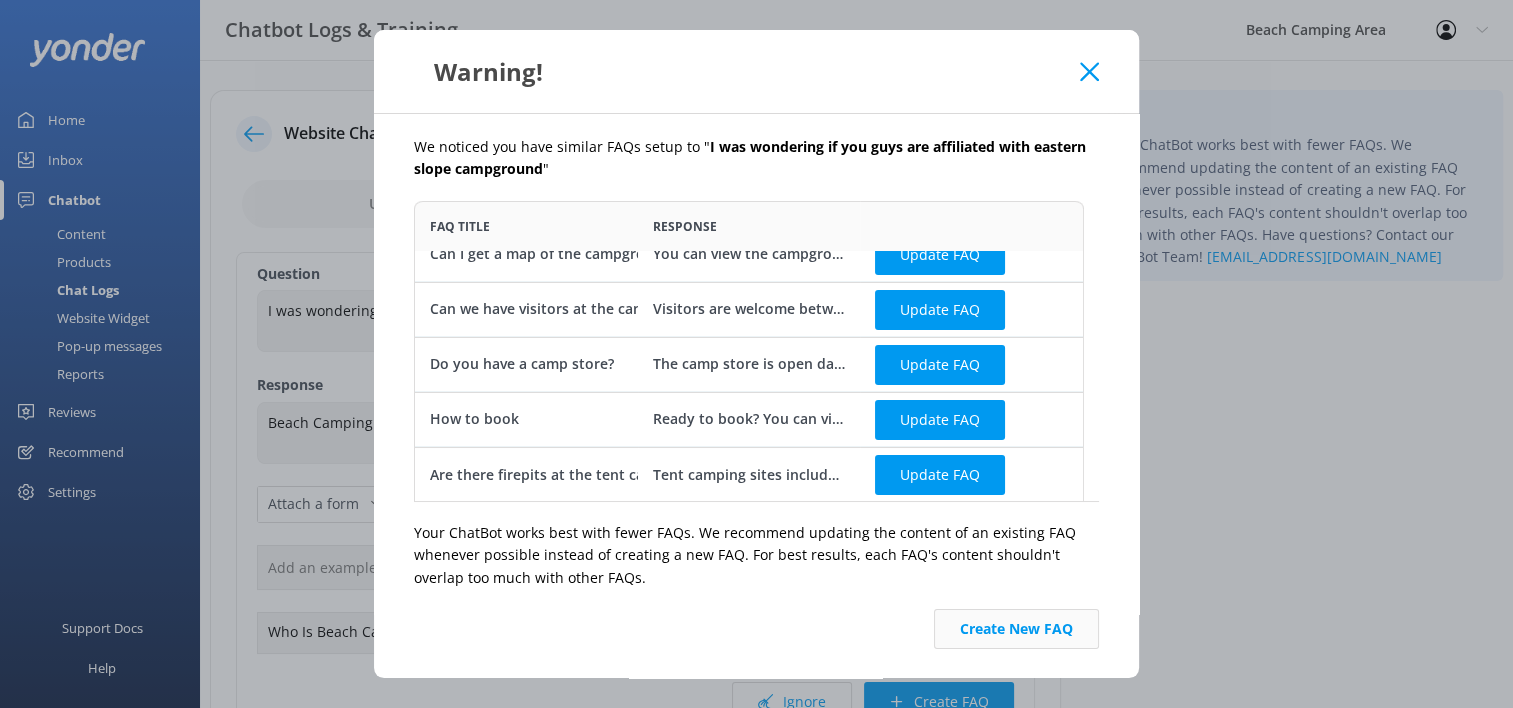 click on "Create New FAQ" at bounding box center [1016, 629] 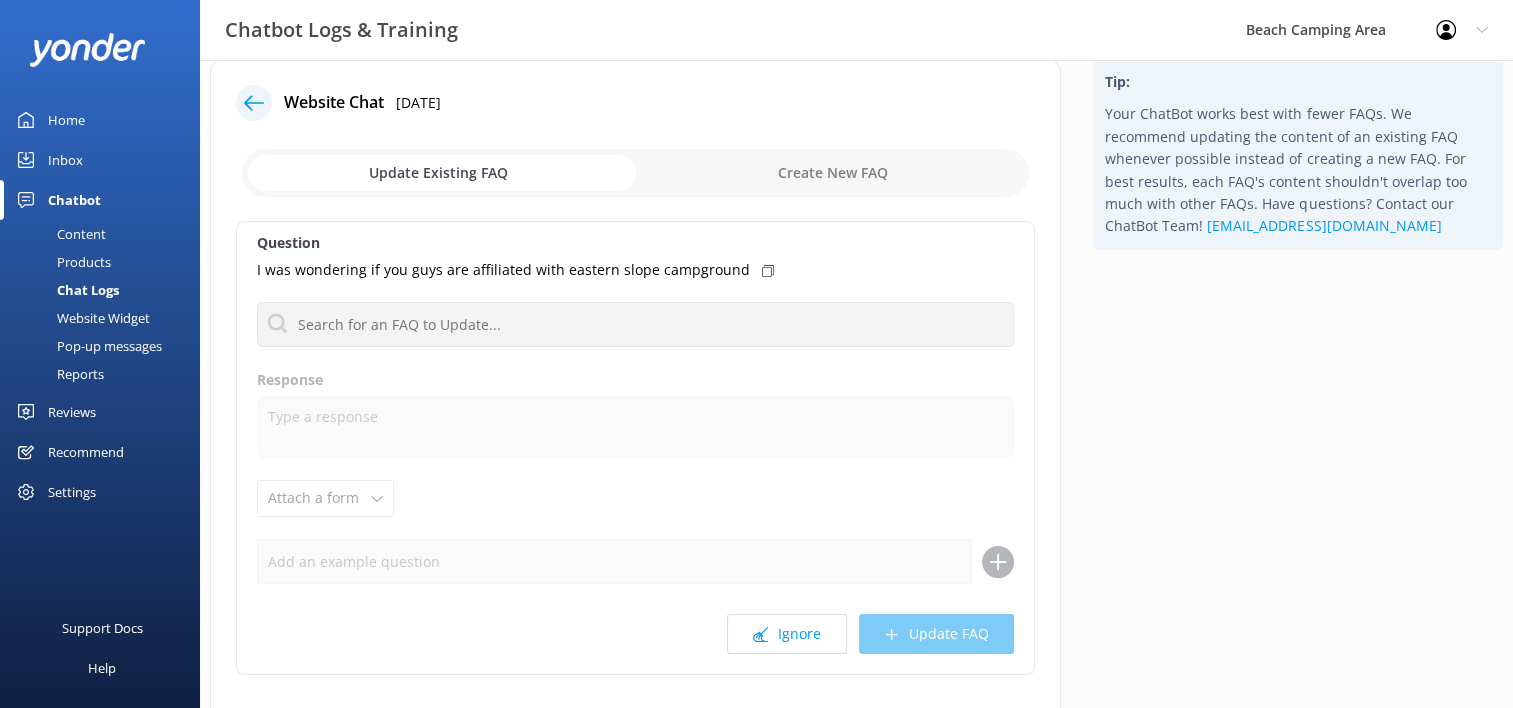 scroll, scrollTop: 0, scrollLeft: 0, axis: both 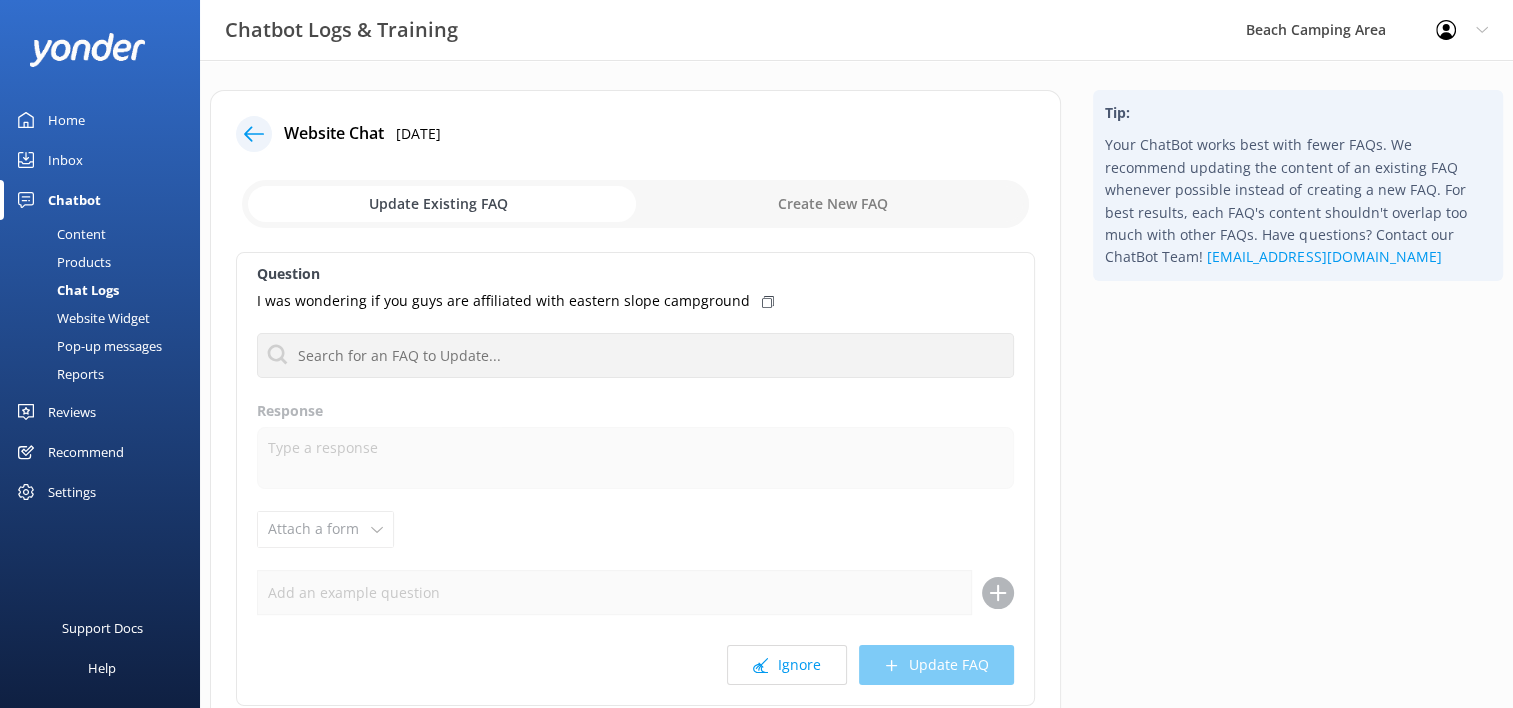click on "Website Chat [DATE] Update Existing FAQ Create New FAQ Question I was wondering if you guys are affiliated with eastern slope campground No FAQs available Response Attach a form Leave contact details Check availability Ignore Update FAQ Previous Next" at bounding box center [635, 448] 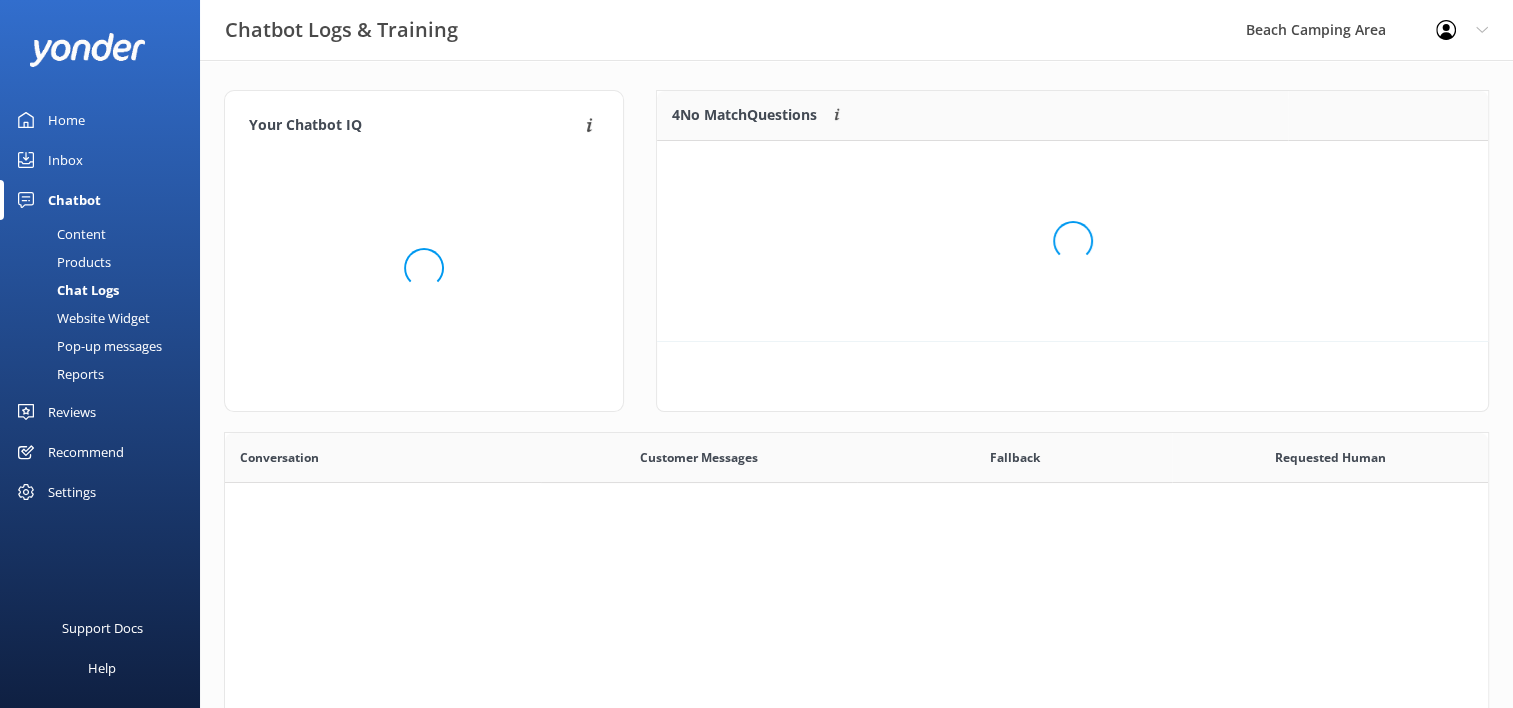 scroll, scrollTop: 16, scrollLeft: 16, axis: both 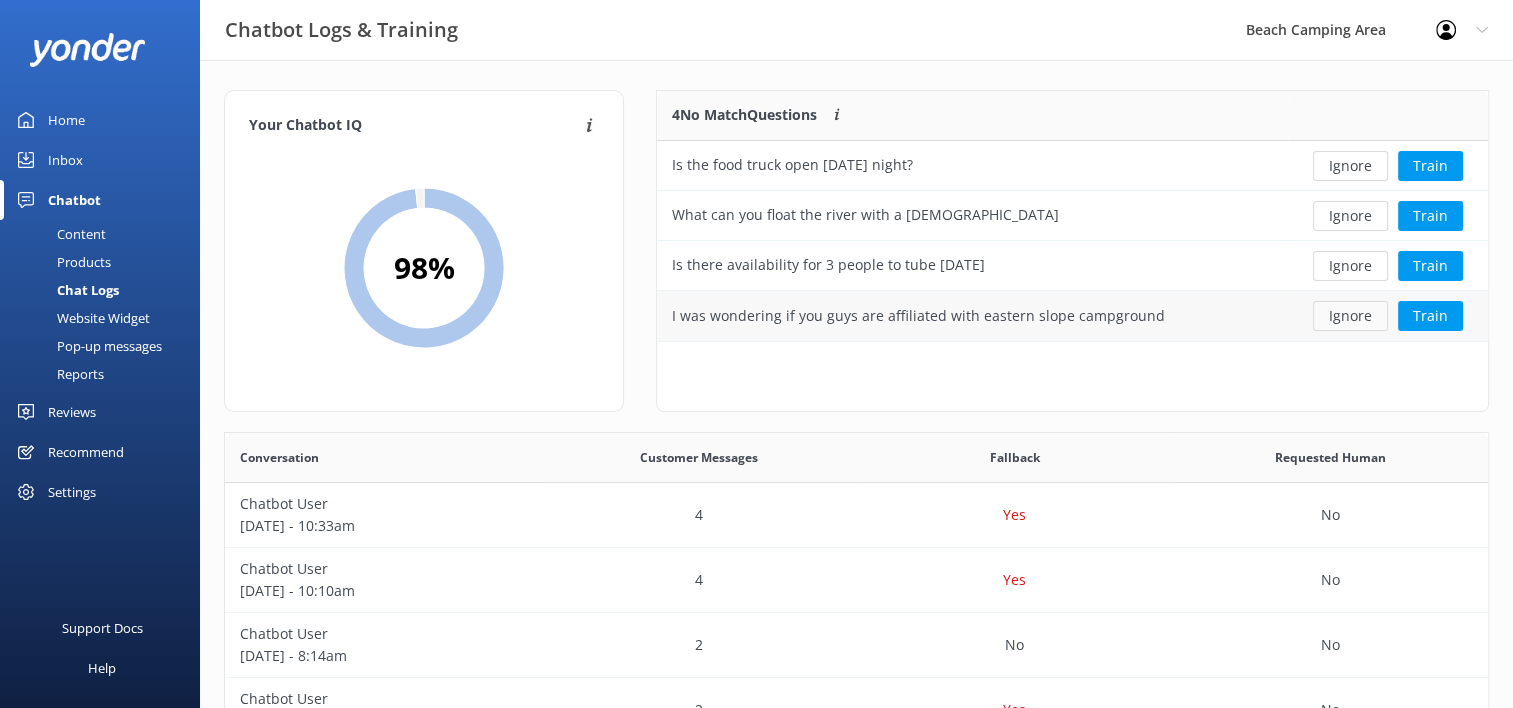 click on "Ignore" at bounding box center (1350, 316) 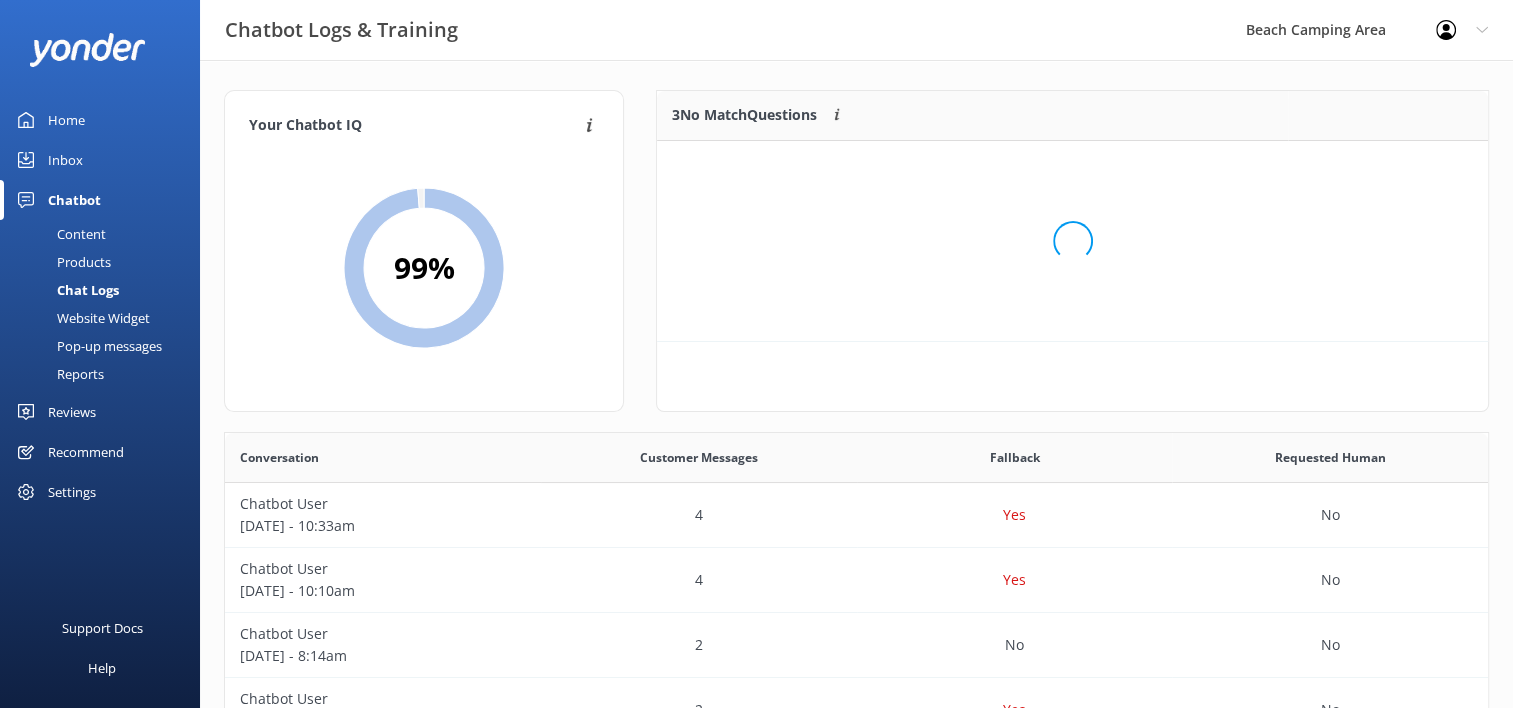 scroll, scrollTop: 185, scrollLeft: 815, axis: both 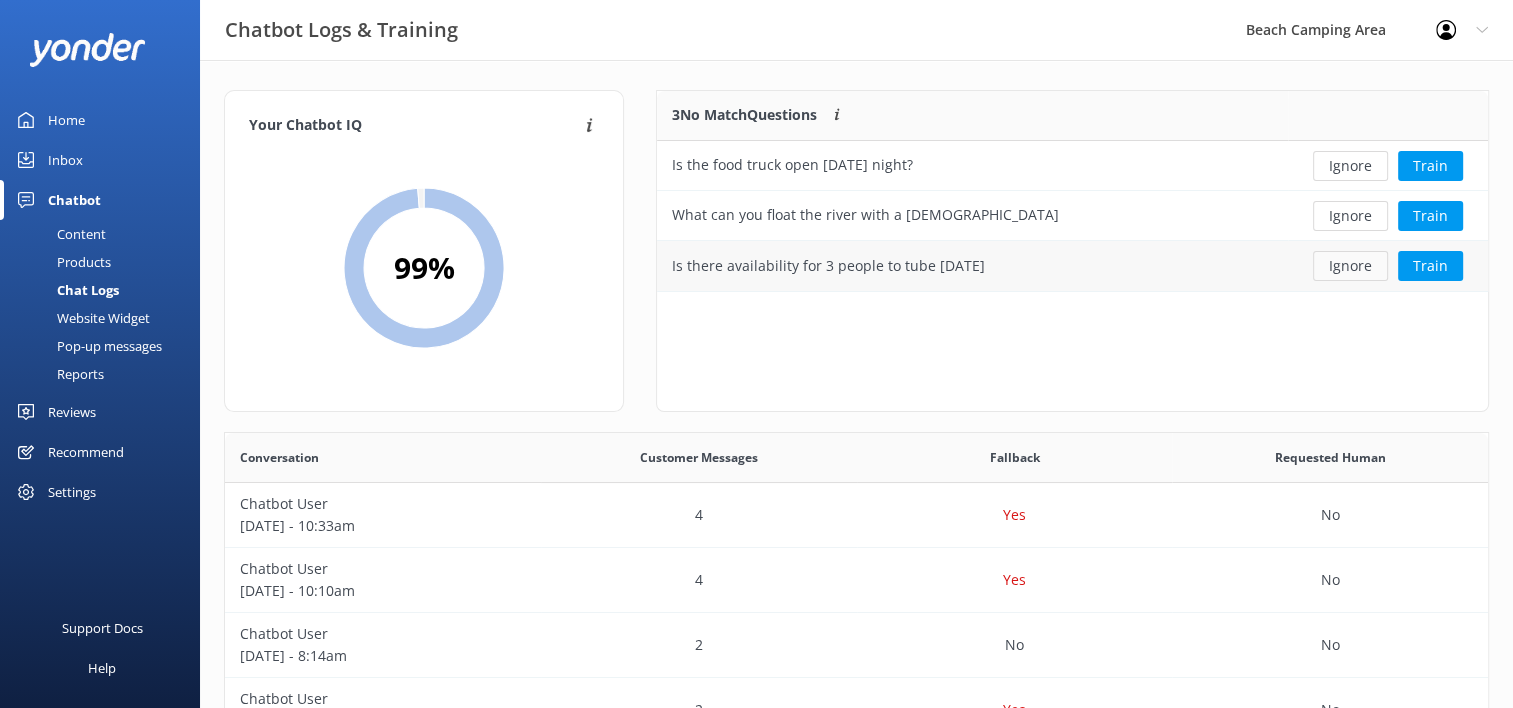 click on "Ignore" at bounding box center [1350, 266] 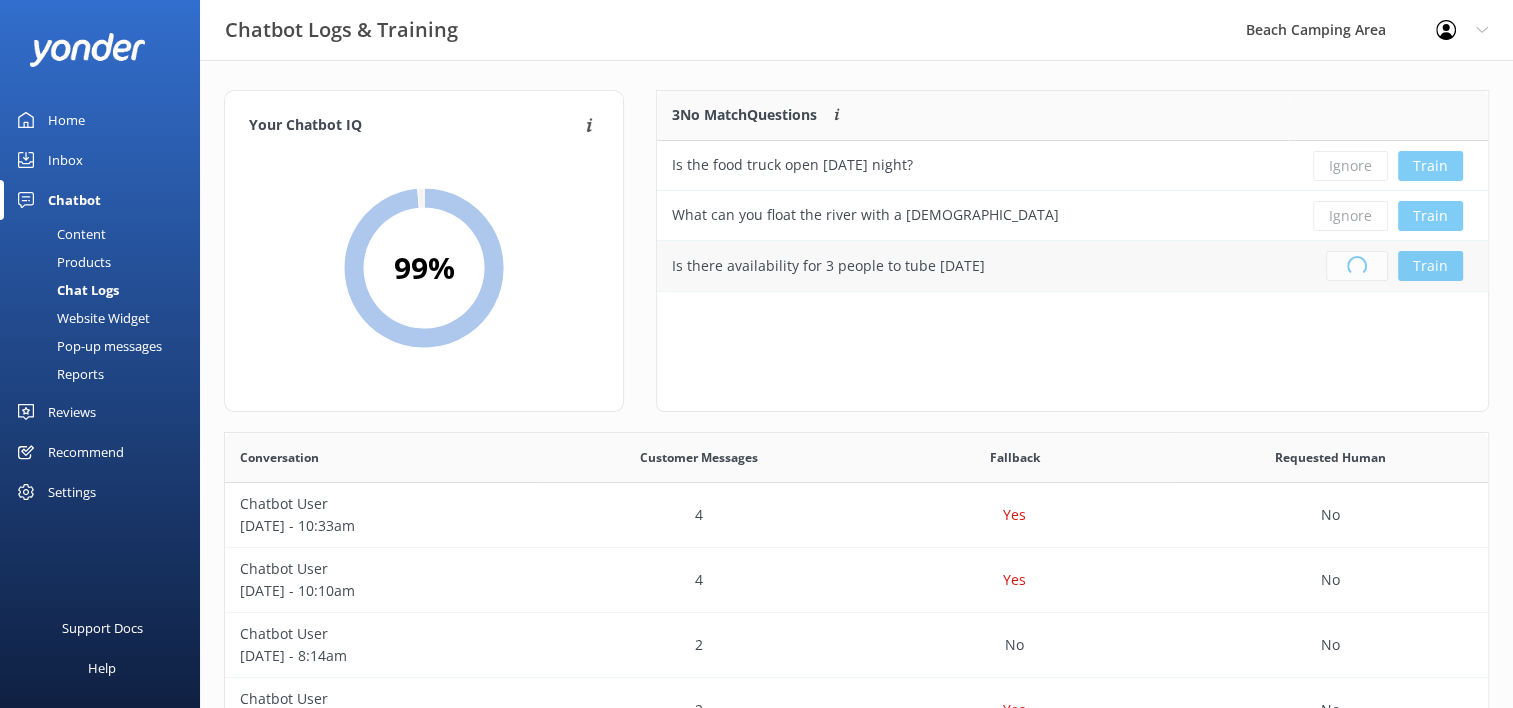 scroll, scrollTop: 16, scrollLeft: 16, axis: both 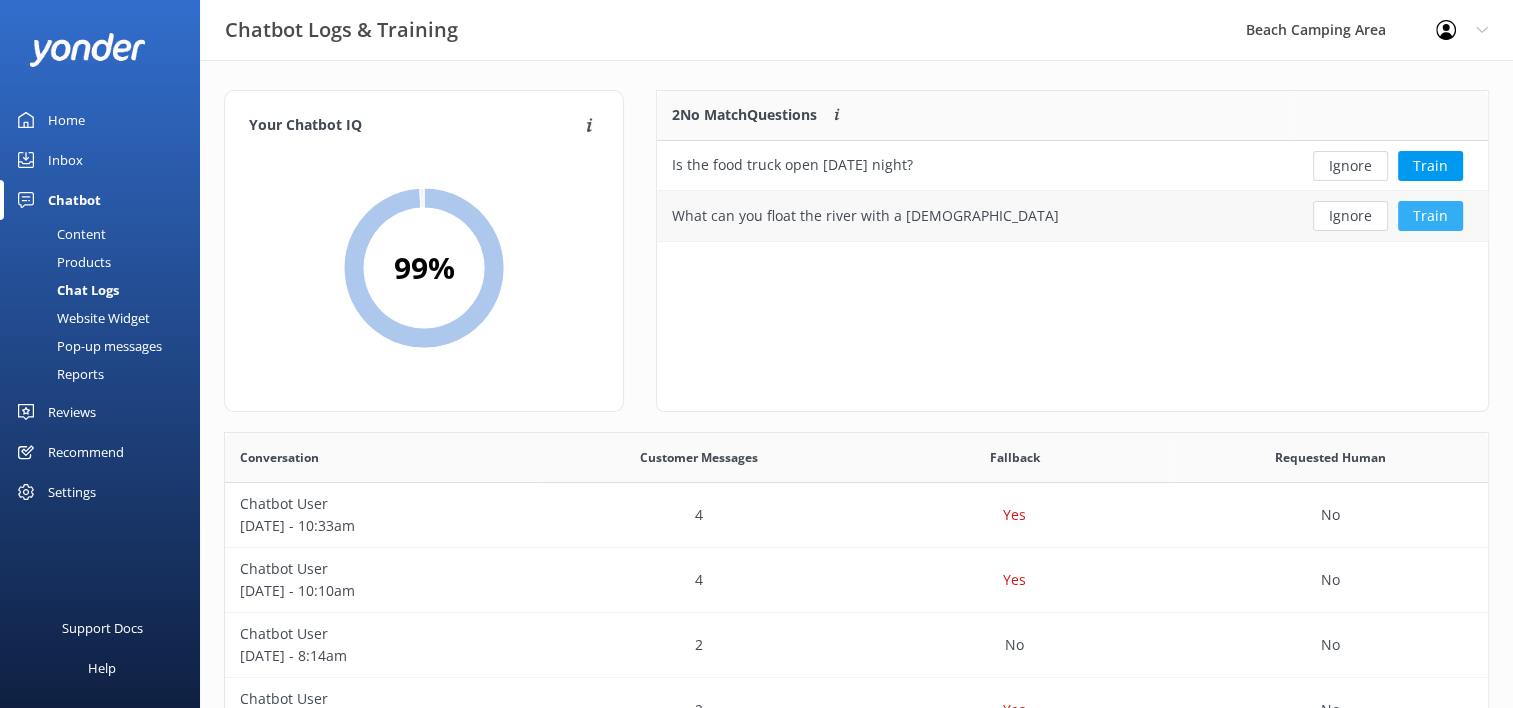 click on "Train" at bounding box center (1430, 216) 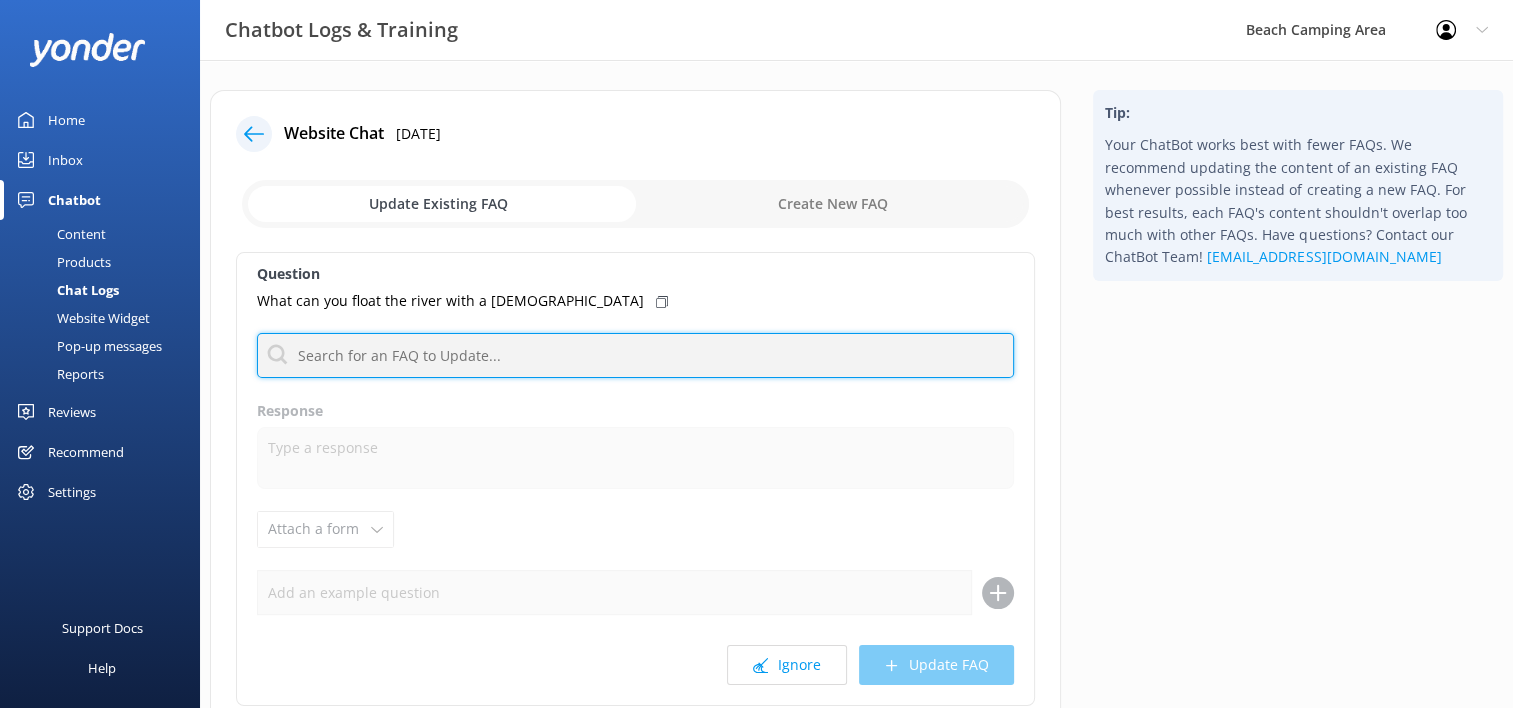 click at bounding box center (635, 355) 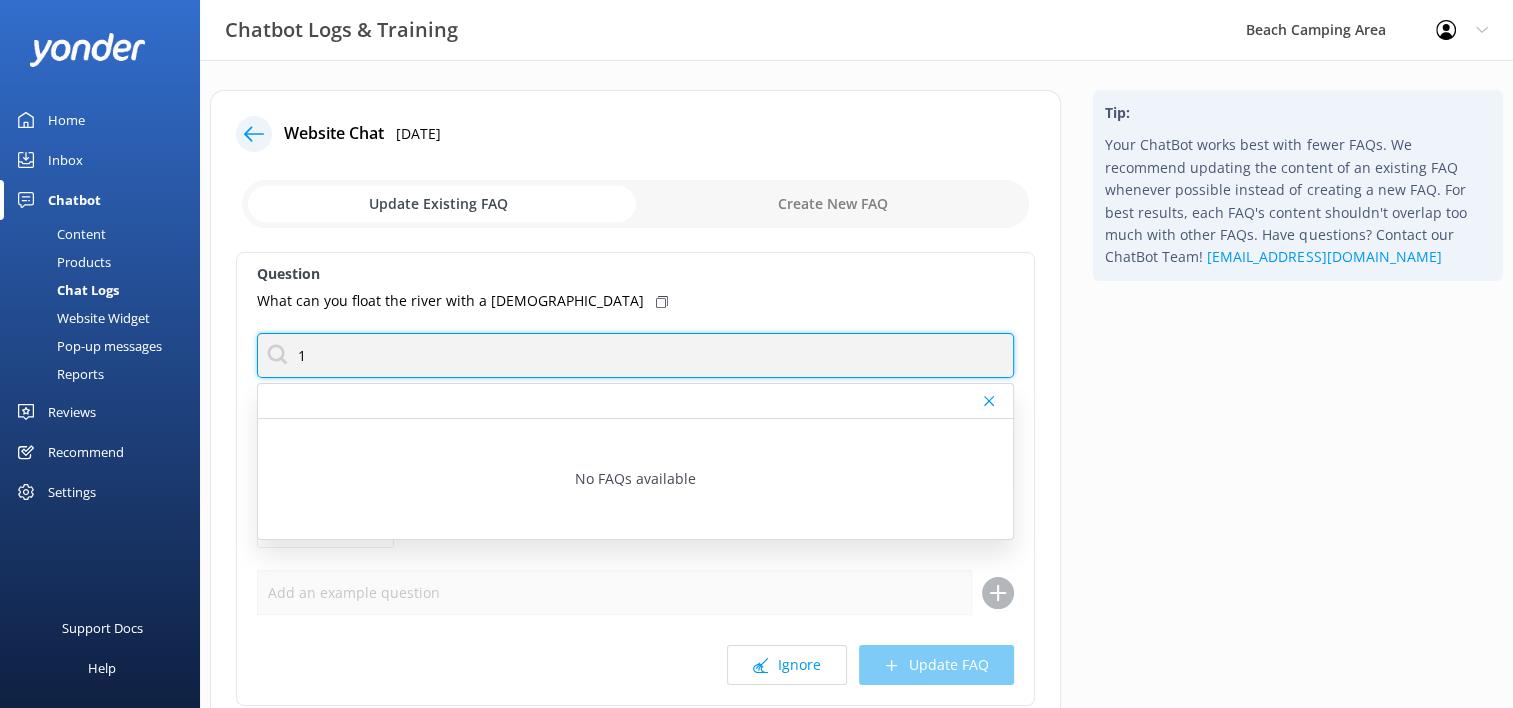 type on "1" 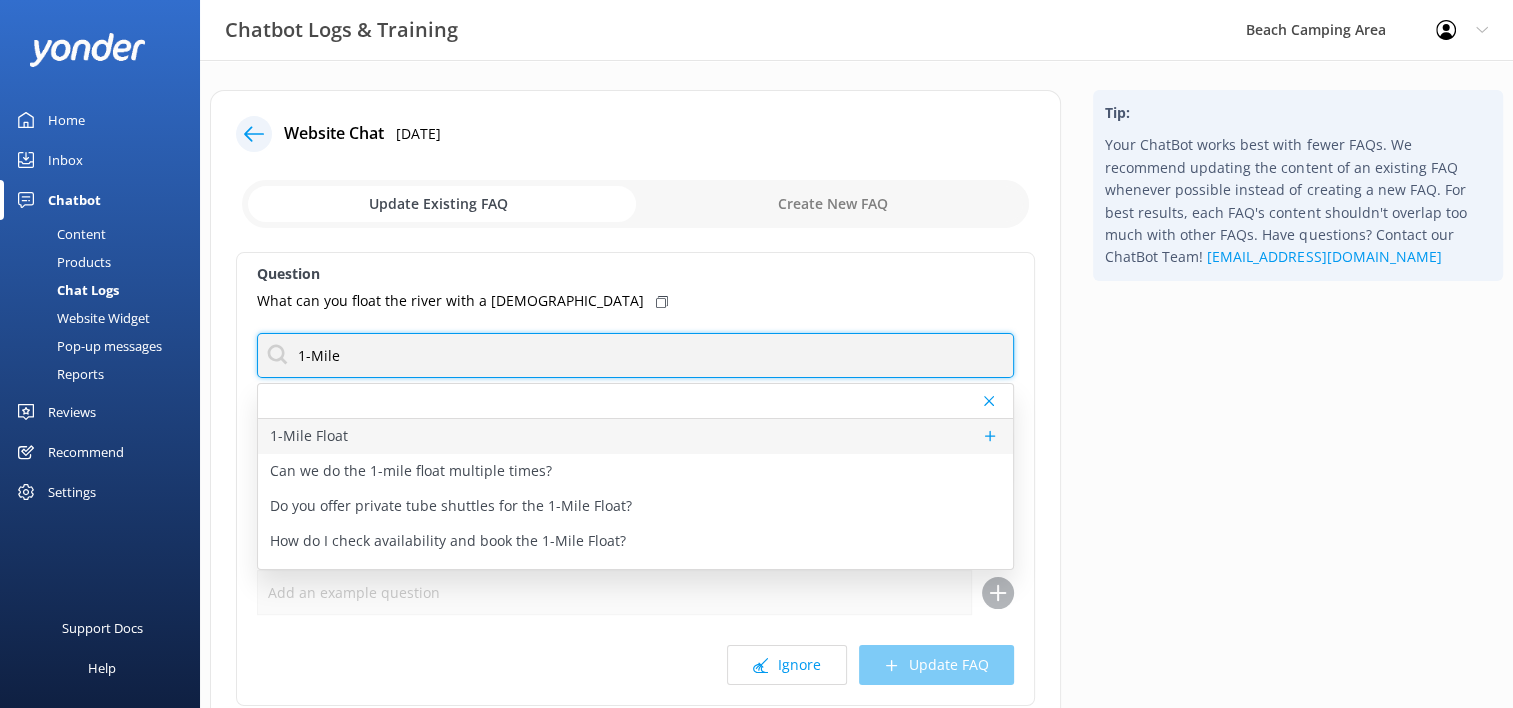 type on "1-Mile" 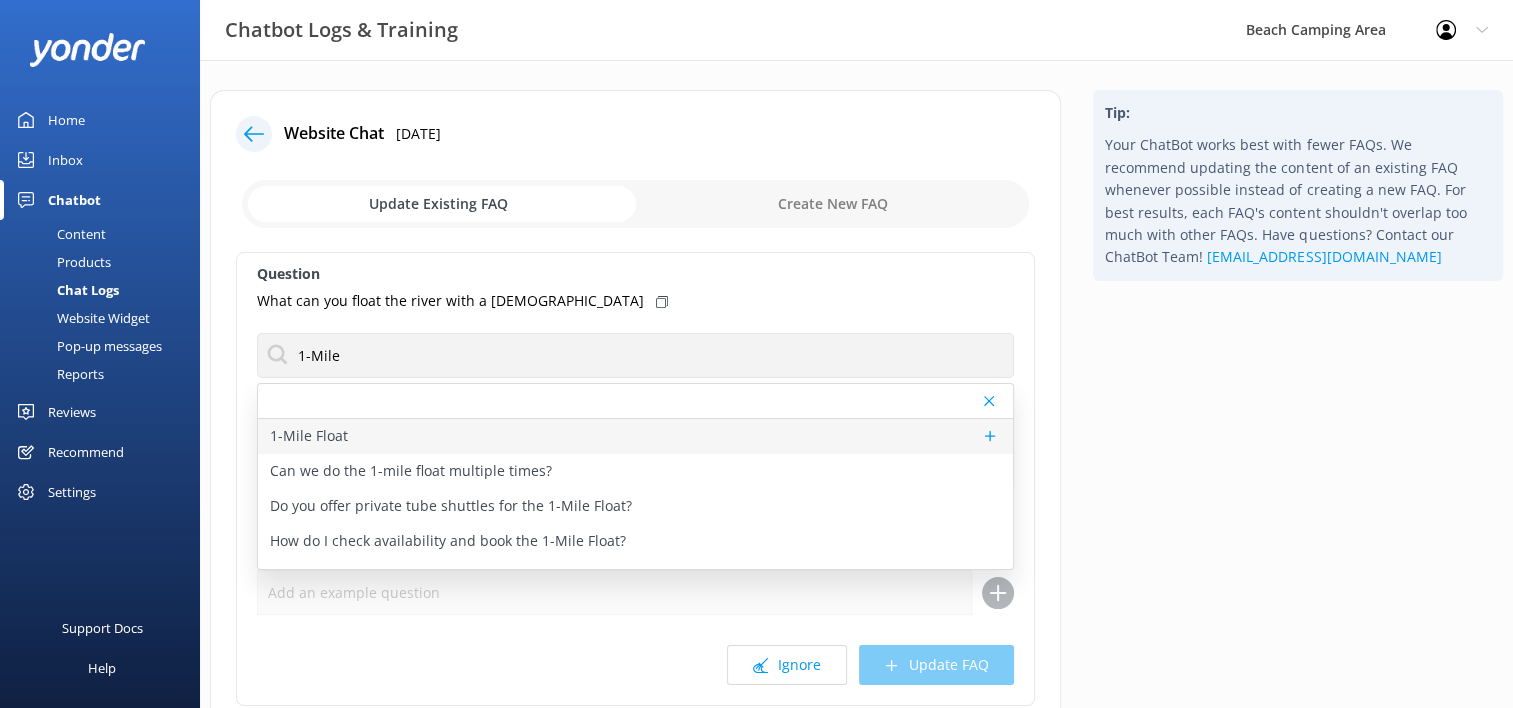 click on "1-Mile Float" at bounding box center (635, 436) 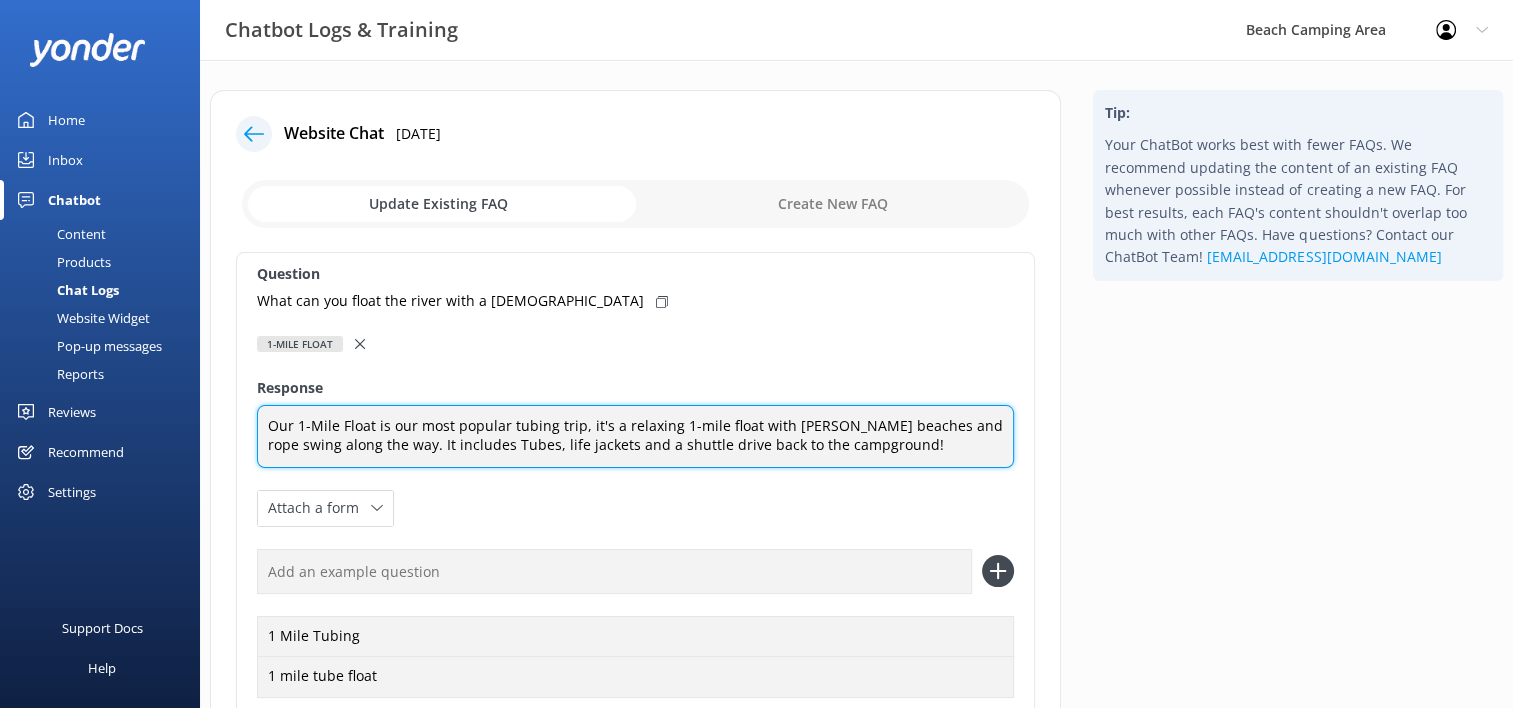 click on "Our 1-Mile Float is our most popular tubing trip, it's a relaxing 1-mile float with [PERSON_NAME] beaches and rope swing along the way. It includes Tubes, life jackets and a shuttle drive back to the campground!" at bounding box center (635, 436) 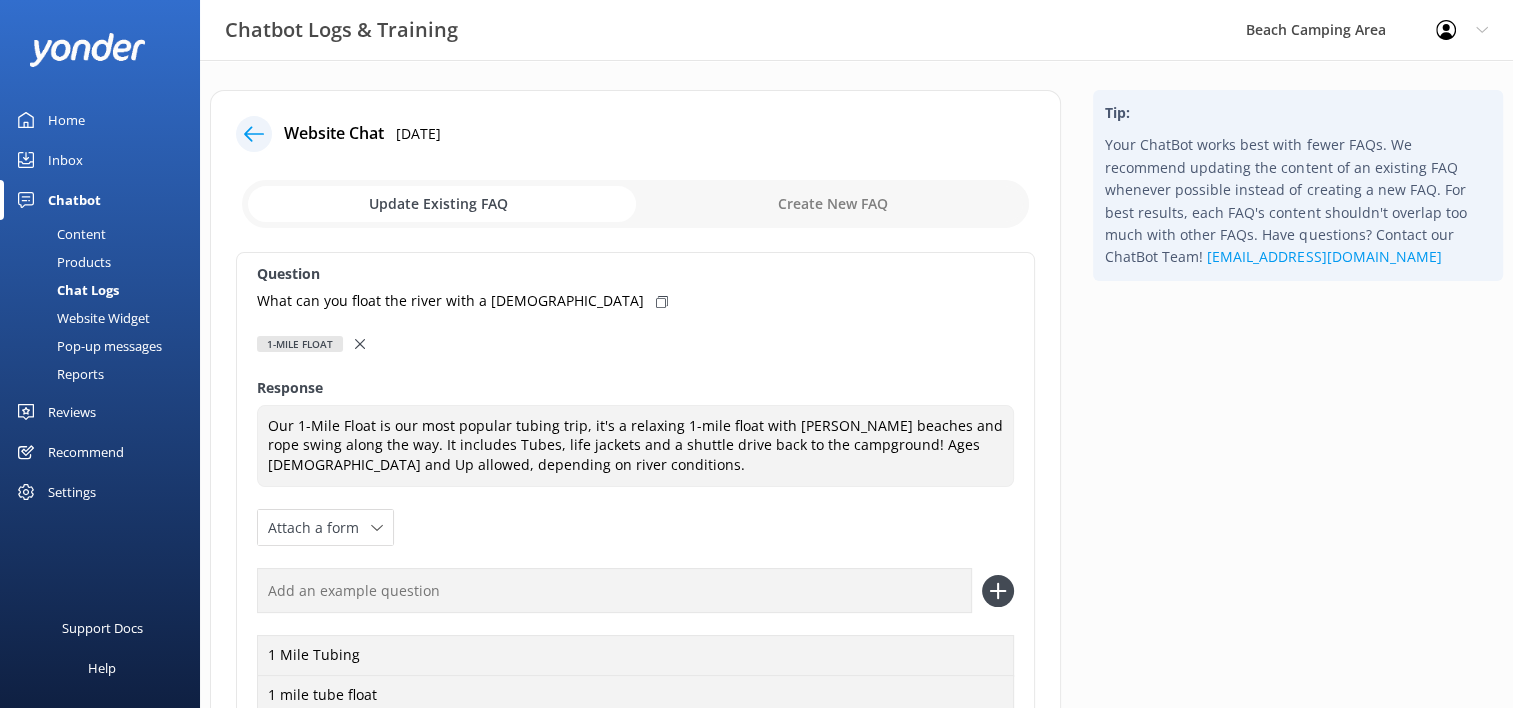 click on "Tip: Your ChatBot works best with fewer FAQs. We recommend updating the content of an existing FAQ whenever possible instead of creating a new FAQ. For best results, each FAQ's content shouldn't overlap too much with other FAQs. Have questions? Contact our ChatBot Team!   [EMAIL_ADDRESS][DOMAIN_NAME]" at bounding box center [1298, 508] 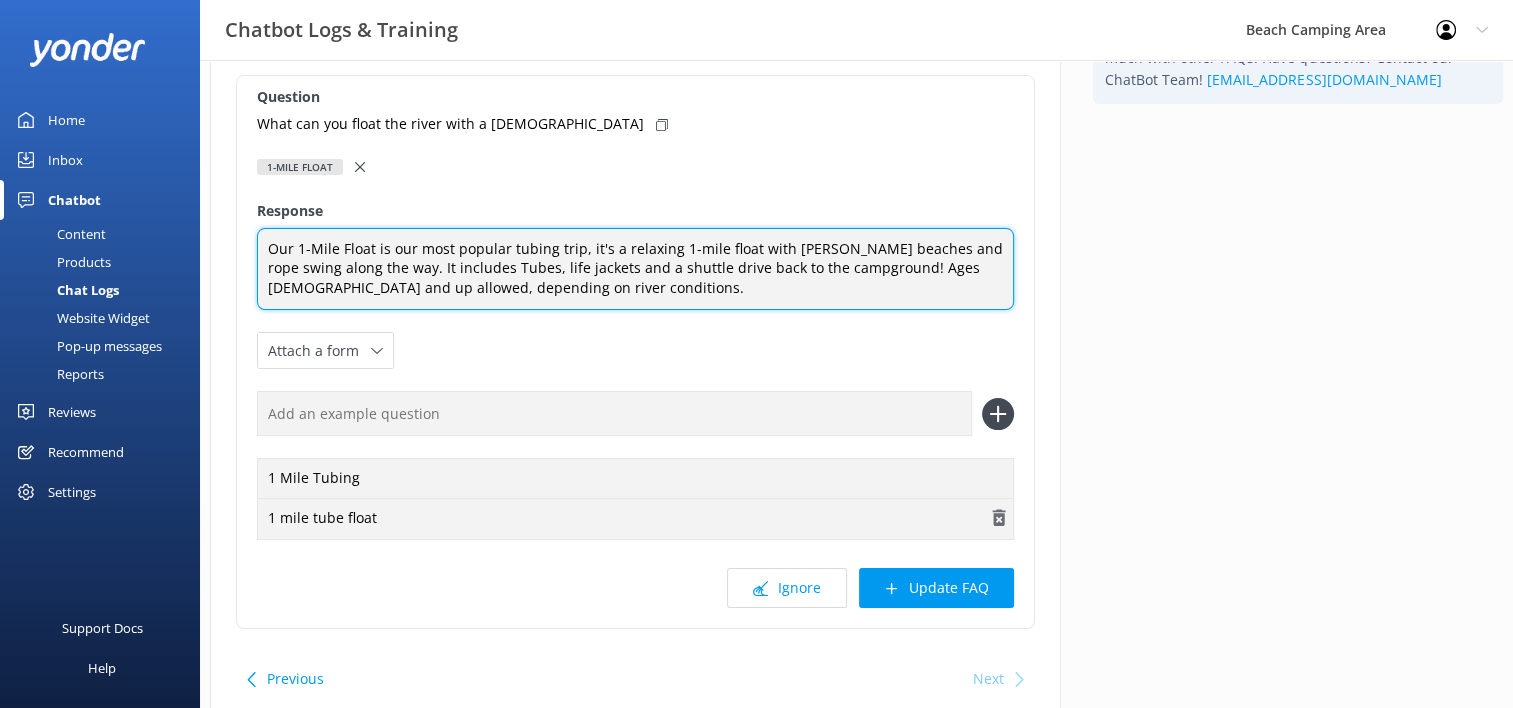 scroll, scrollTop: 200, scrollLeft: 0, axis: vertical 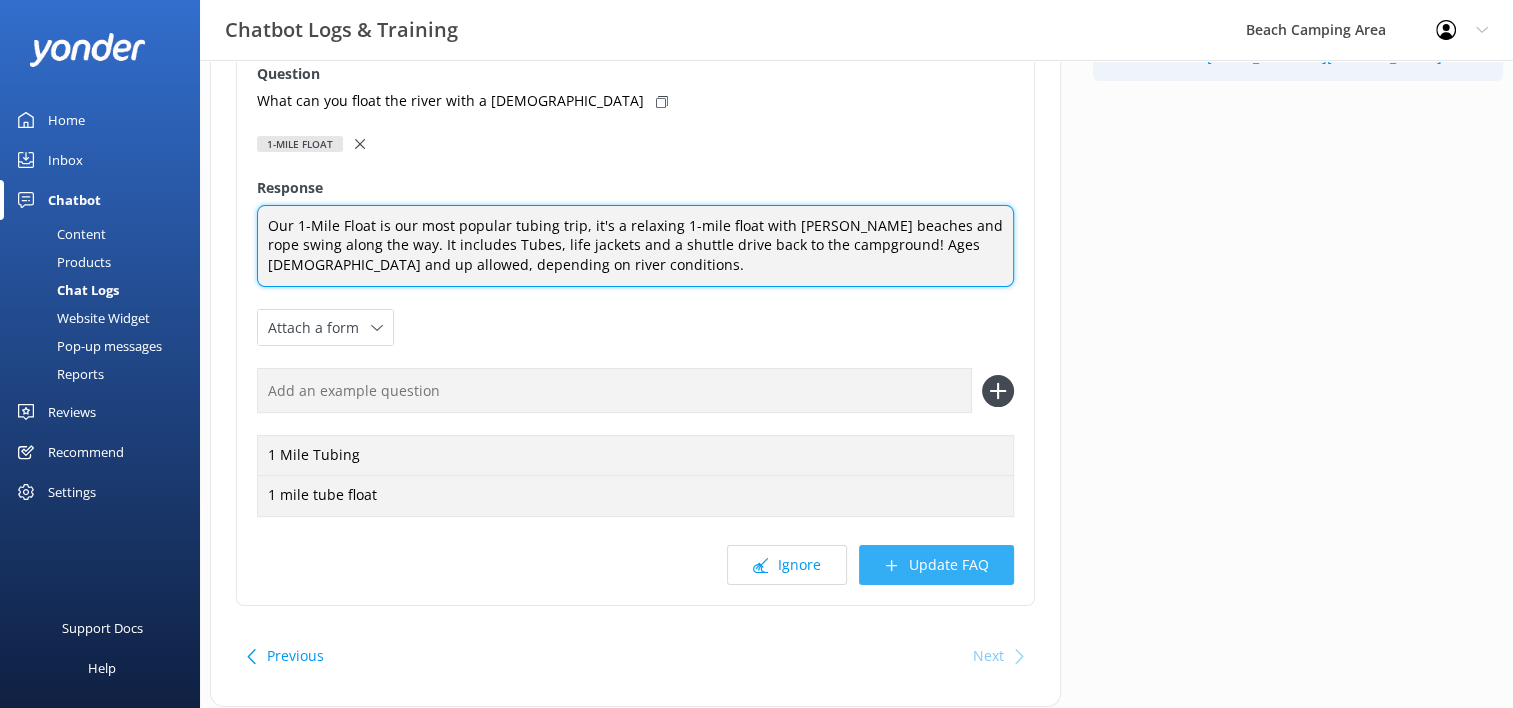 type on "Our 1-Mile Float is our most popular tubing trip, it's a relaxing 1-mile float with [PERSON_NAME] beaches and rope swing along the way. It includes Tubes, life jackets and a shuttle drive back to the campground! Ages [DEMOGRAPHIC_DATA] and up allowed, depending on river conditions." 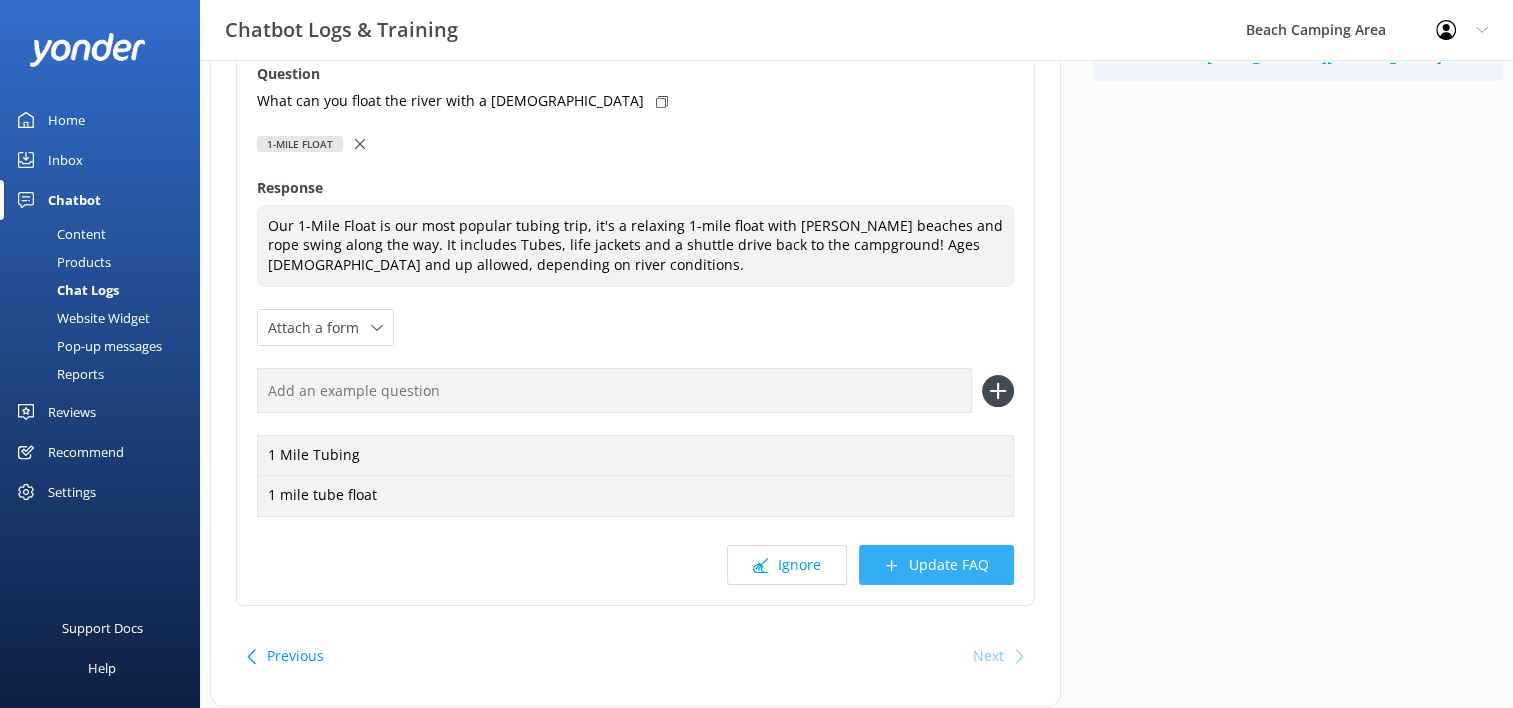 click on "Update FAQ" at bounding box center [936, 565] 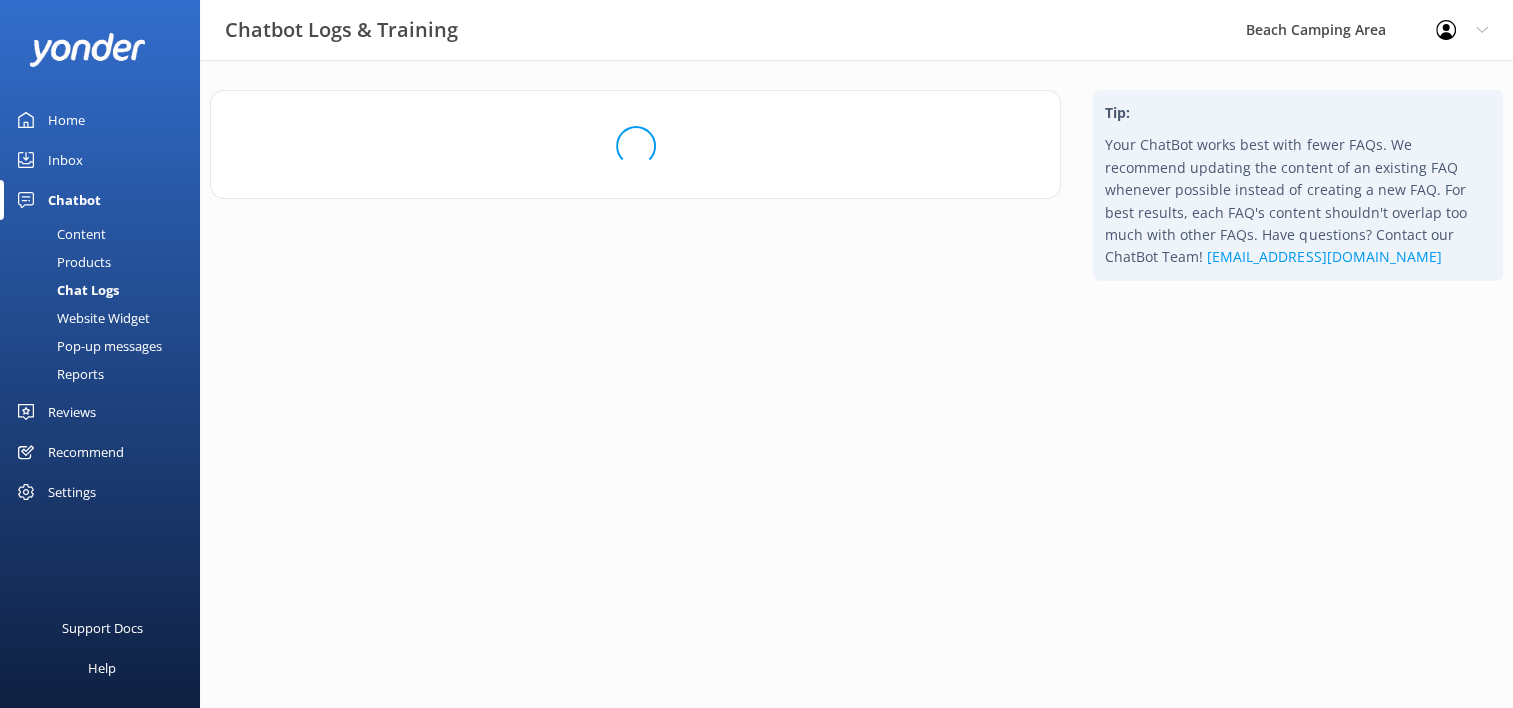 scroll, scrollTop: 0, scrollLeft: 0, axis: both 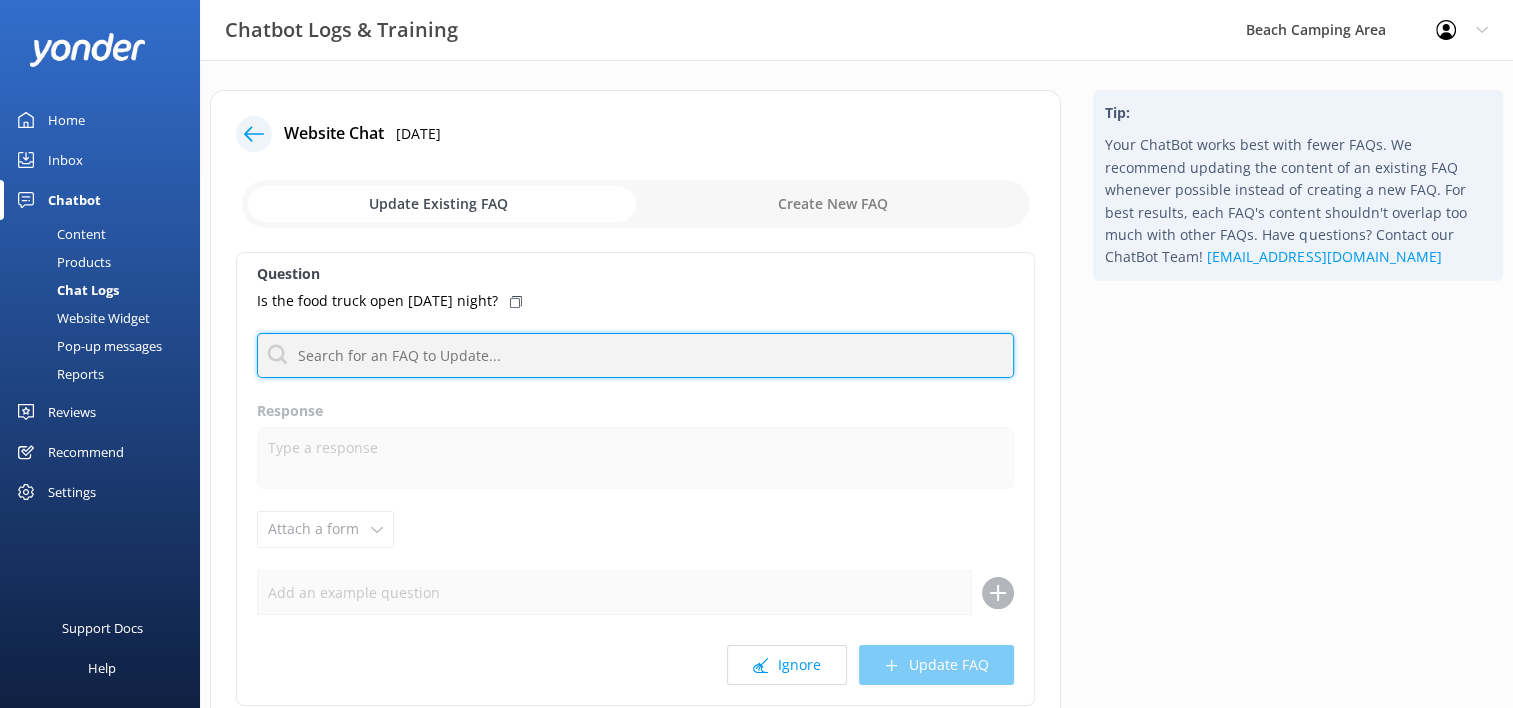 click at bounding box center [635, 355] 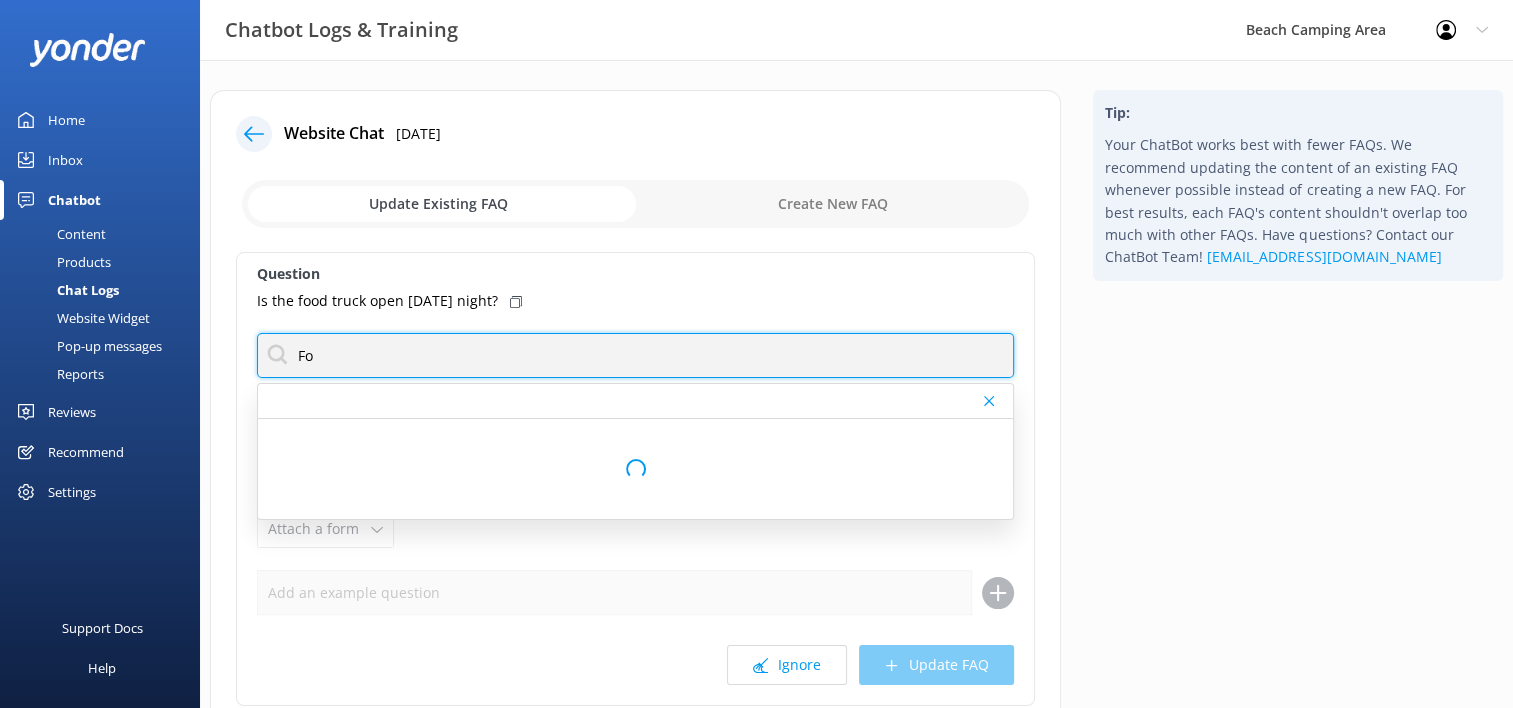 type on "F" 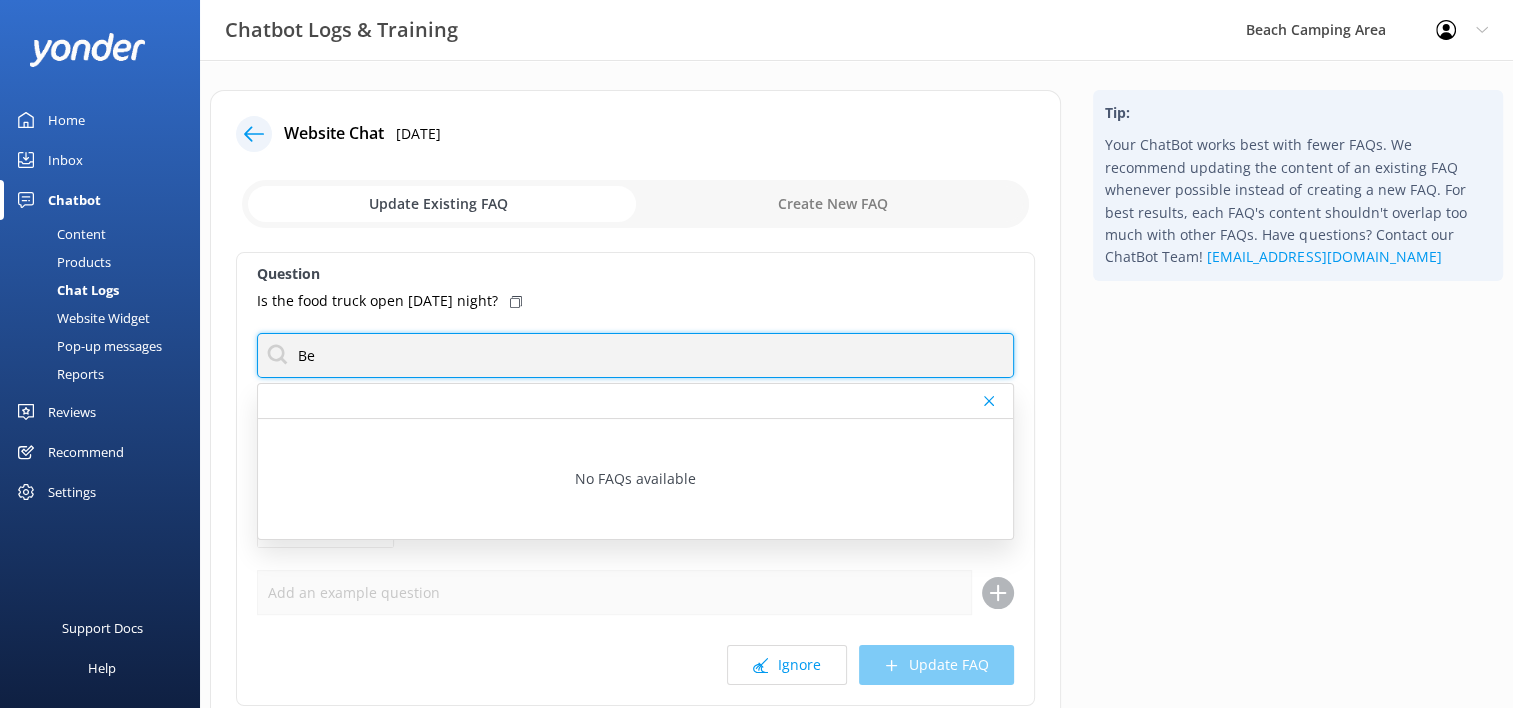 type on "B" 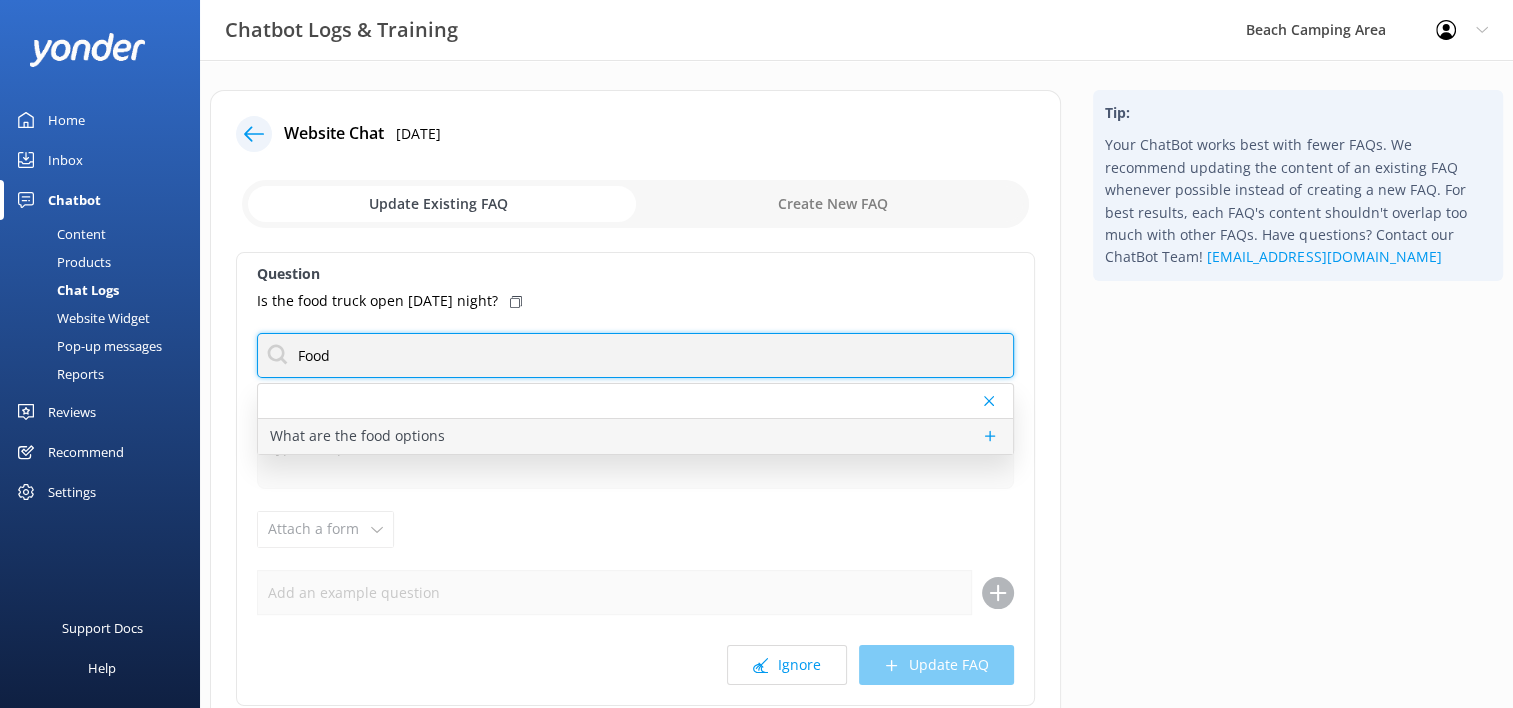 type on "Food" 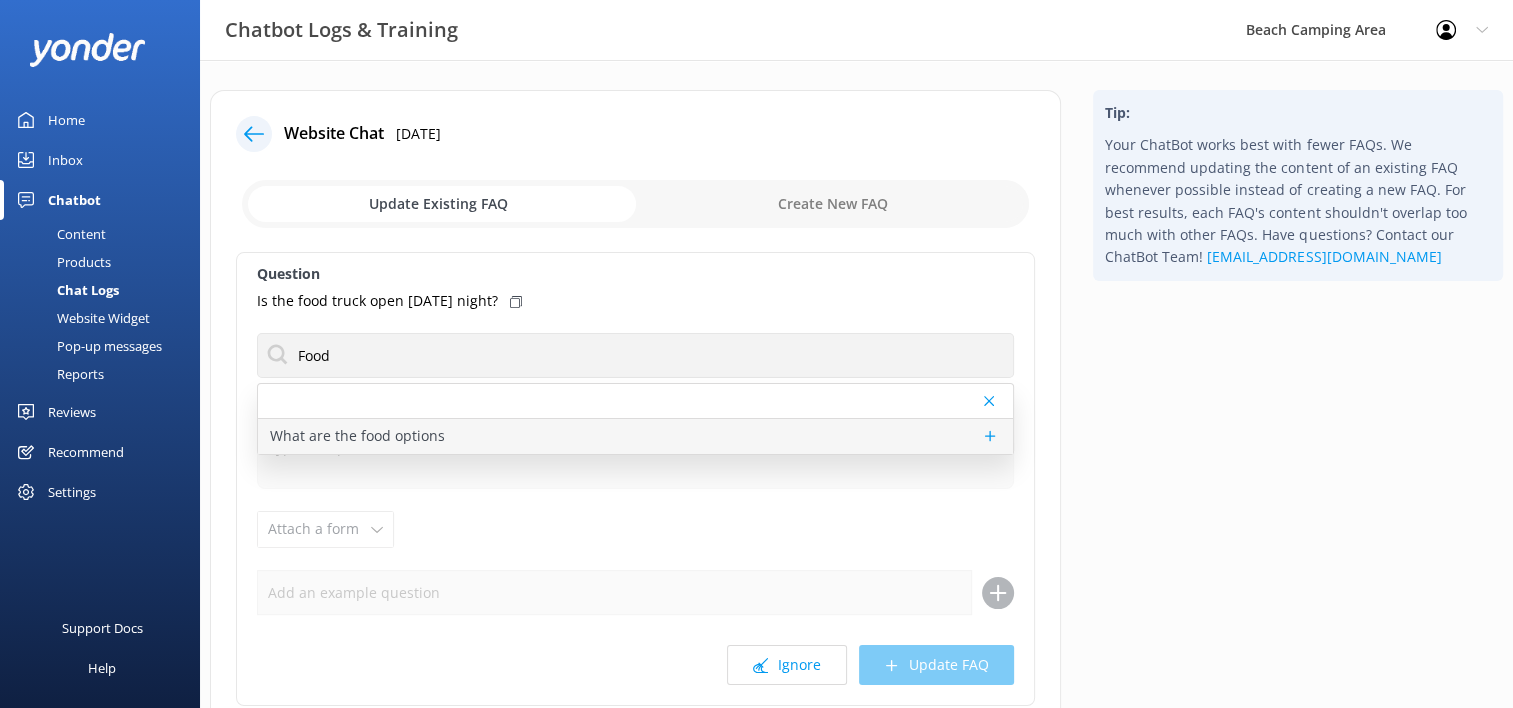 click on "What are the food options" at bounding box center [357, 436] 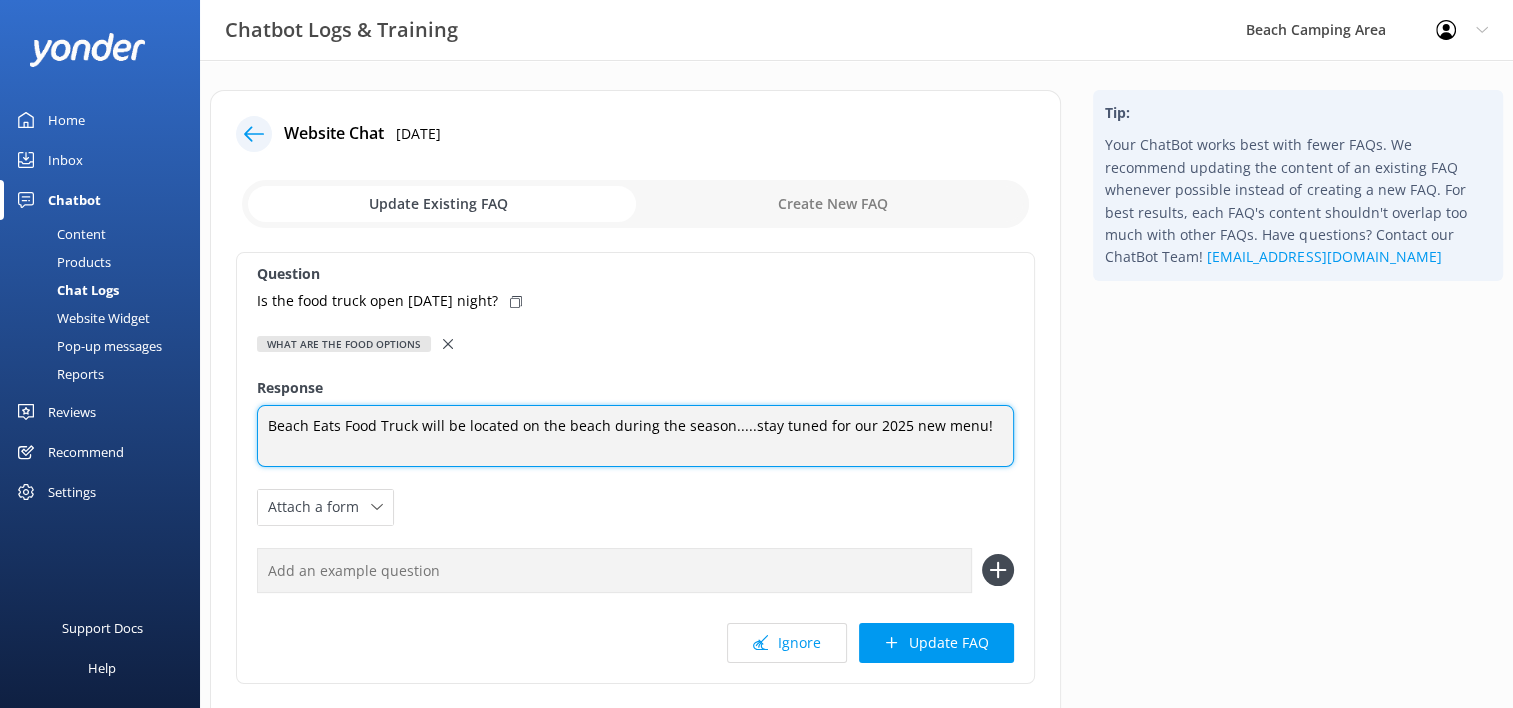 click on "Beach Eats Food Truck will be located on the beach during the season.....stay tuned for our 2025 new menu!" at bounding box center [635, 436] 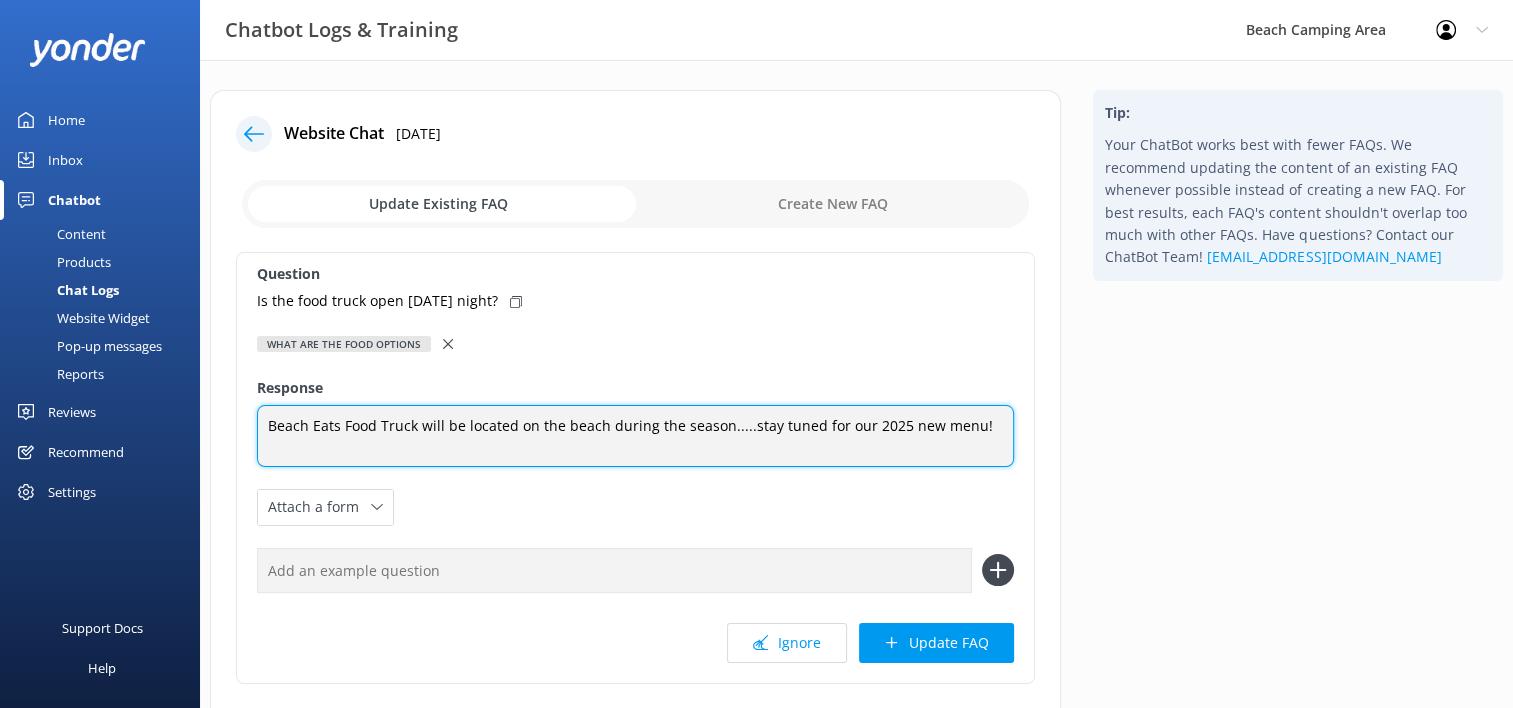 drag, startPoint x: 980, startPoint y: 428, endPoint x: 723, endPoint y: 447, distance: 257.7014 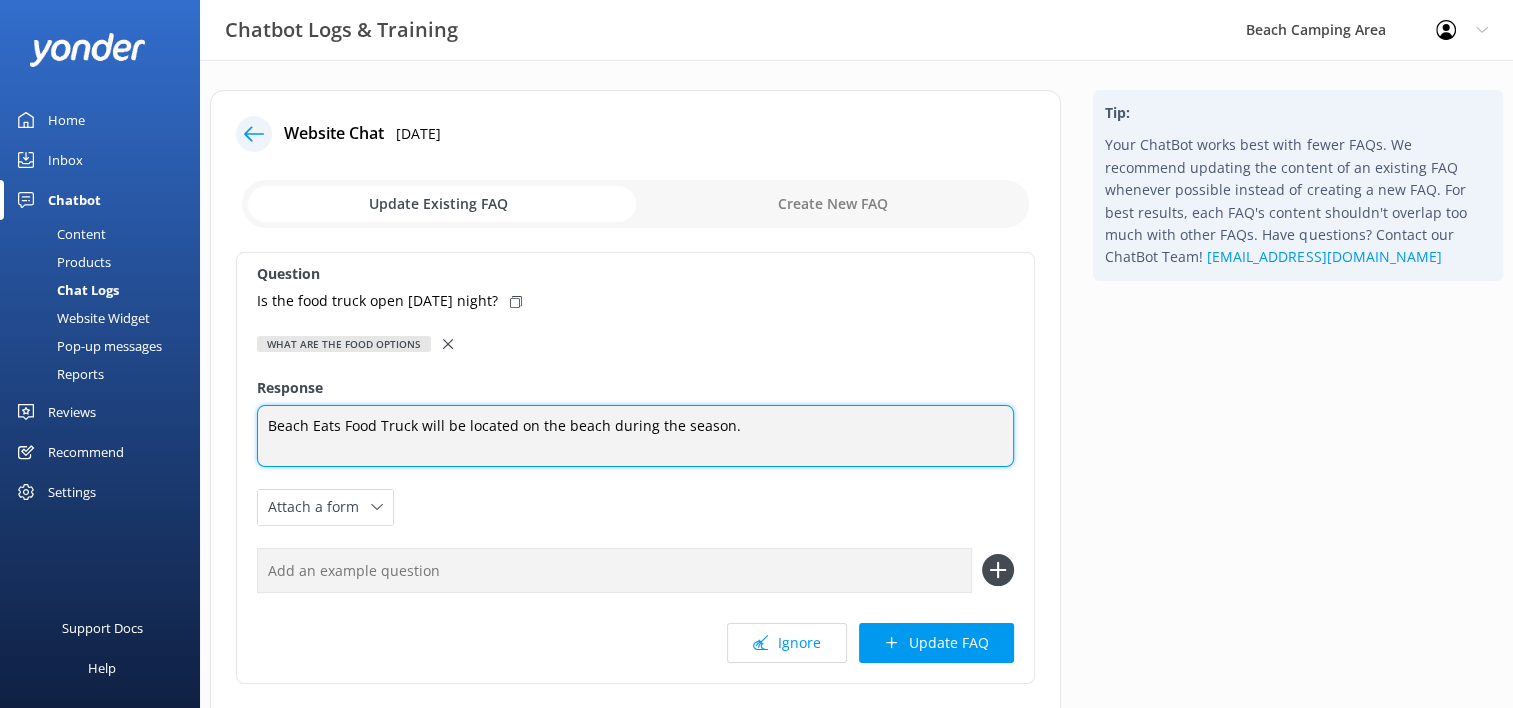 click on "Beach Eats Food Truck will be located on the beach during the season." at bounding box center [635, 436] 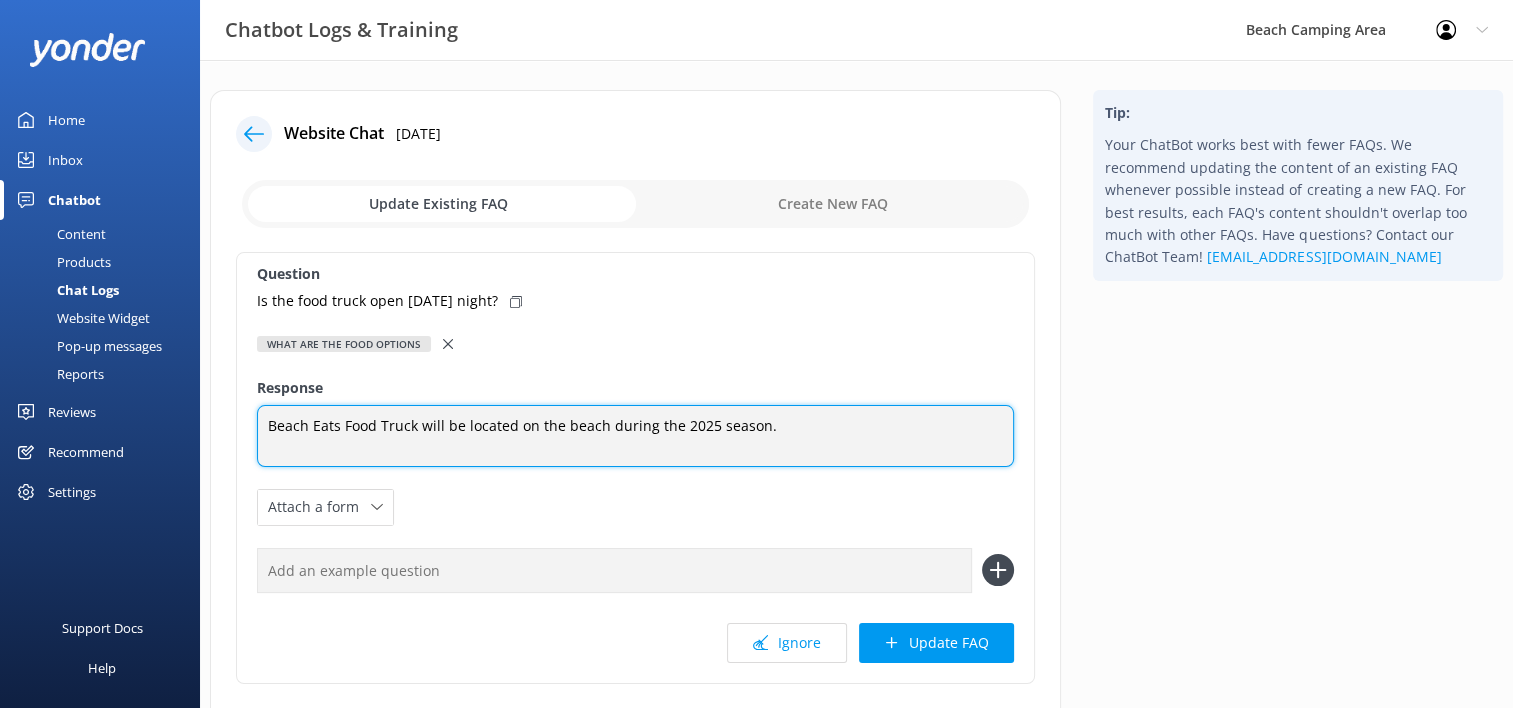 click on "Beach Eats Food Truck will be located on the beach during the 2025 season." at bounding box center (635, 436) 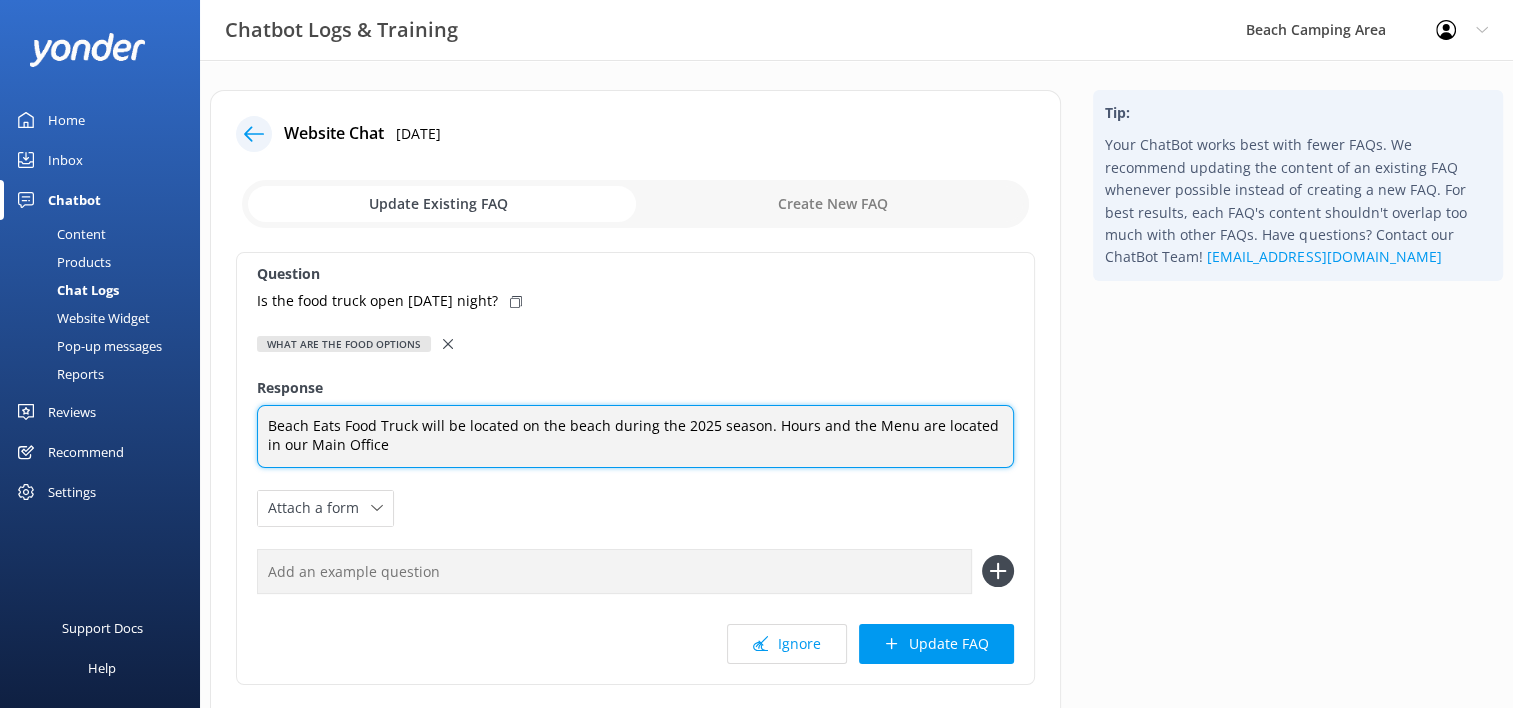drag, startPoint x: 905, startPoint y: 428, endPoint x: 806, endPoint y: 430, distance: 99.0202 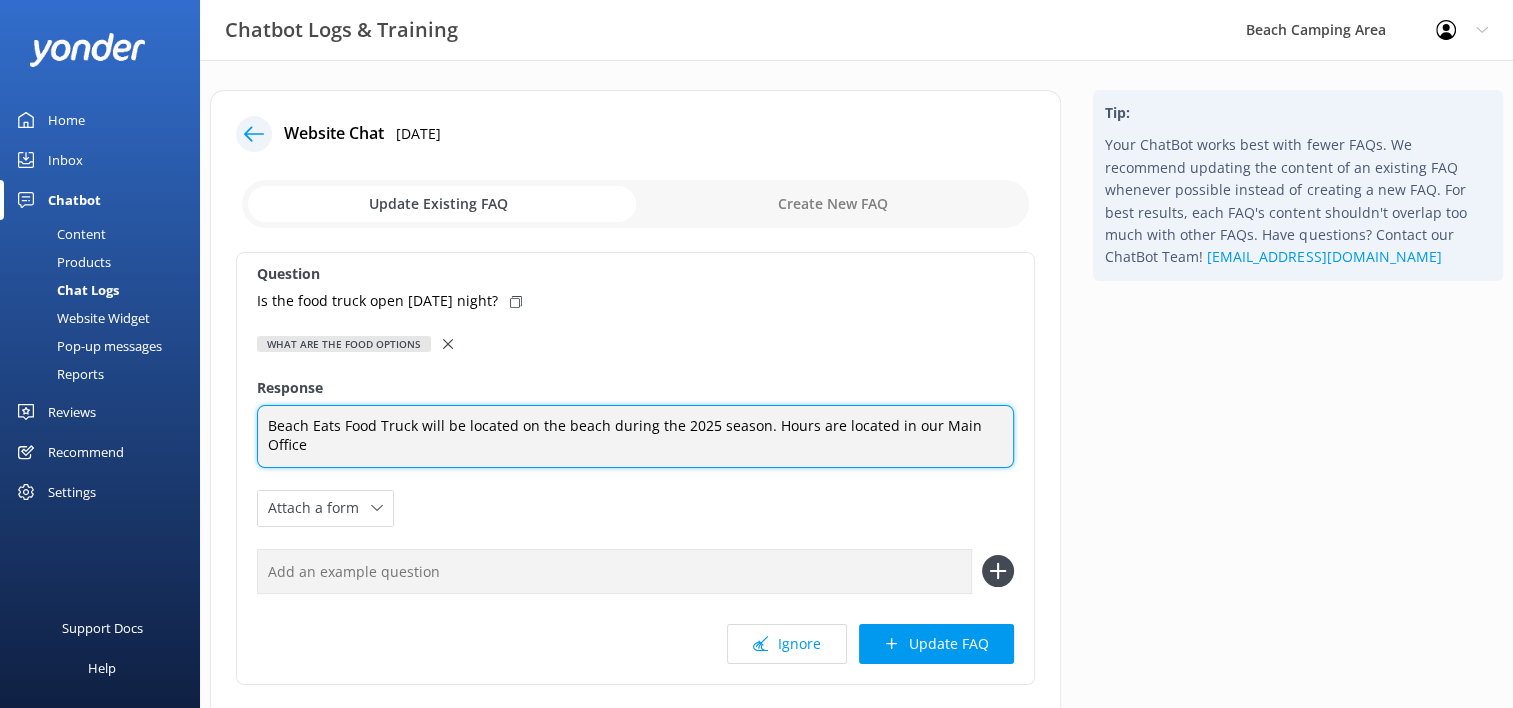 click on "Beach Eats Food Truck will be located on the beach during the 2025 season. Hours are located in our Main Office" at bounding box center (635, 436) 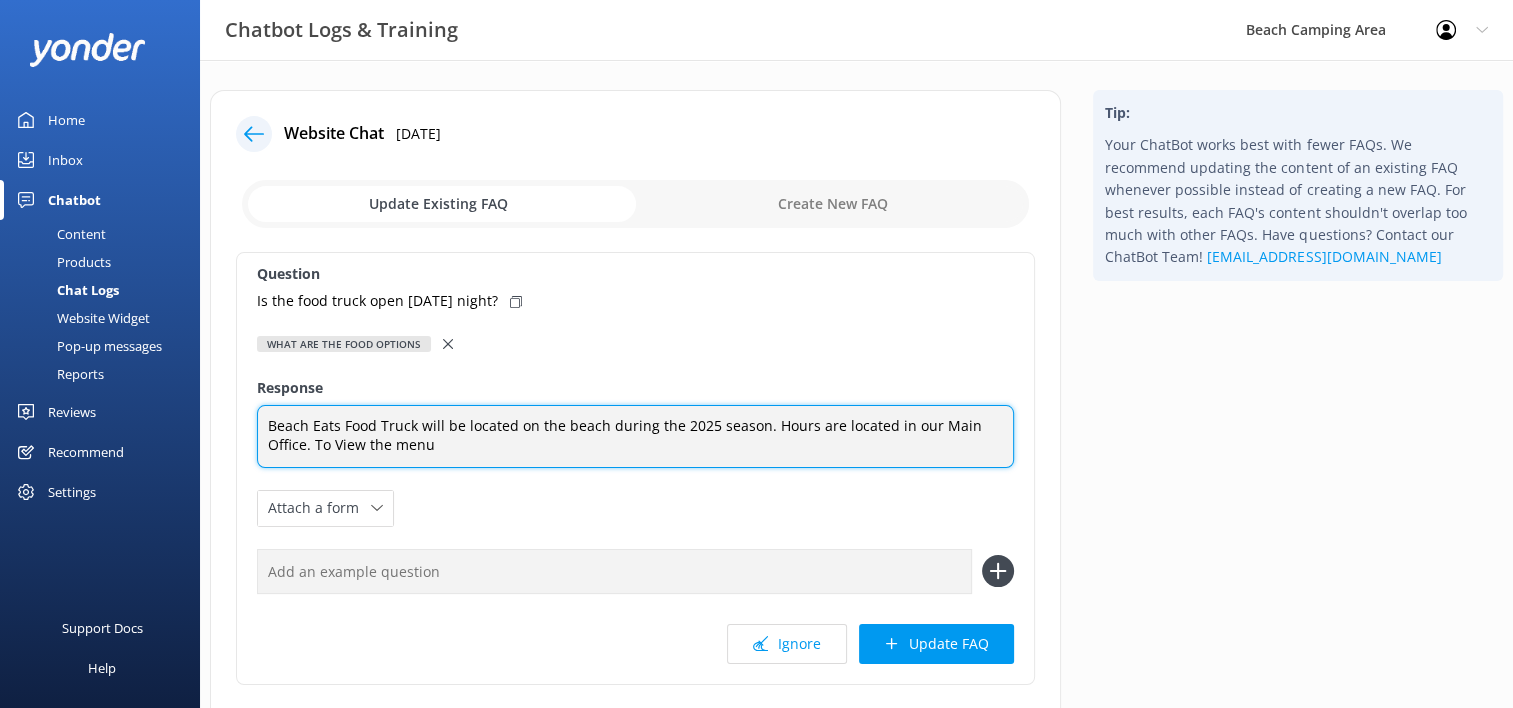 click on "Beach Eats Food Truck will be located on the beach during the 2025 season. Hours are located in our Main Office. To View the menu" at bounding box center (635, 436) 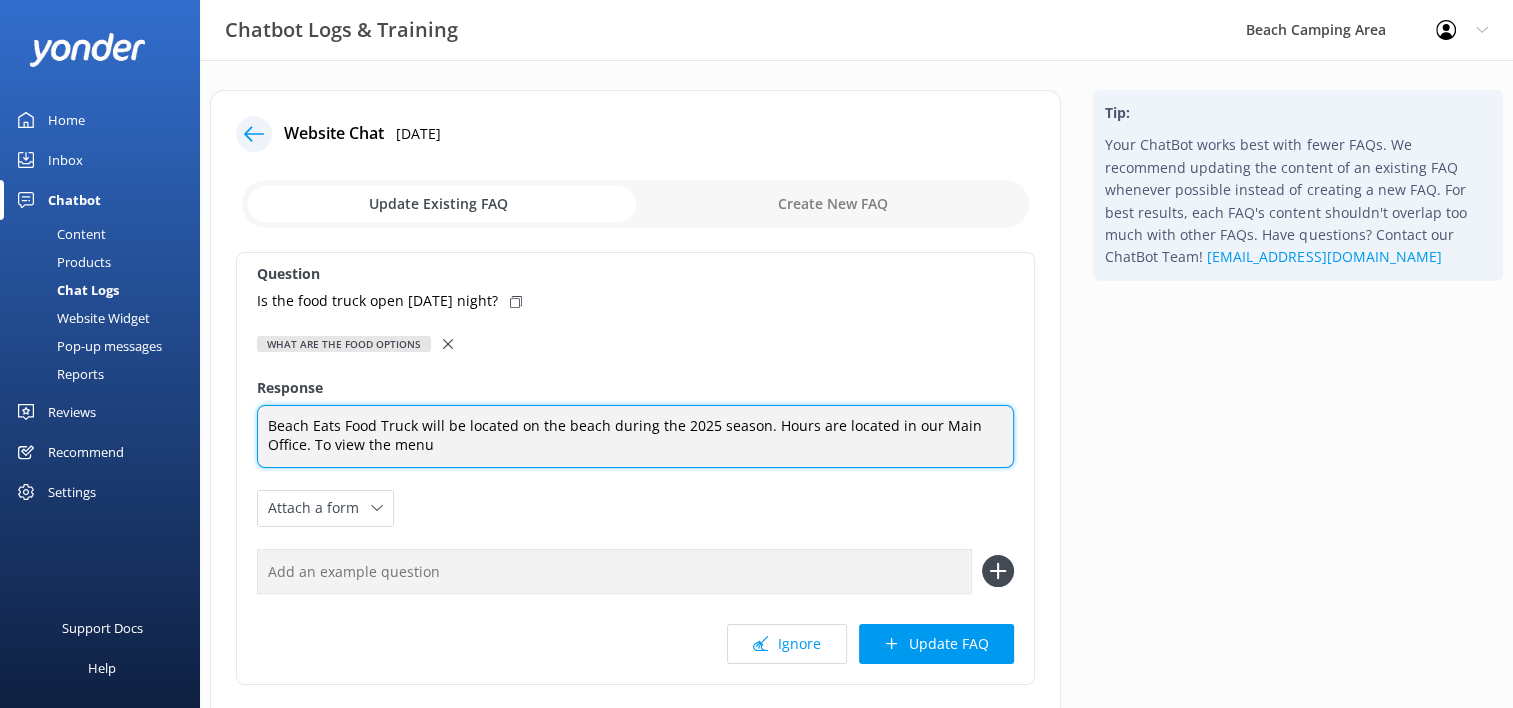 click on "Beach Eats Food Truck will be located on the beach during the 2025 season. Hours are located in our Main Office. To view the menu" at bounding box center (635, 436) 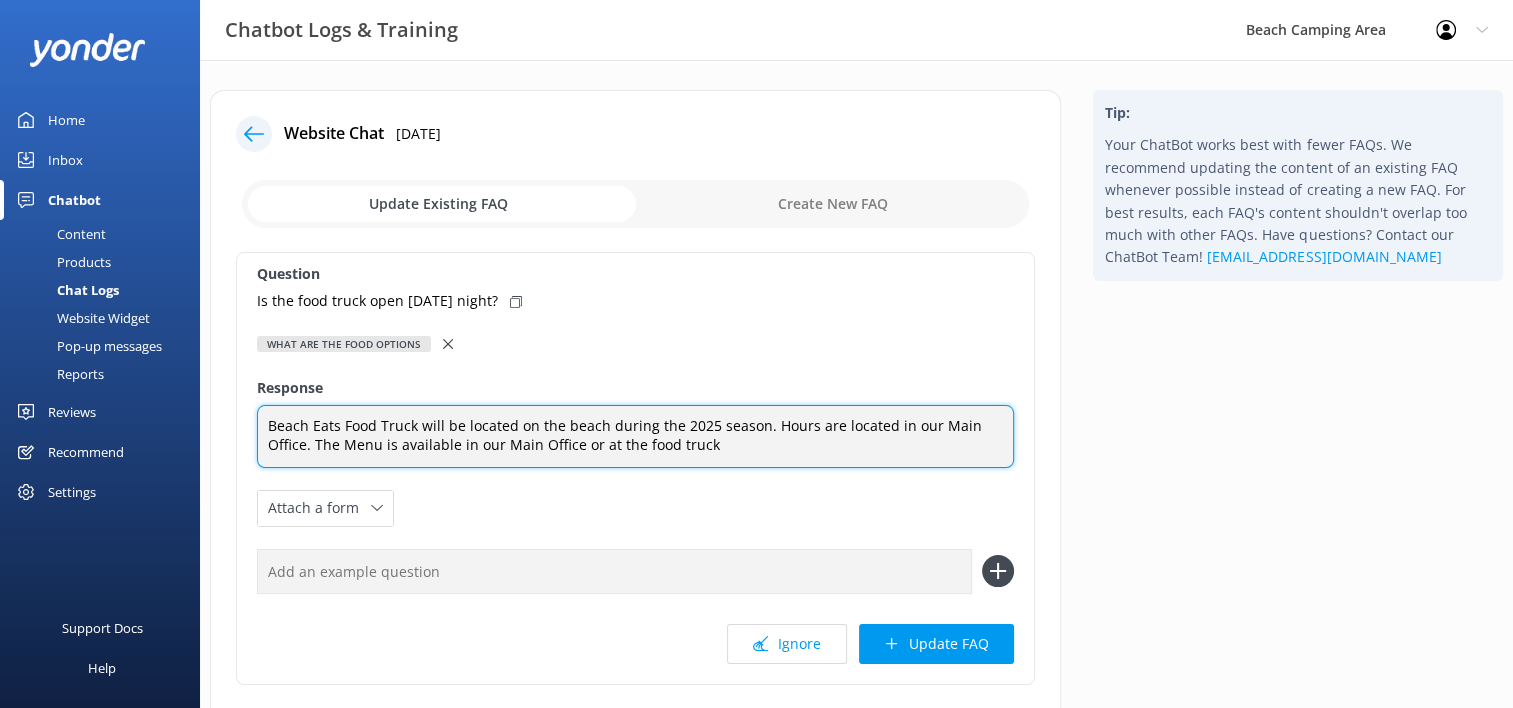 click on "Beach Eats Food Truck will be located on the beach during the 2025 season. Hours are located in our Main Office. The Menu is available in our Main Office or at the food truck" at bounding box center [635, 436] 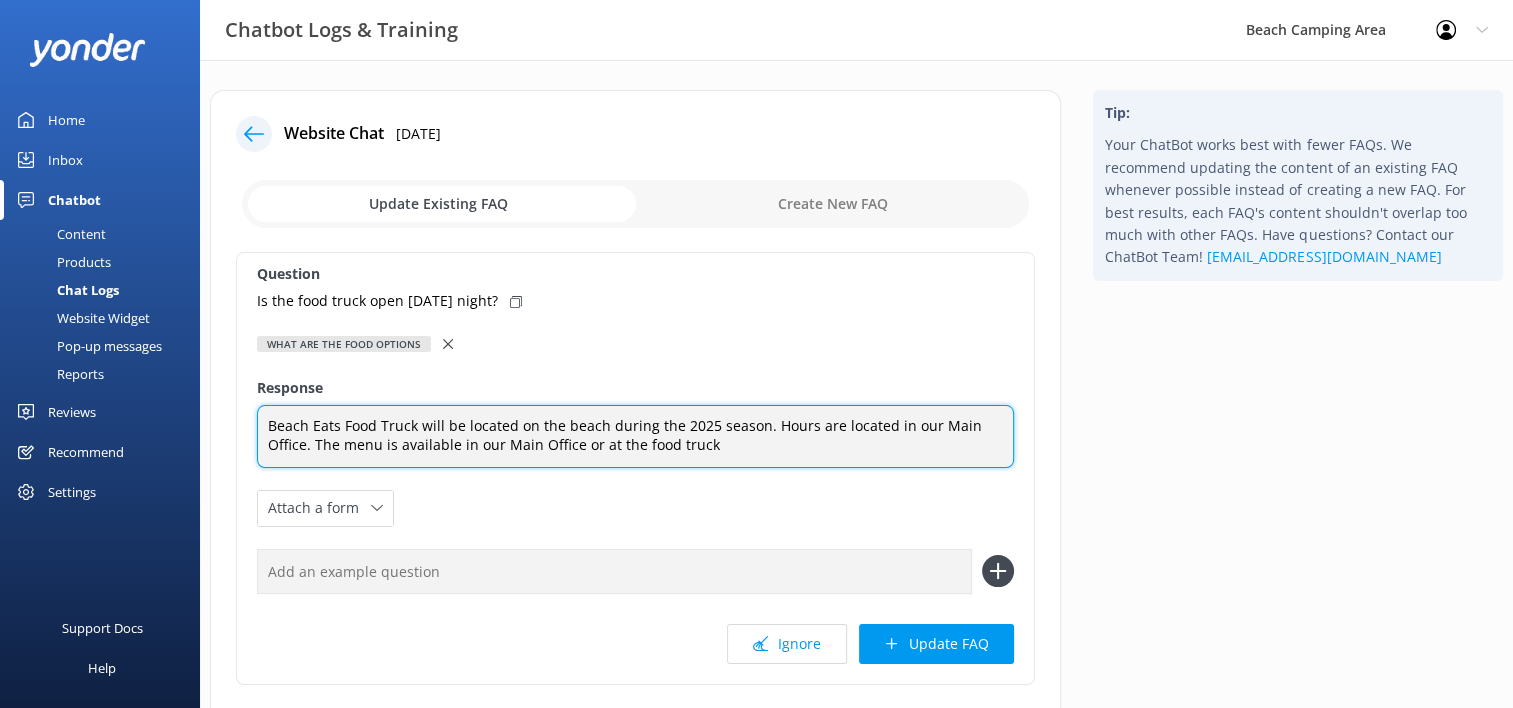 click on "Beach Eats Food Truck will be located on the beach during the 2025 season. Hours are located in our Main Office. The menu is available in our Main Office or at the food truck" at bounding box center [635, 436] 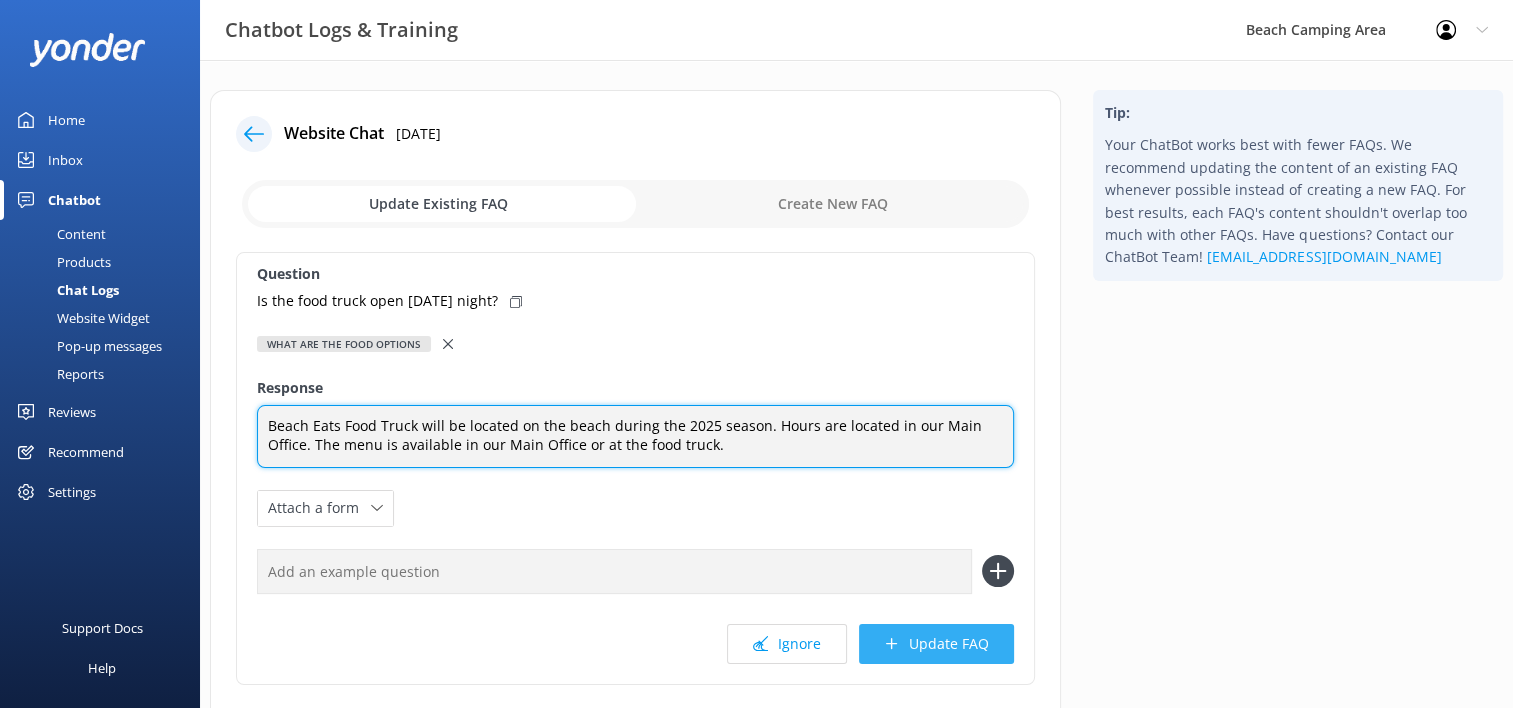 type on "Beach Eats Food Truck will be located on the beach during the 2025 season. Hours are located in our Main Office. The menu is available in our Main Office or at the food truck." 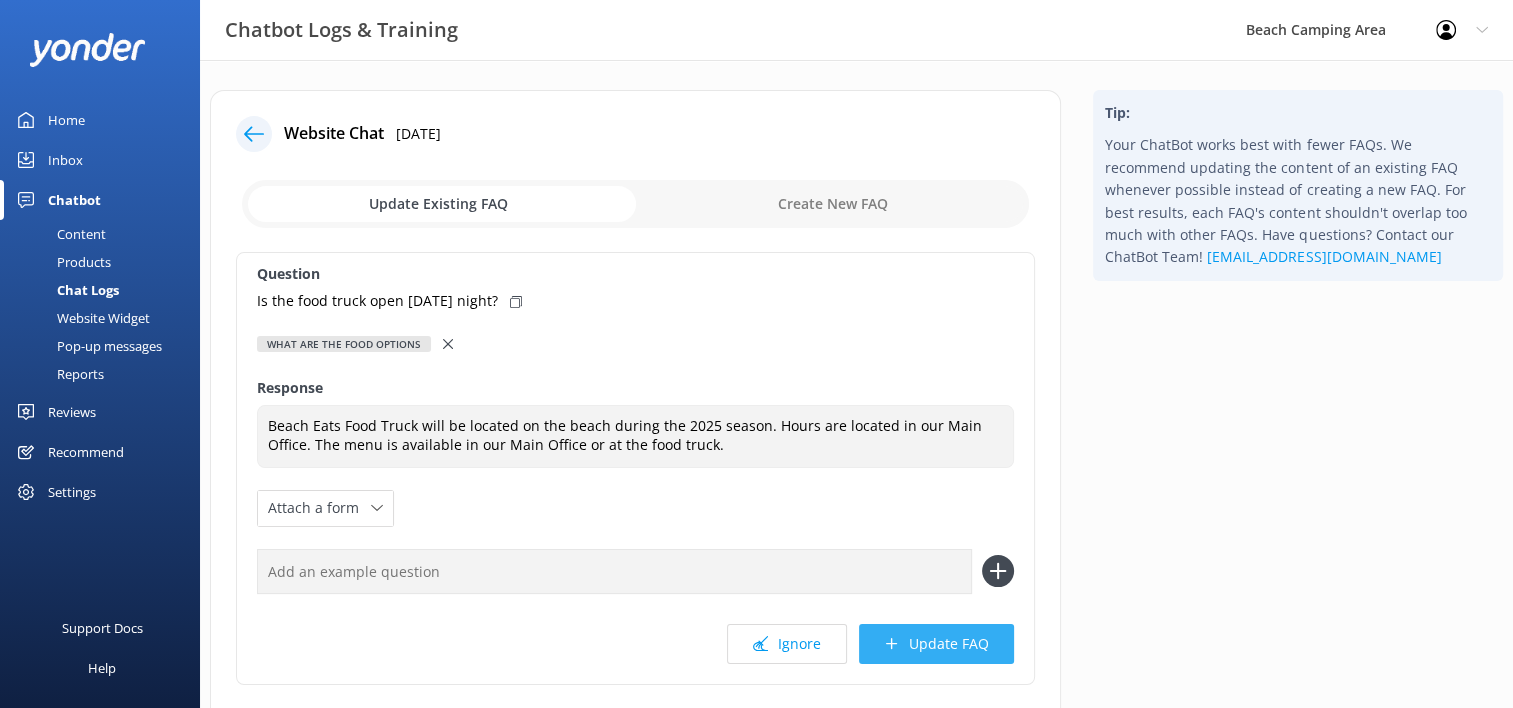 click on "Update FAQ" at bounding box center [936, 644] 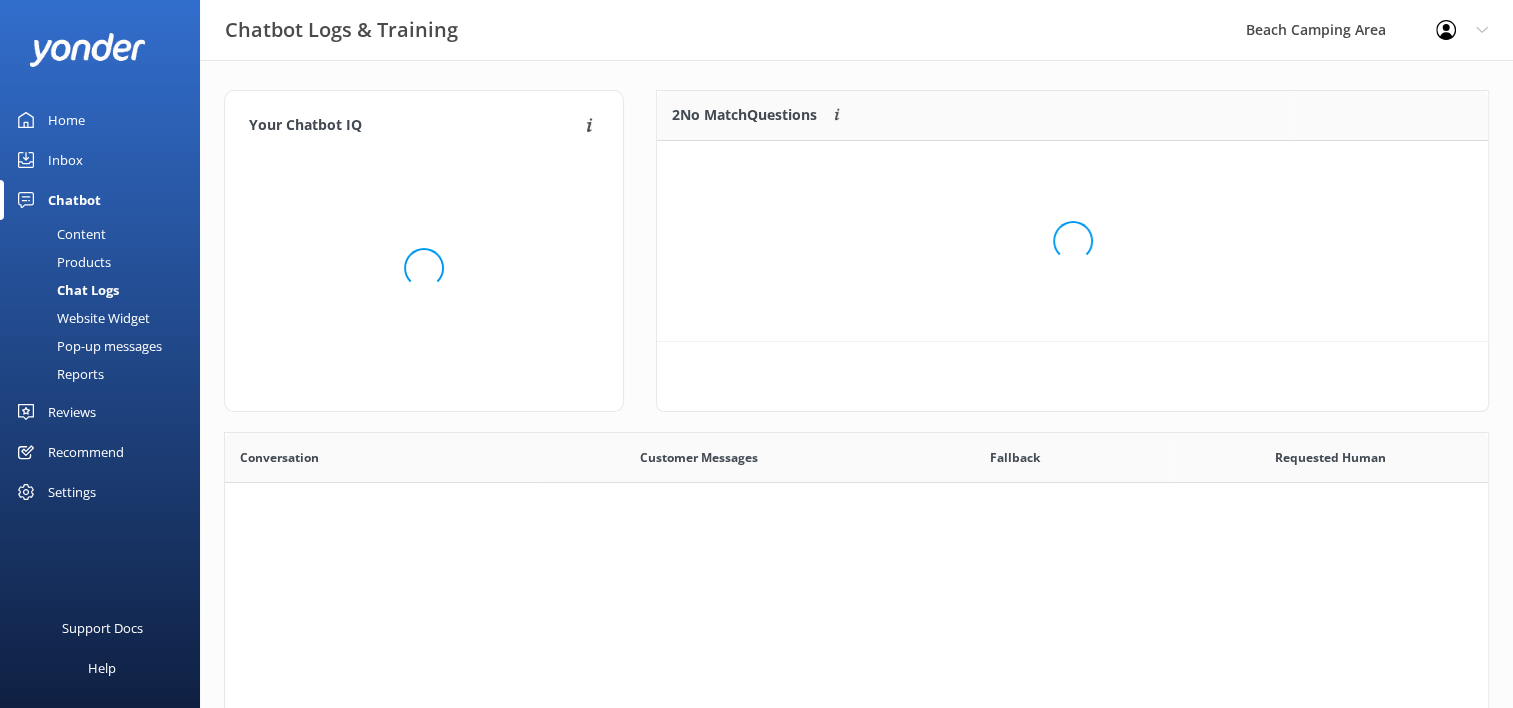 scroll, scrollTop: 16, scrollLeft: 16, axis: both 